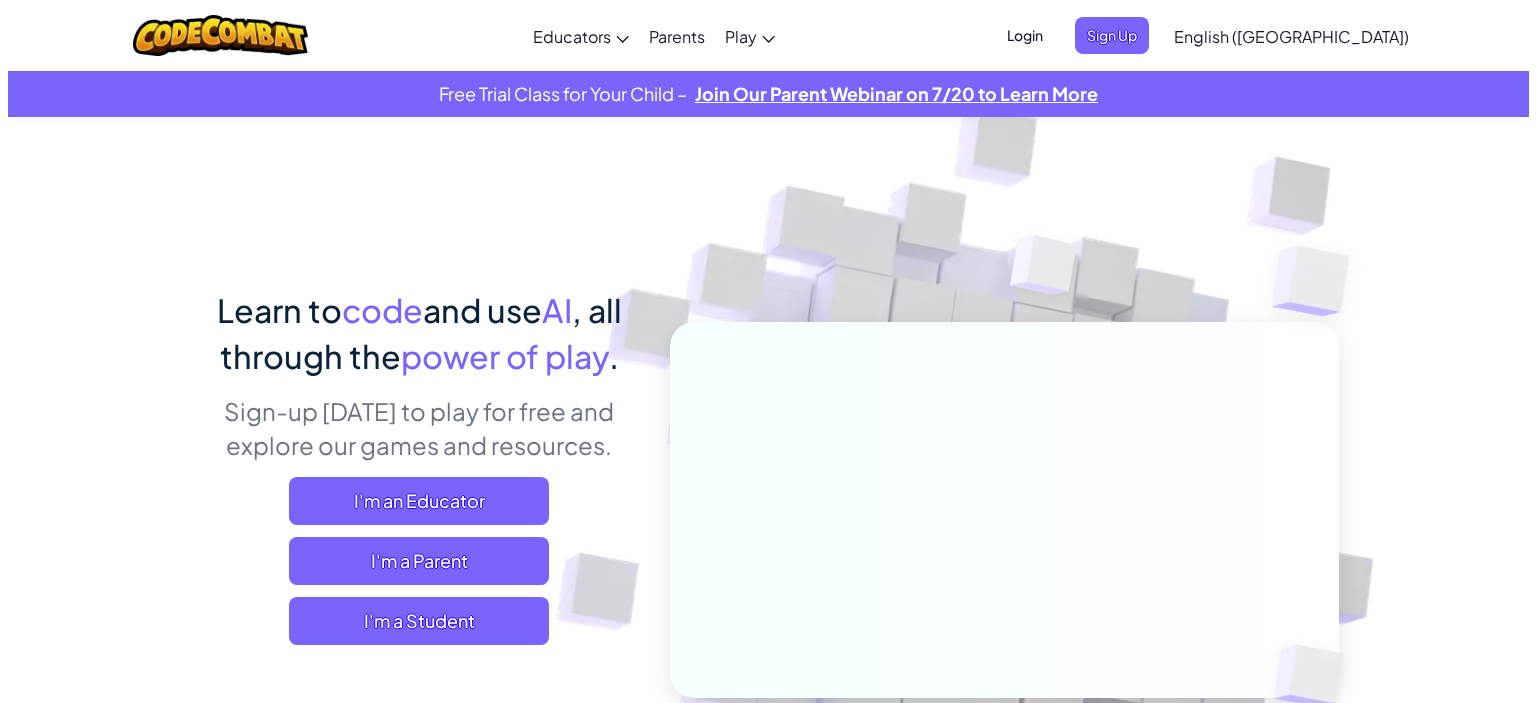 scroll, scrollTop: 0, scrollLeft: 0, axis: both 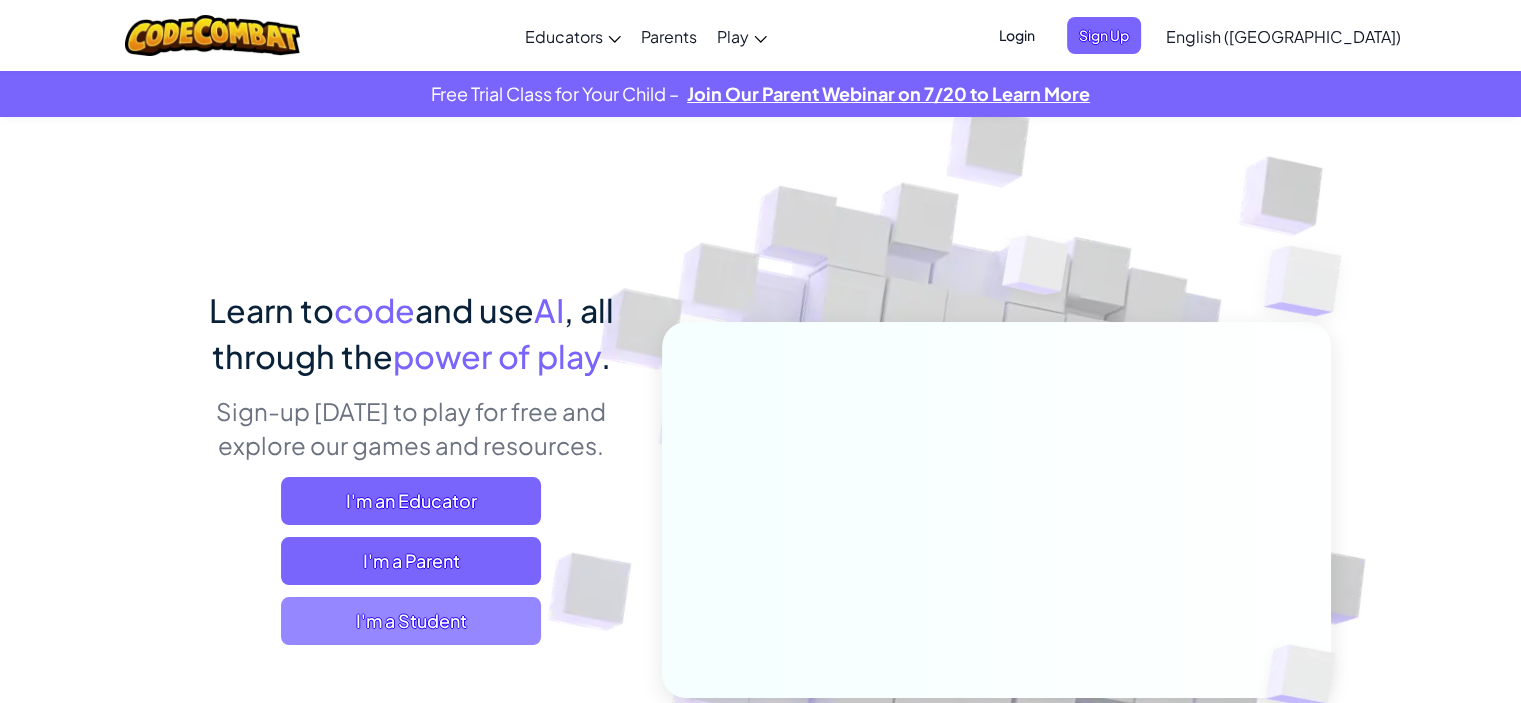 click on "I'm a Student" at bounding box center (411, 621) 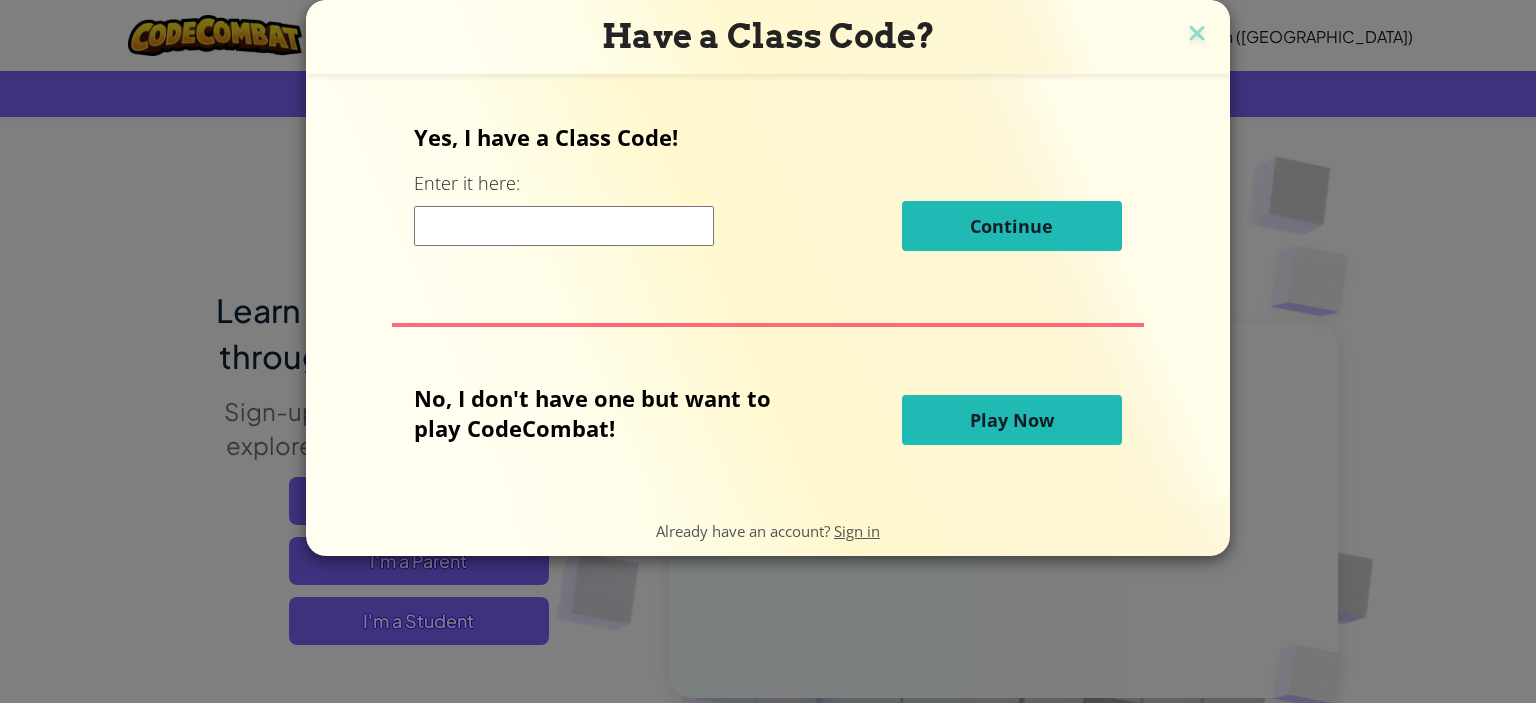 click on "Play Now" at bounding box center (1012, 420) 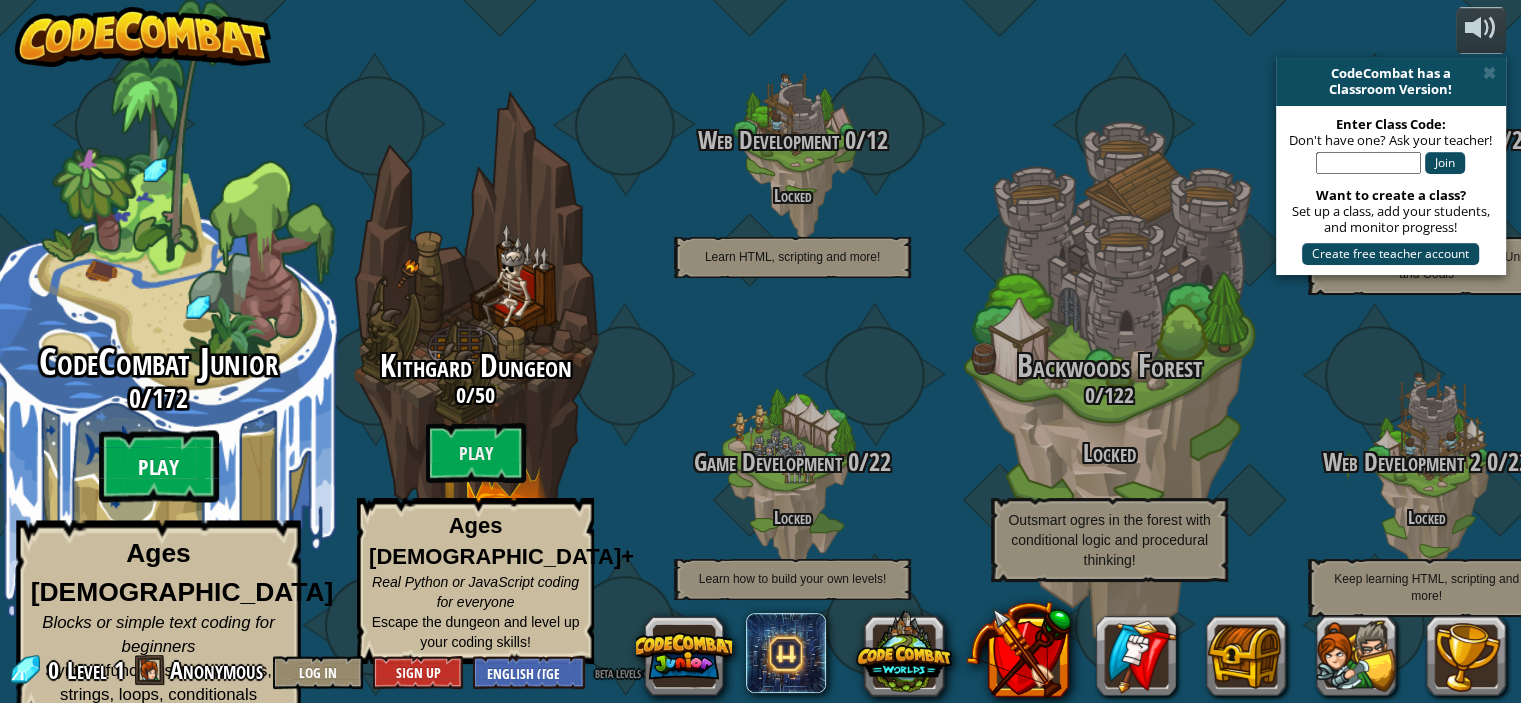 click on "Play" at bounding box center (159, 467) 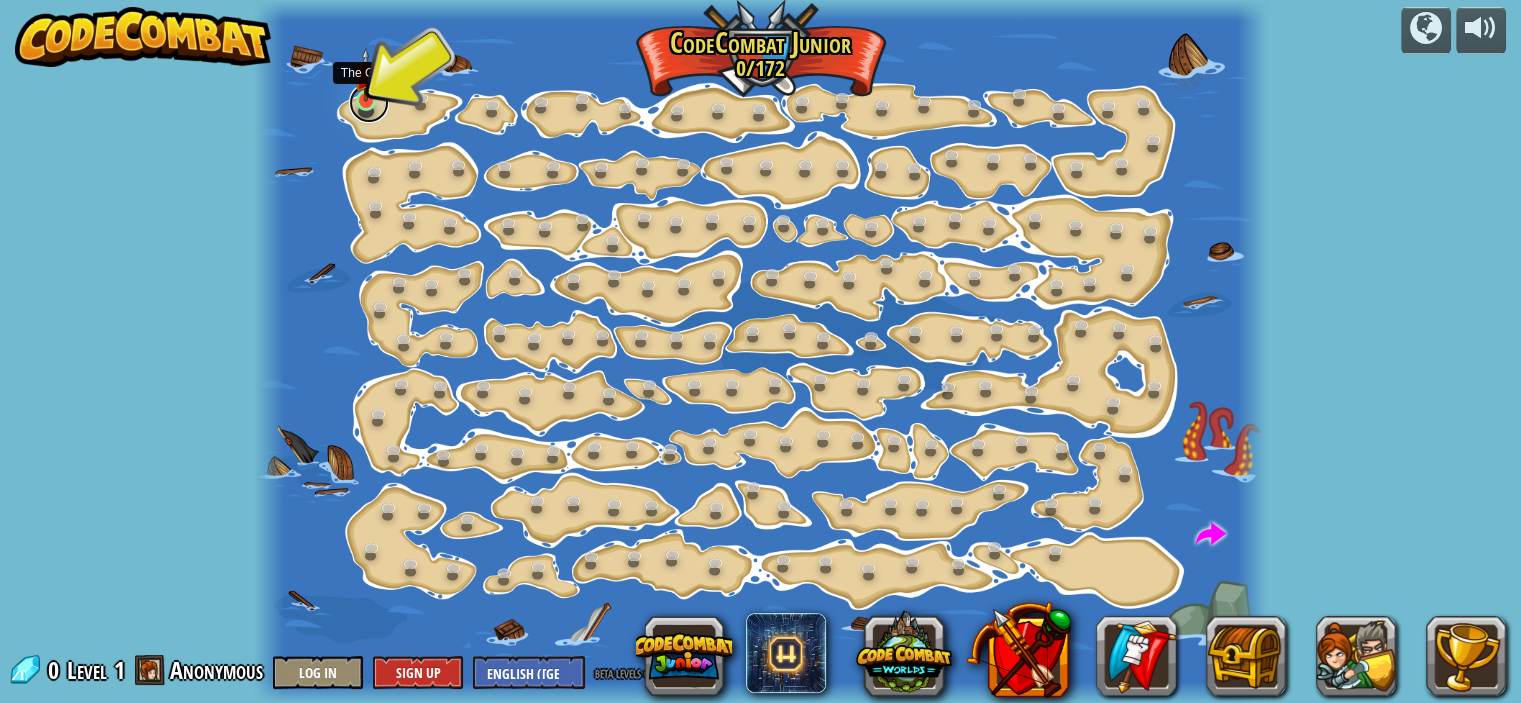 click at bounding box center (369, 103) 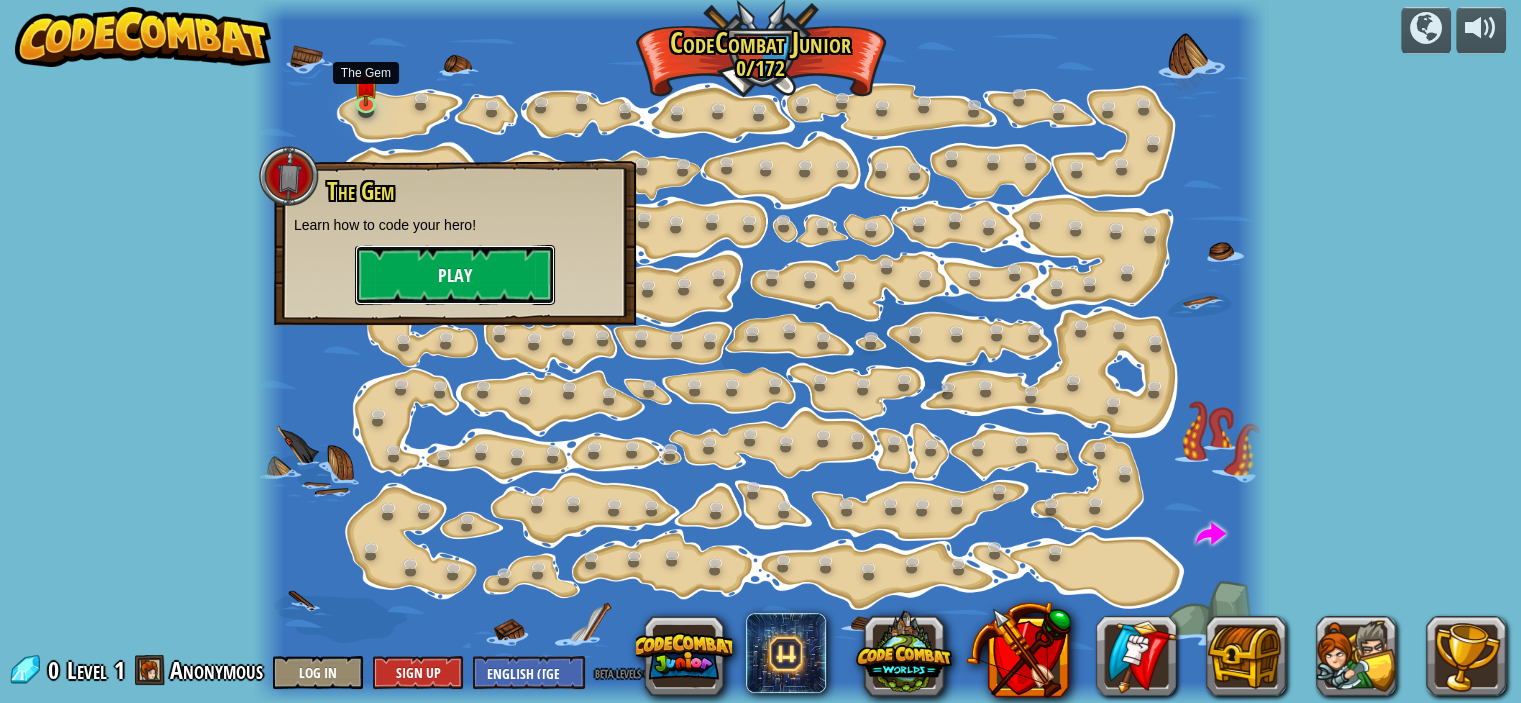 click on "Play" at bounding box center [455, 275] 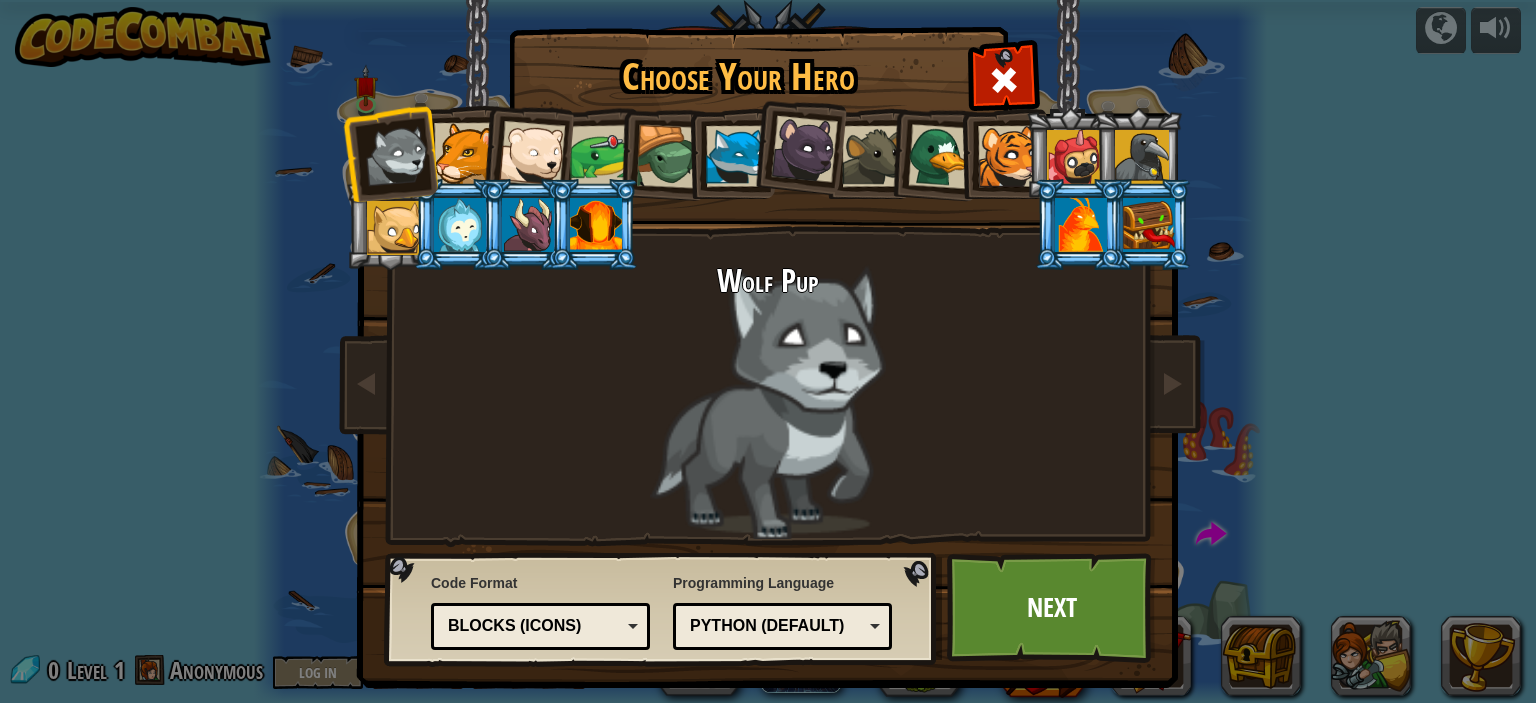 click at bounding box center [596, 225] 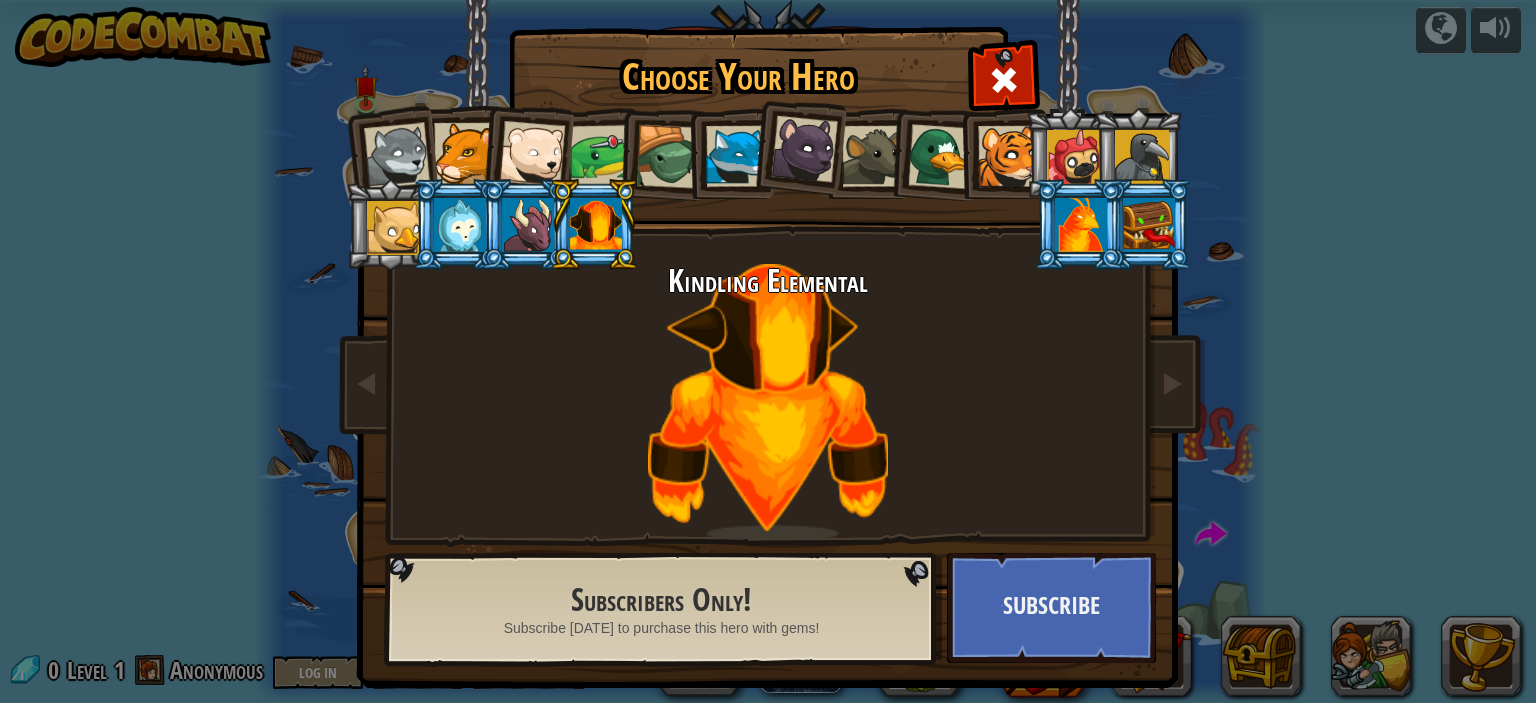 click at bounding box center [736, 156] 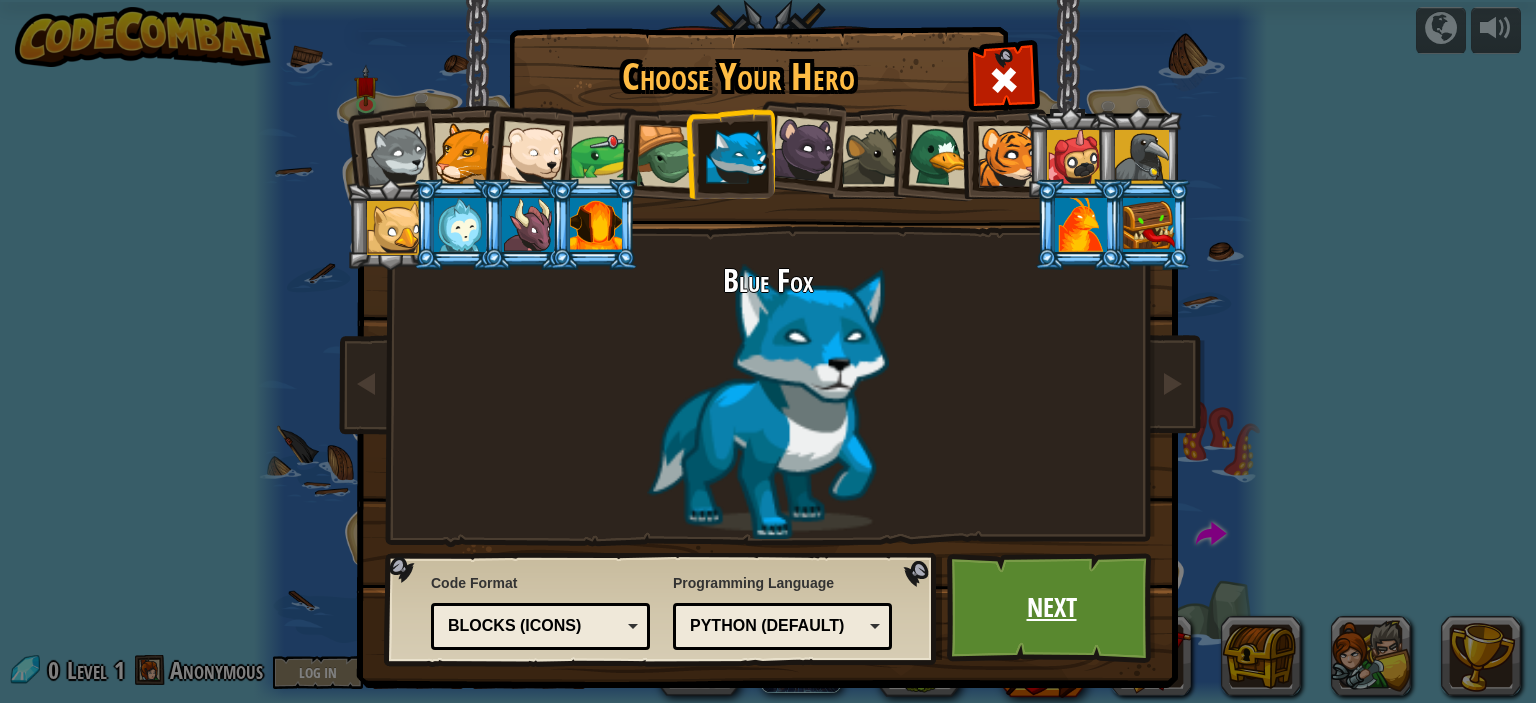 click on "Next" at bounding box center (1051, 608) 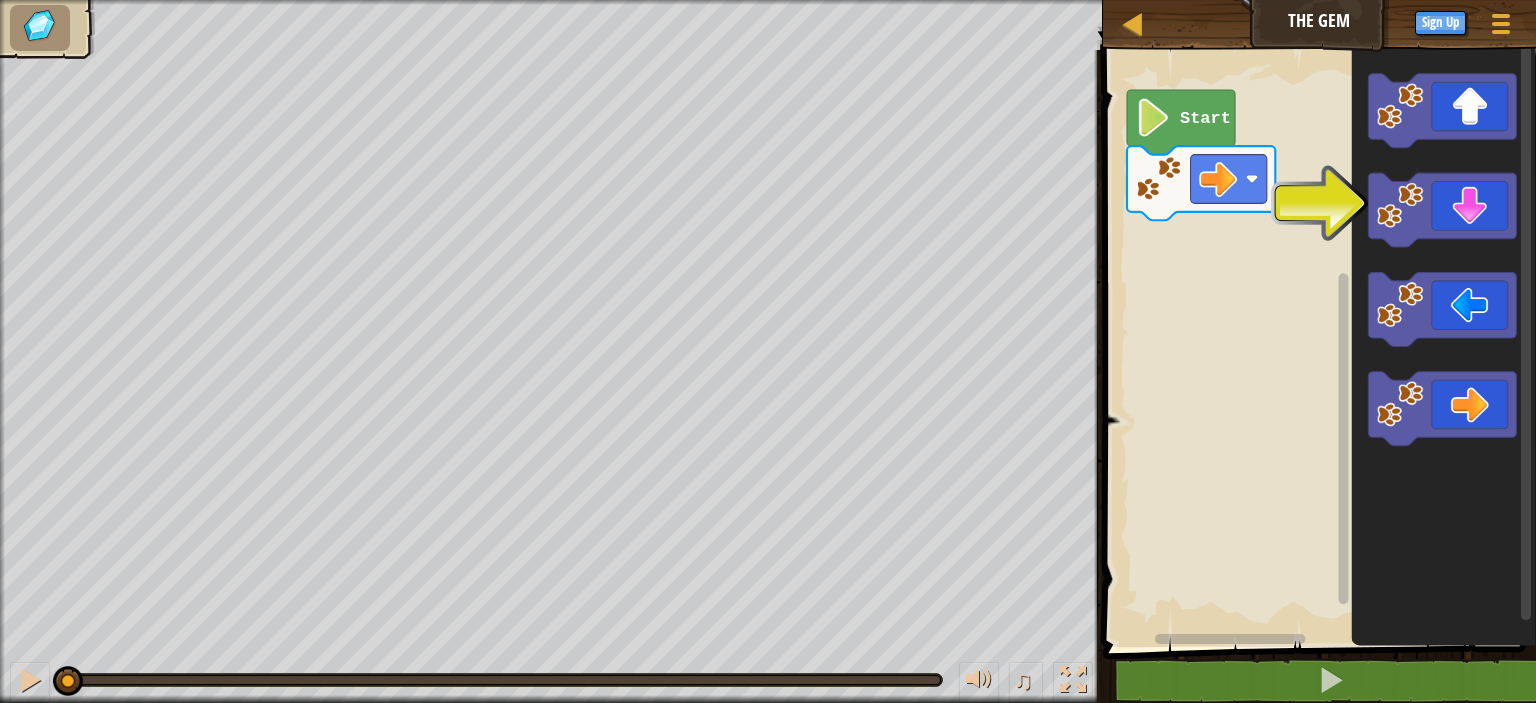 click on "Map The Gem Game Menu Sign Up 1     הההההההההההההההההההההההההההההההההההההההההההההההההההההההההההההההההההההההההההההההההההההההההההההההההההההההההההההההההההההההההההההההההההההההההההההההההההההההההההההההההההההההההההההההההההההההההההההההההההההההההההההההההההההההההההההההההההההההההההההההההההההההההההההההה XXXXXXXXXXXXXXXXXXXXXXXXXXXXXXXXXXXXXXXXXXXXXXXXXXXXXXXXXXXXXXXXXXXXXXXXXXXXXXXXXXXXXXXXXXXXXXXXXXXXXXXXXXXXXXXXXXXXXXXXXXXXXXXXXXXXXXXXXXXXXXXXXXXXXXXXXXXXXXXXXXXXXXXXXXXXXXXXXXXXXXXXXXXXXXXXXXXXXXXXXXXXXXXXXXXXXXXXXXXXXXXXXXXXXXXXXXXXXXXXXXXXXXXXXXXXXXXX Solution × Blocks 1 2 go ( 'right' )     Start Code Saved Programming language : Python Statement   /  Call   /  go('up') go('down') go('left') go('right') × Fix Your Code Need help? Ask the AI ♫ Blue Fox Skip" at bounding box center [768, 0] 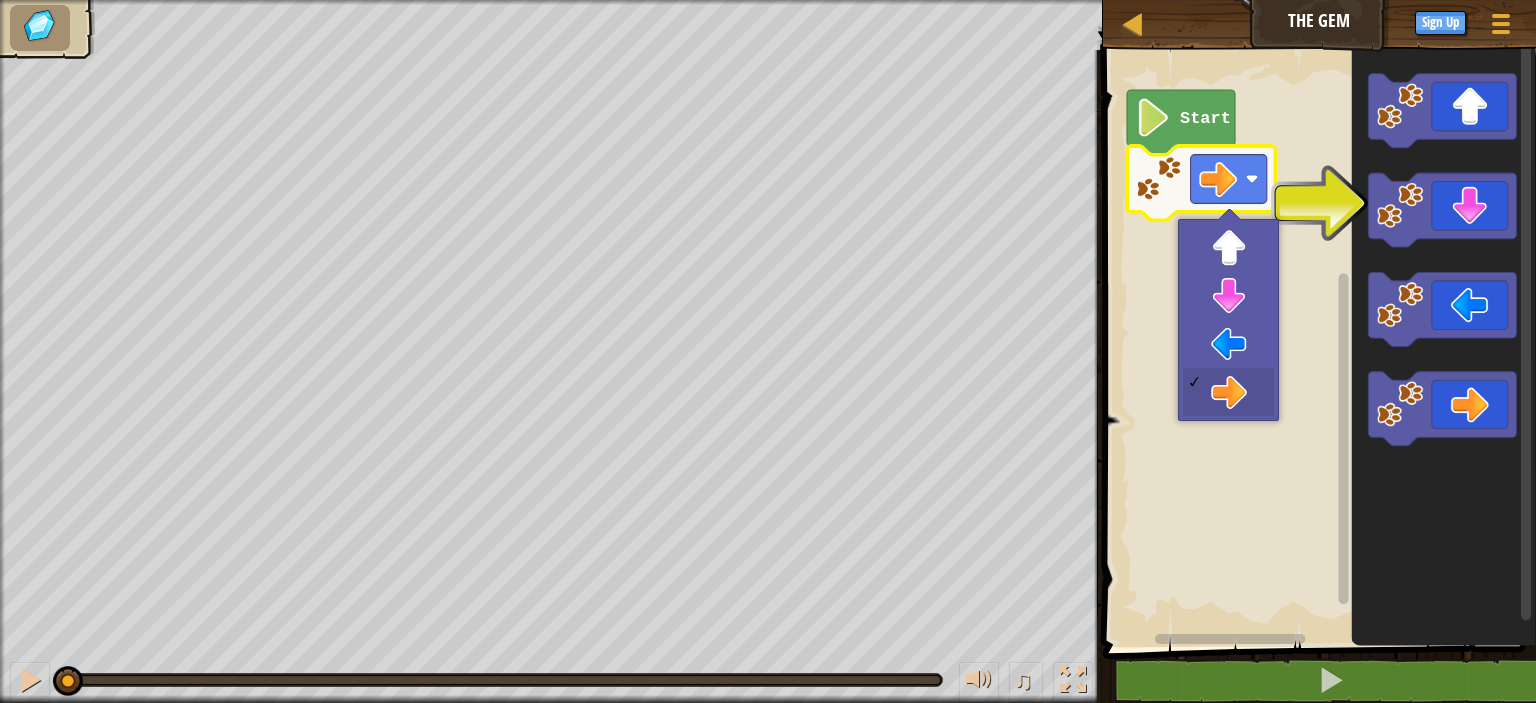 click 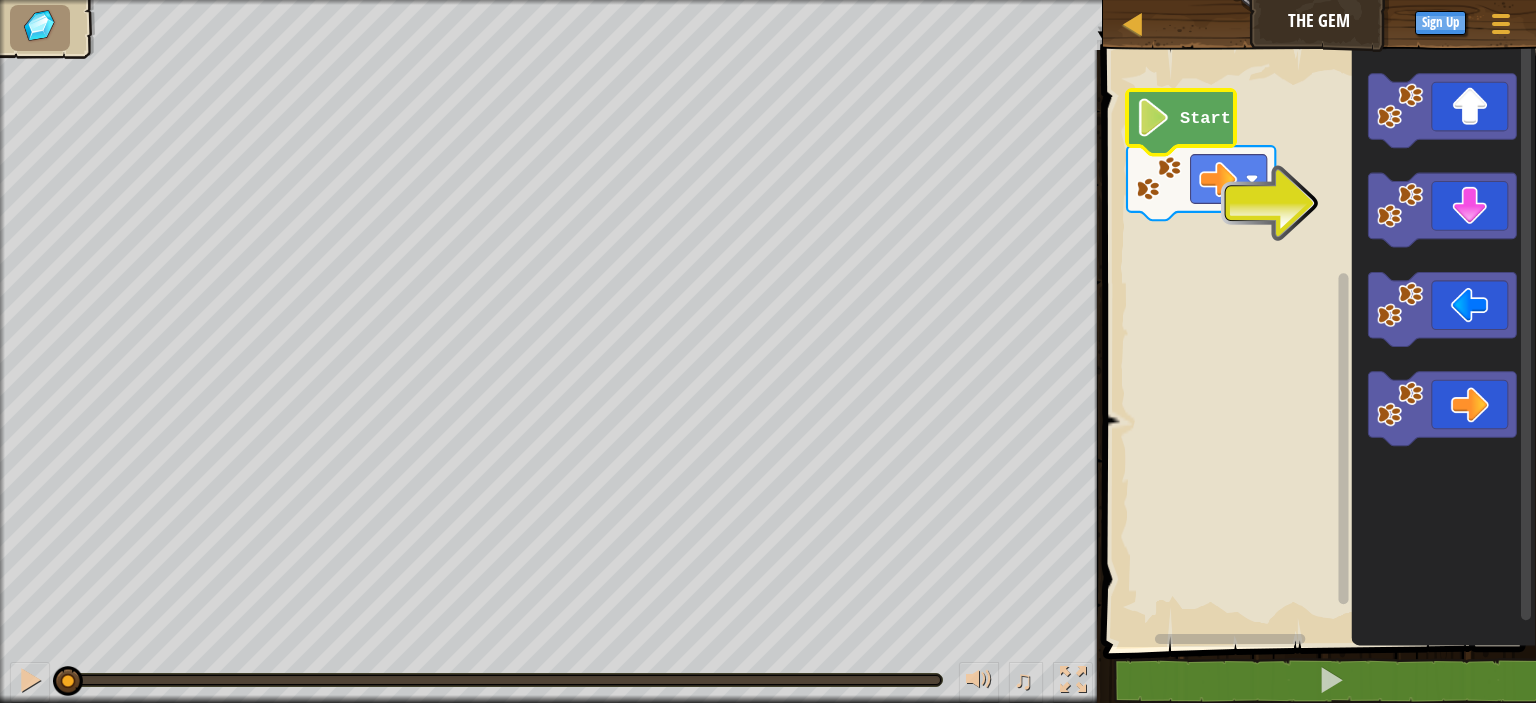 click 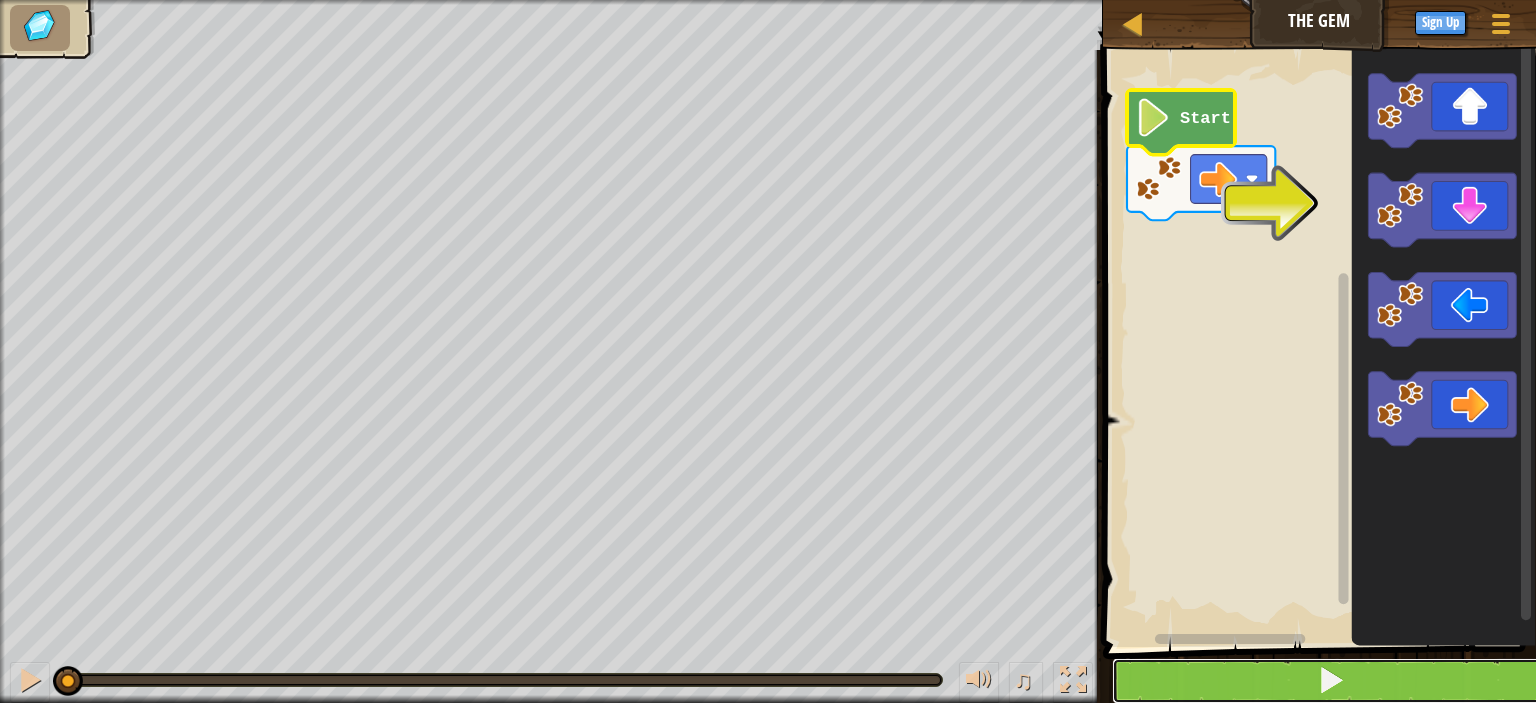 click at bounding box center [1331, 680] 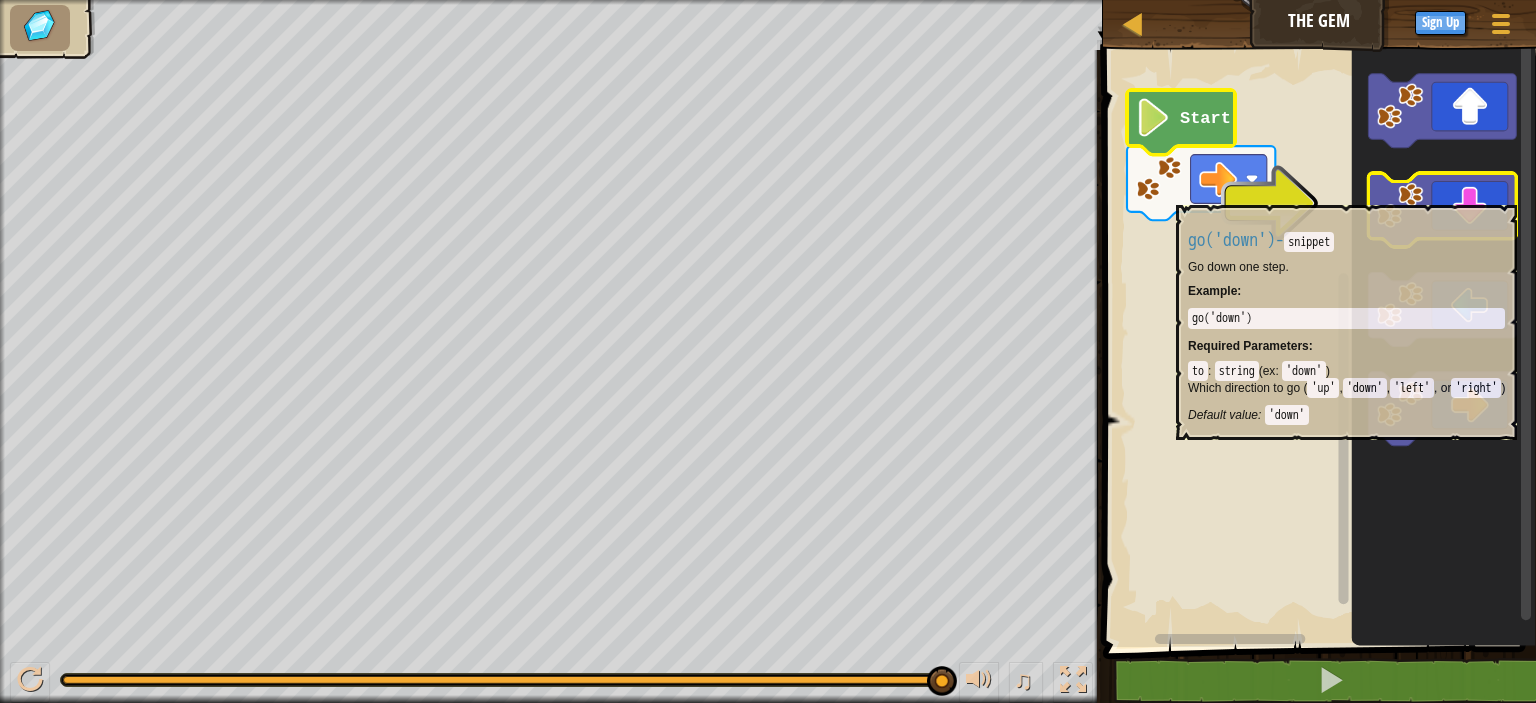 click 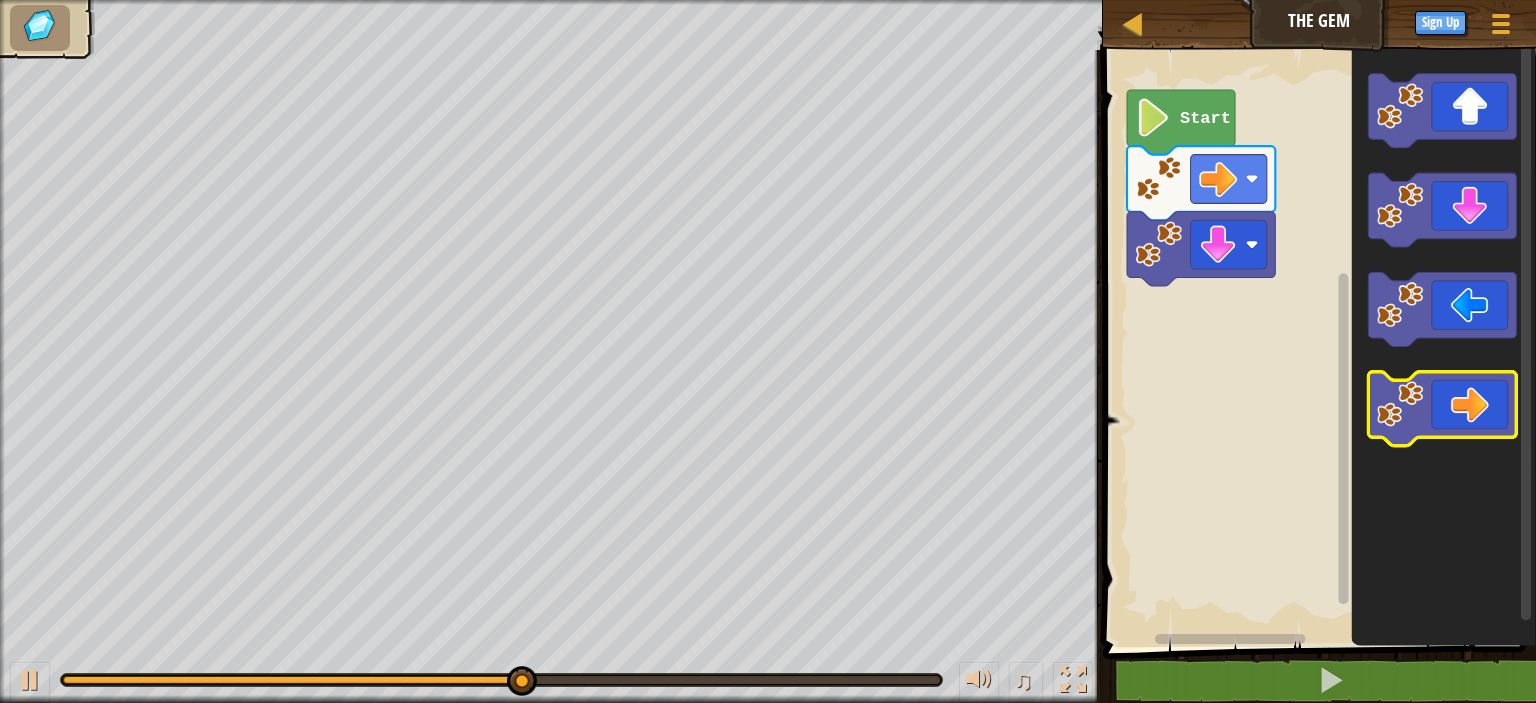click 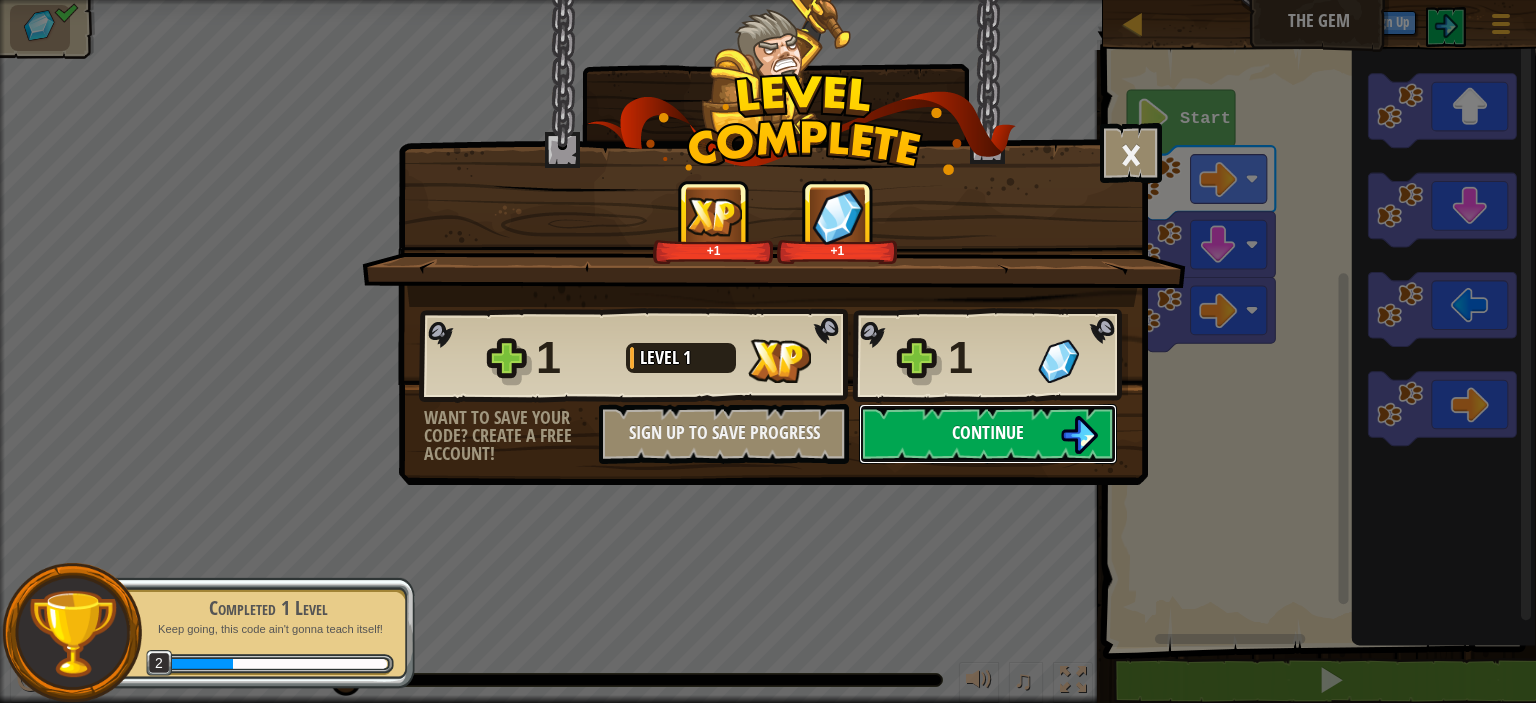 click on "Continue" at bounding box center (988, 432) 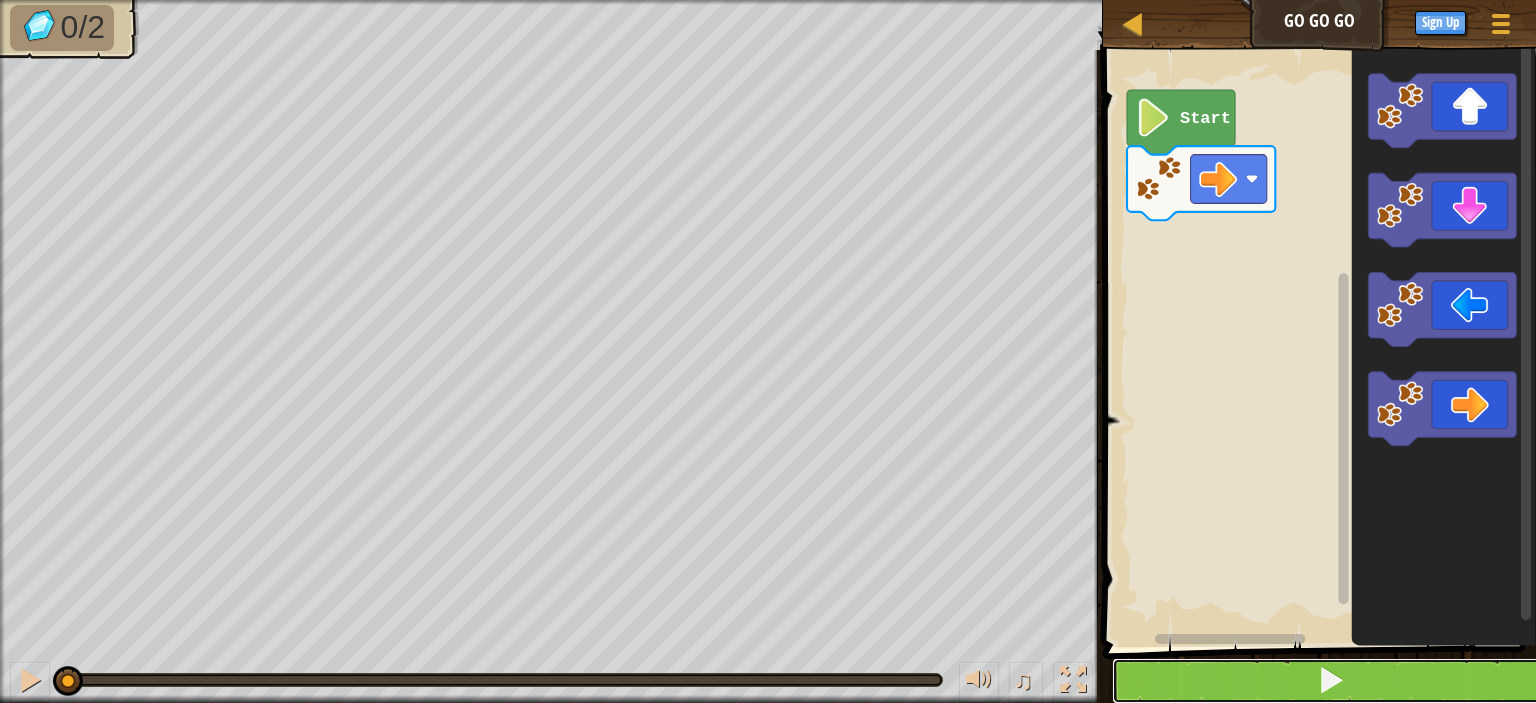 click at bounding box center (1331, 680) 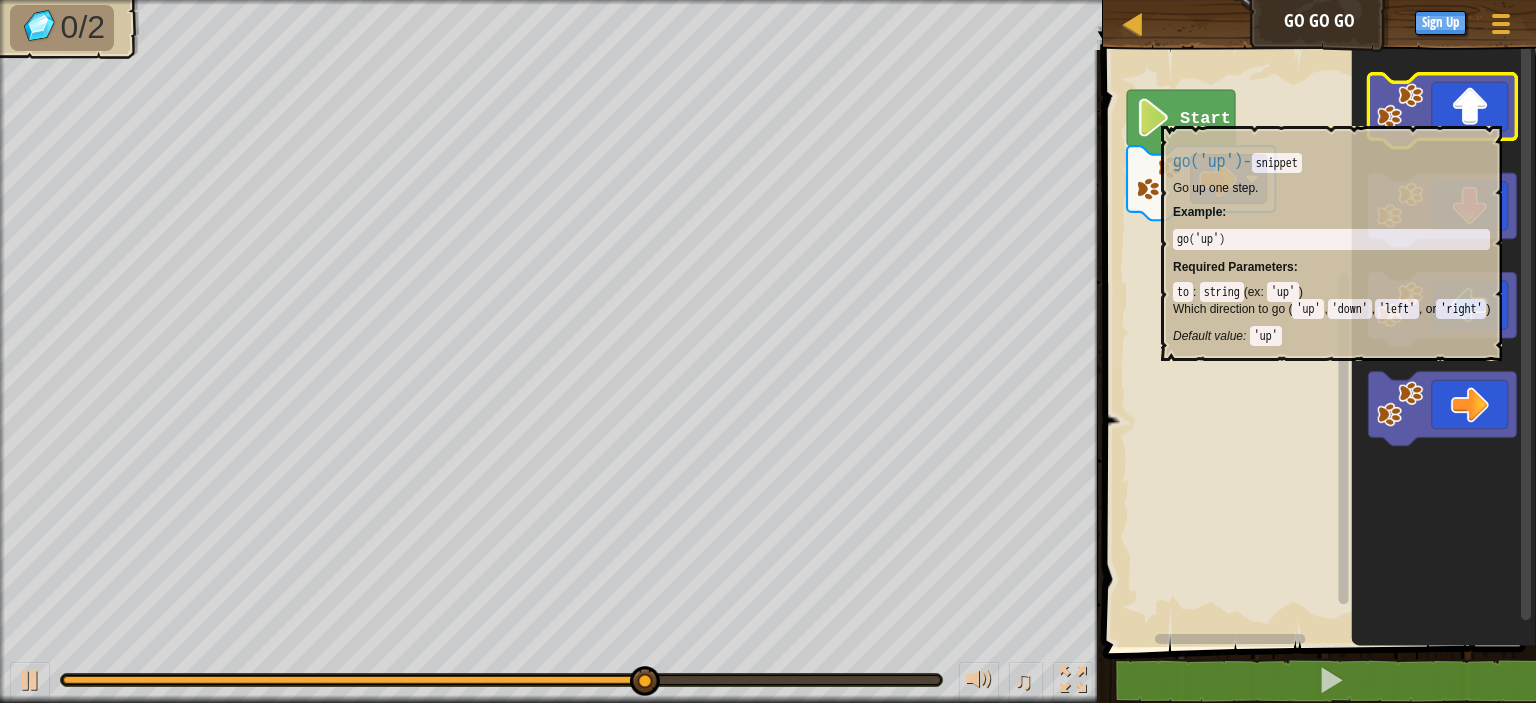 click 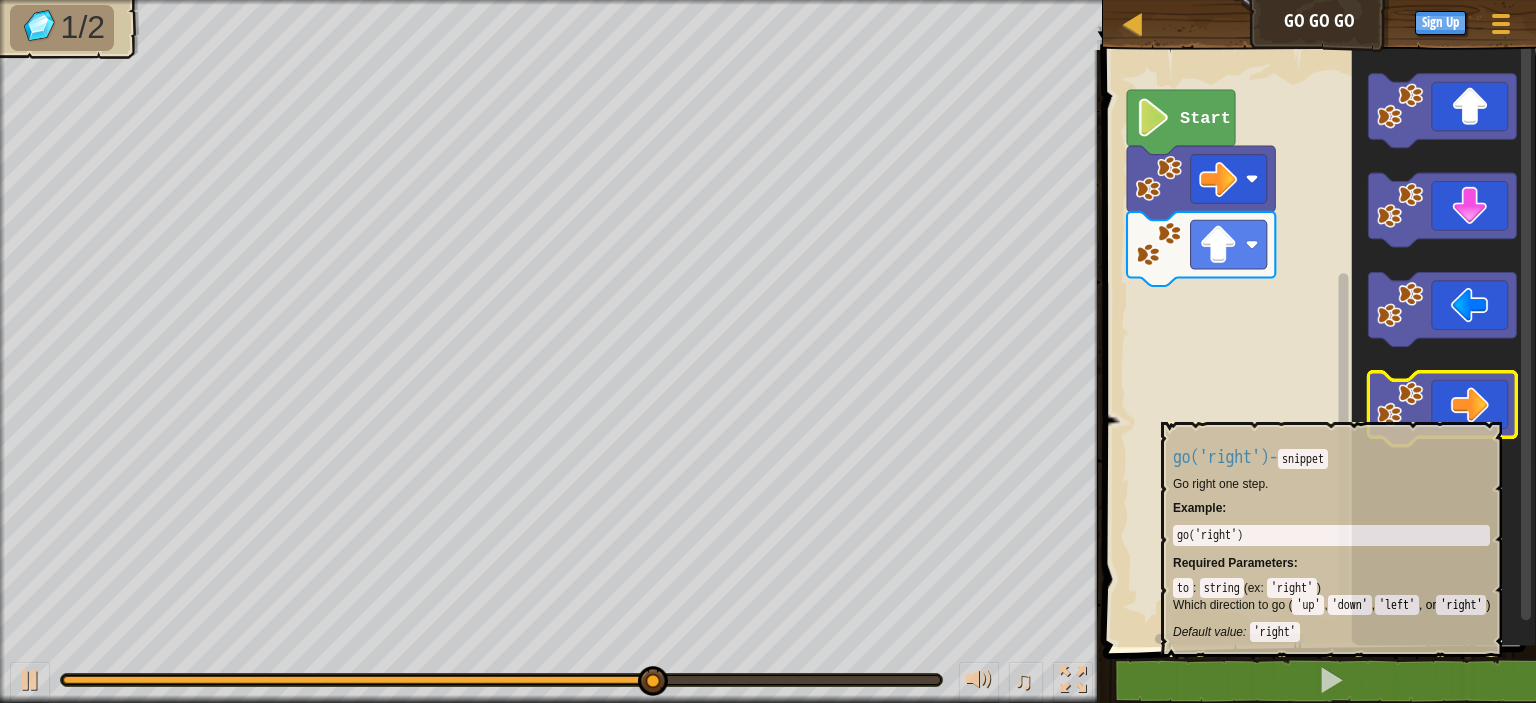 click 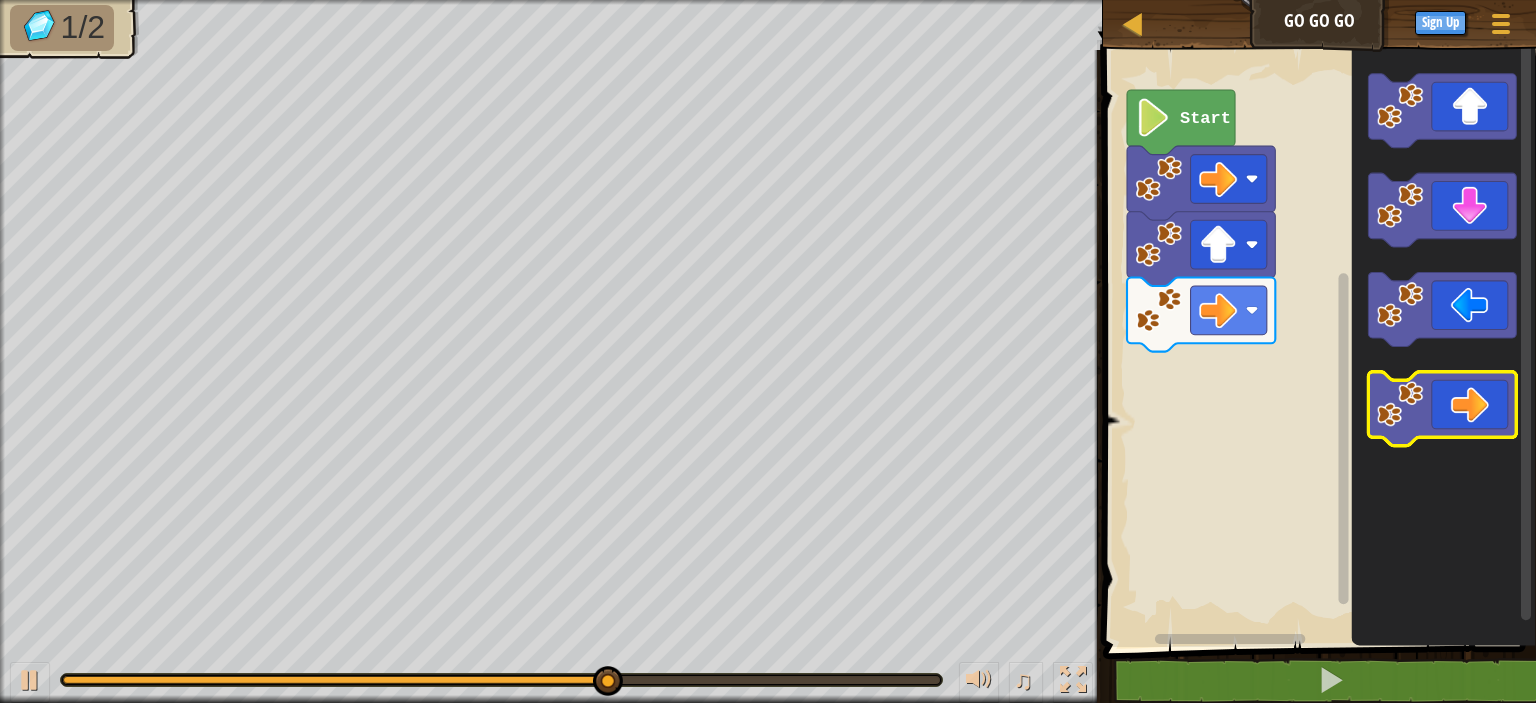 click 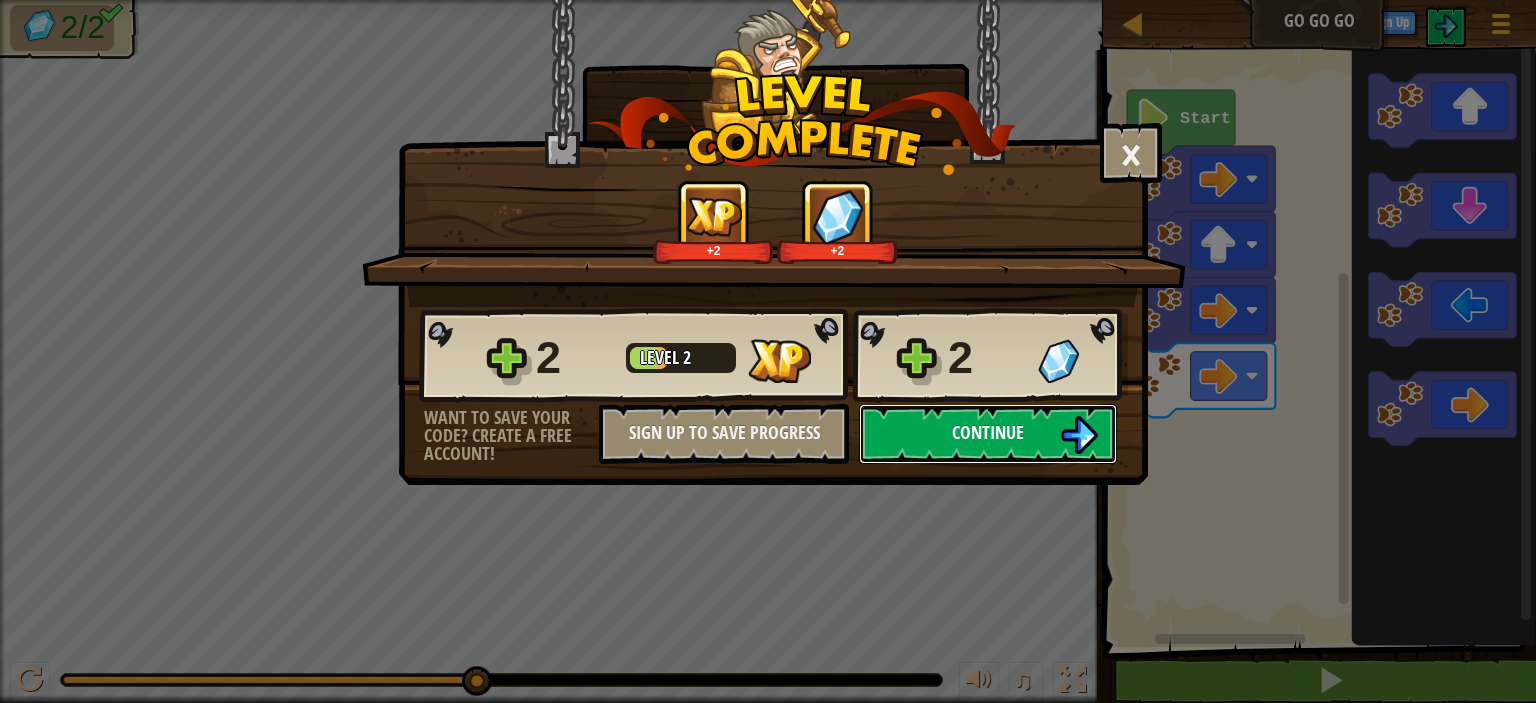 click on "Continue" at bounding box center [988, 432] 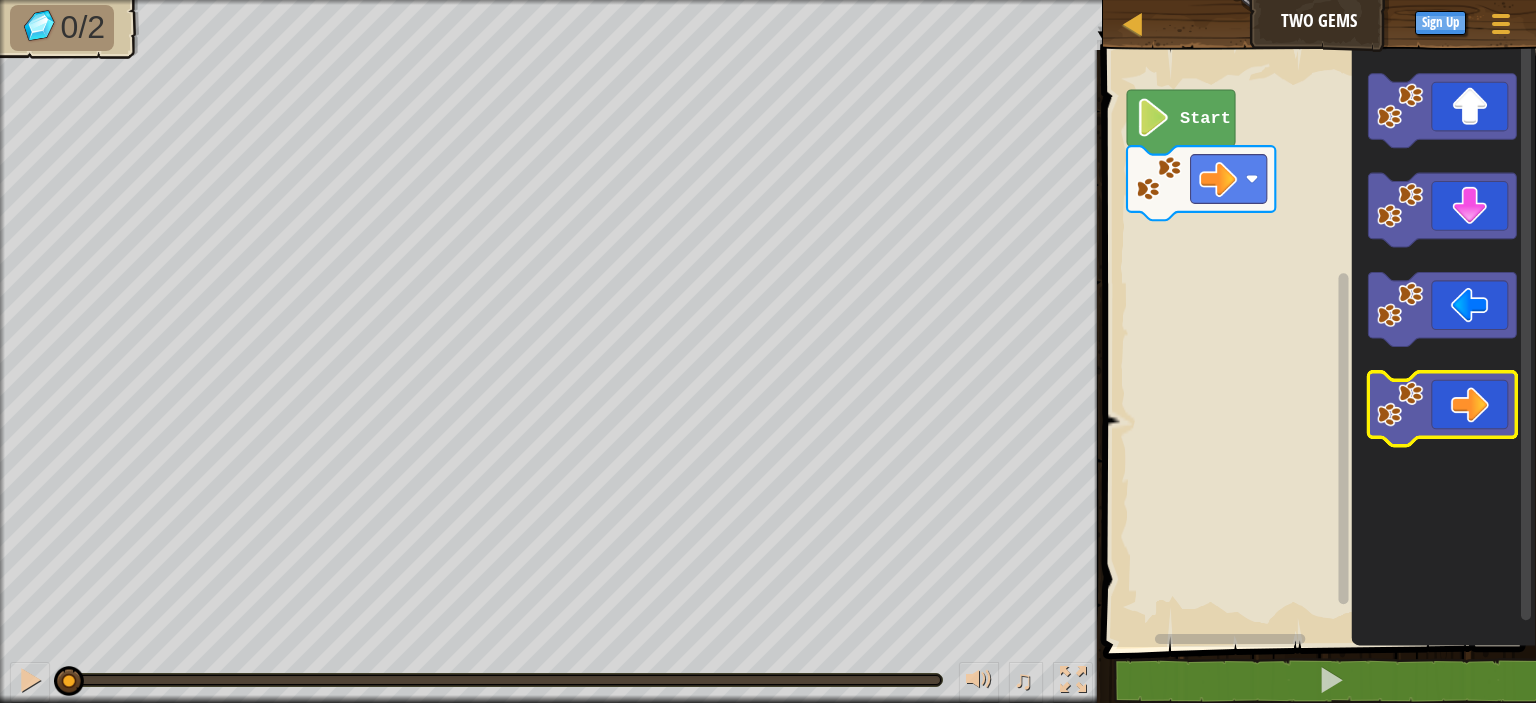 click 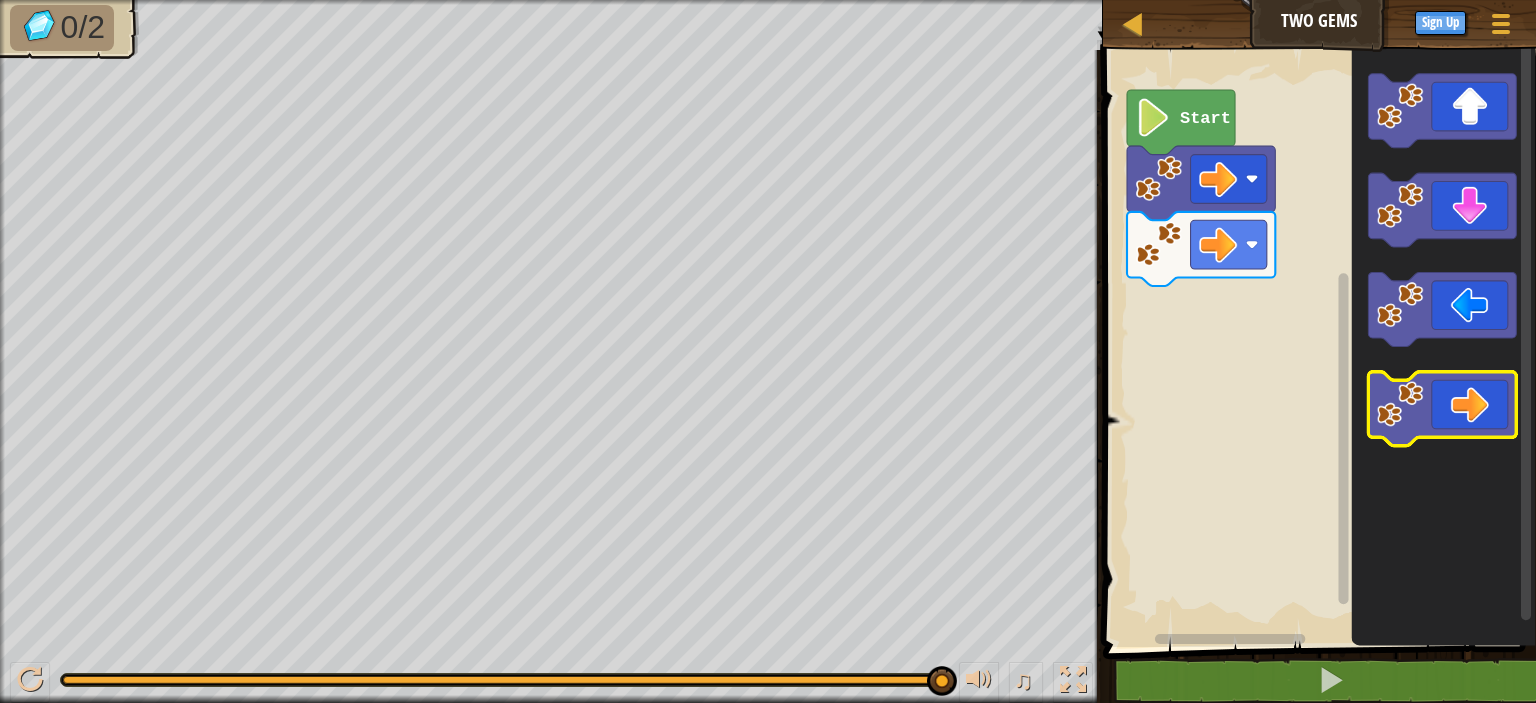 click 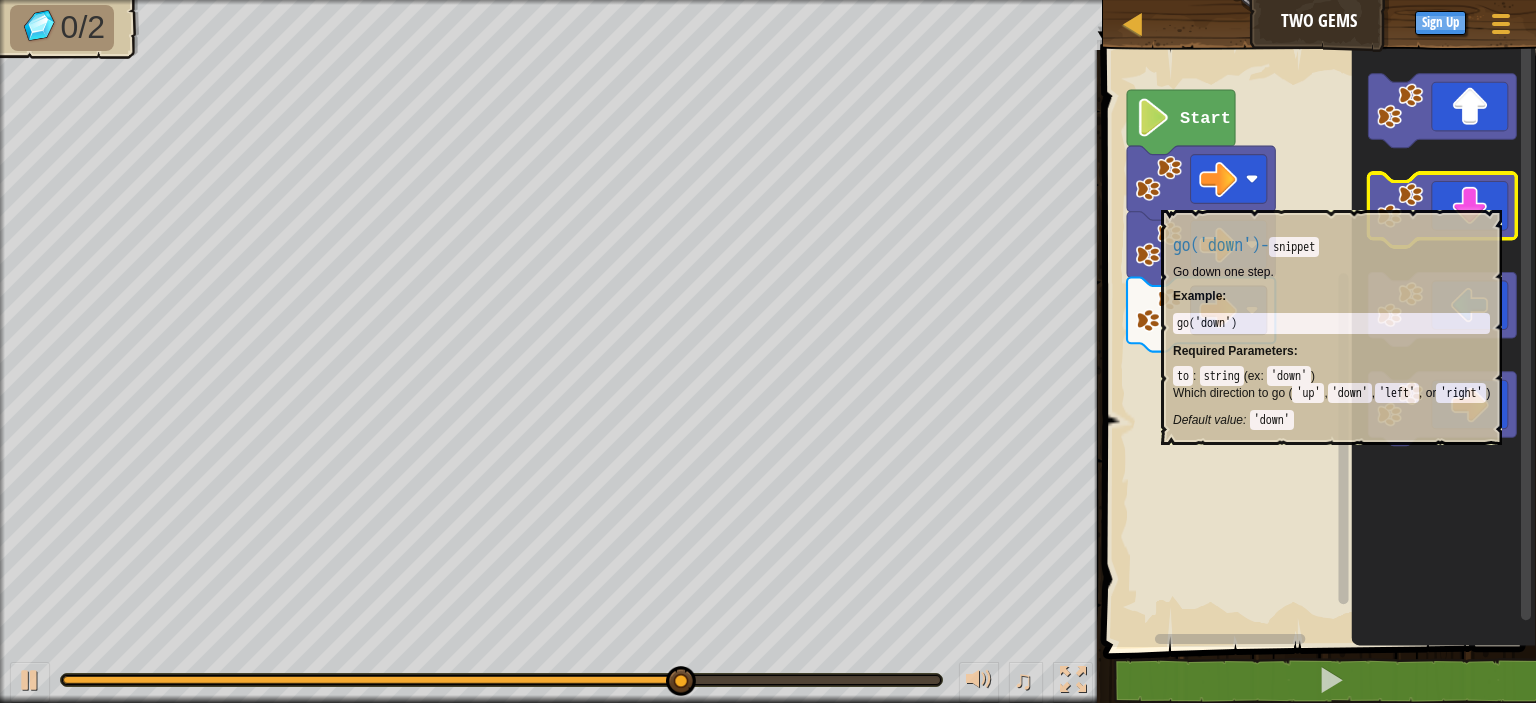 click 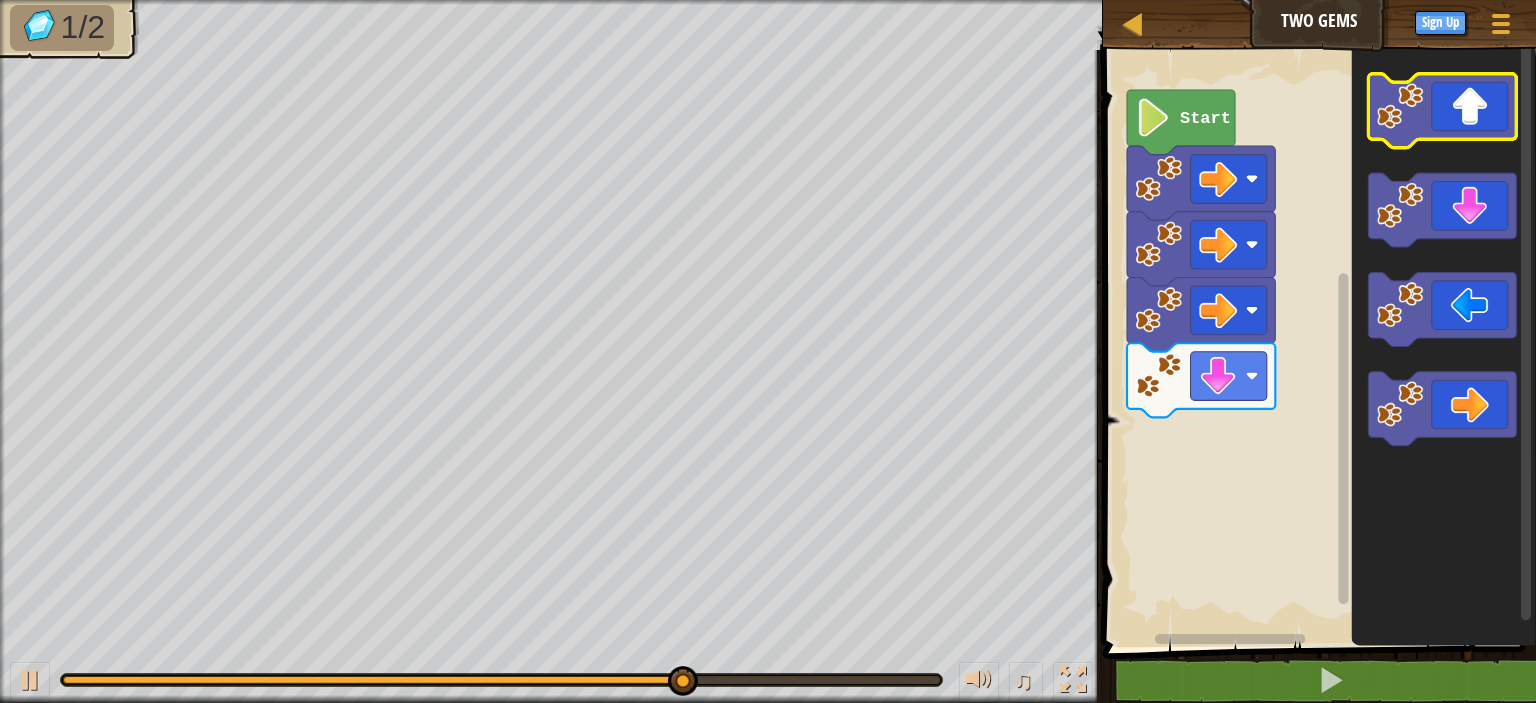 click 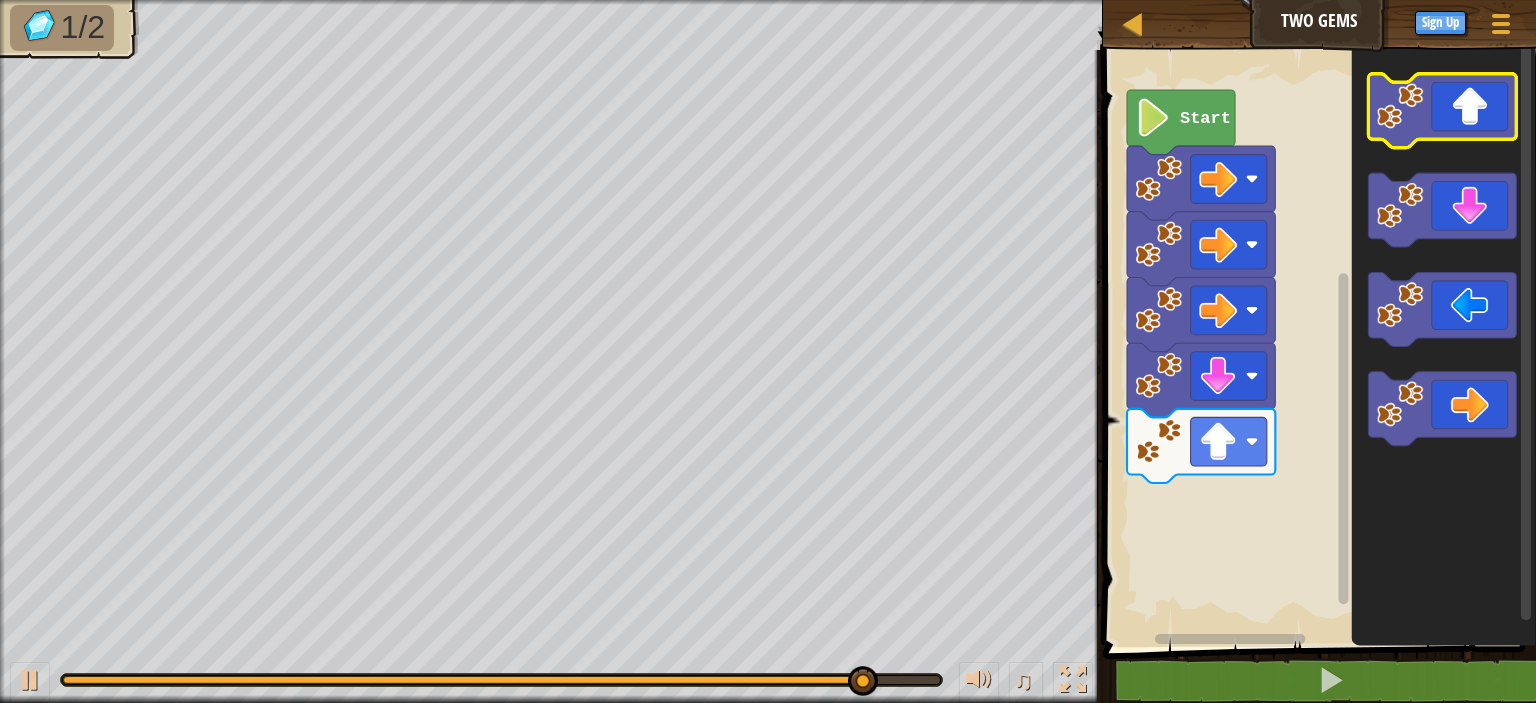 click 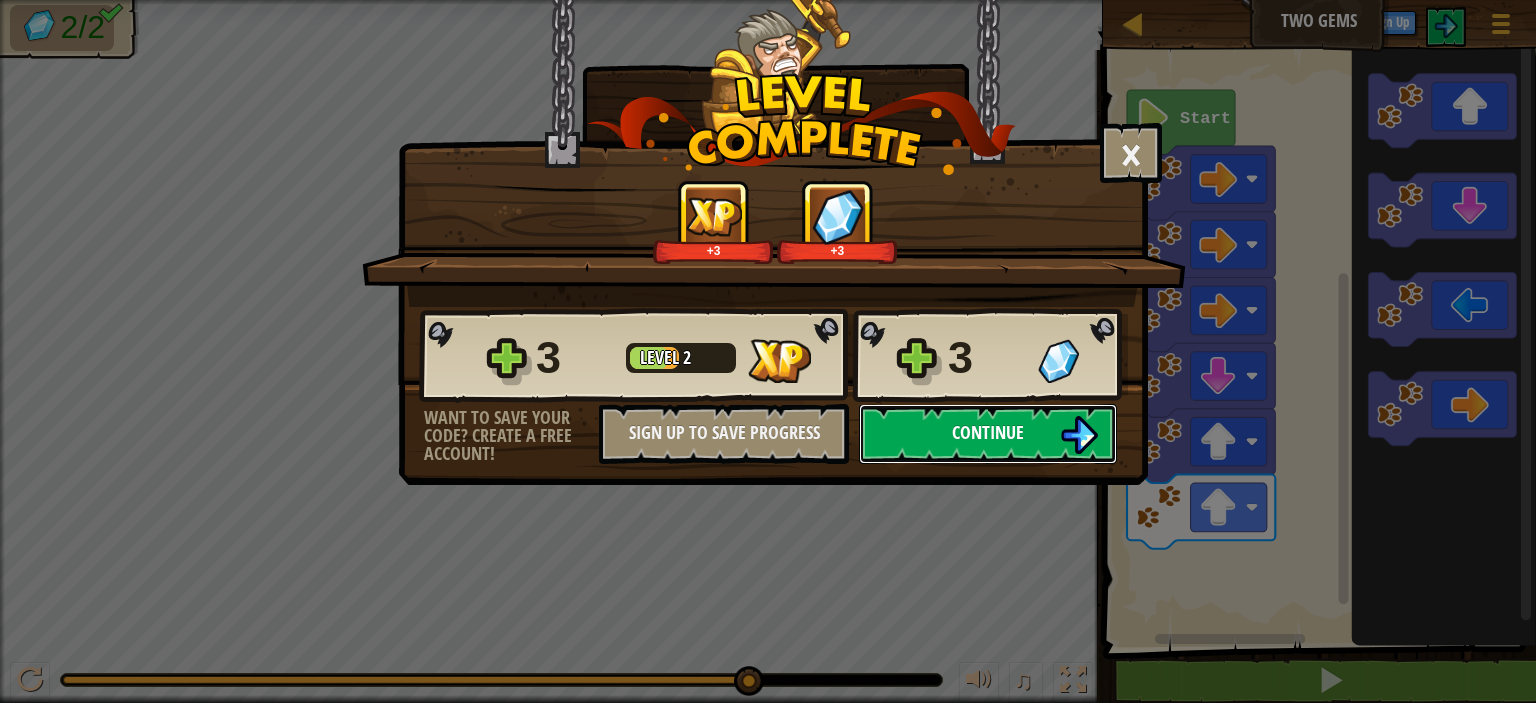 click on "Continue" at bounding box center (988, 432) 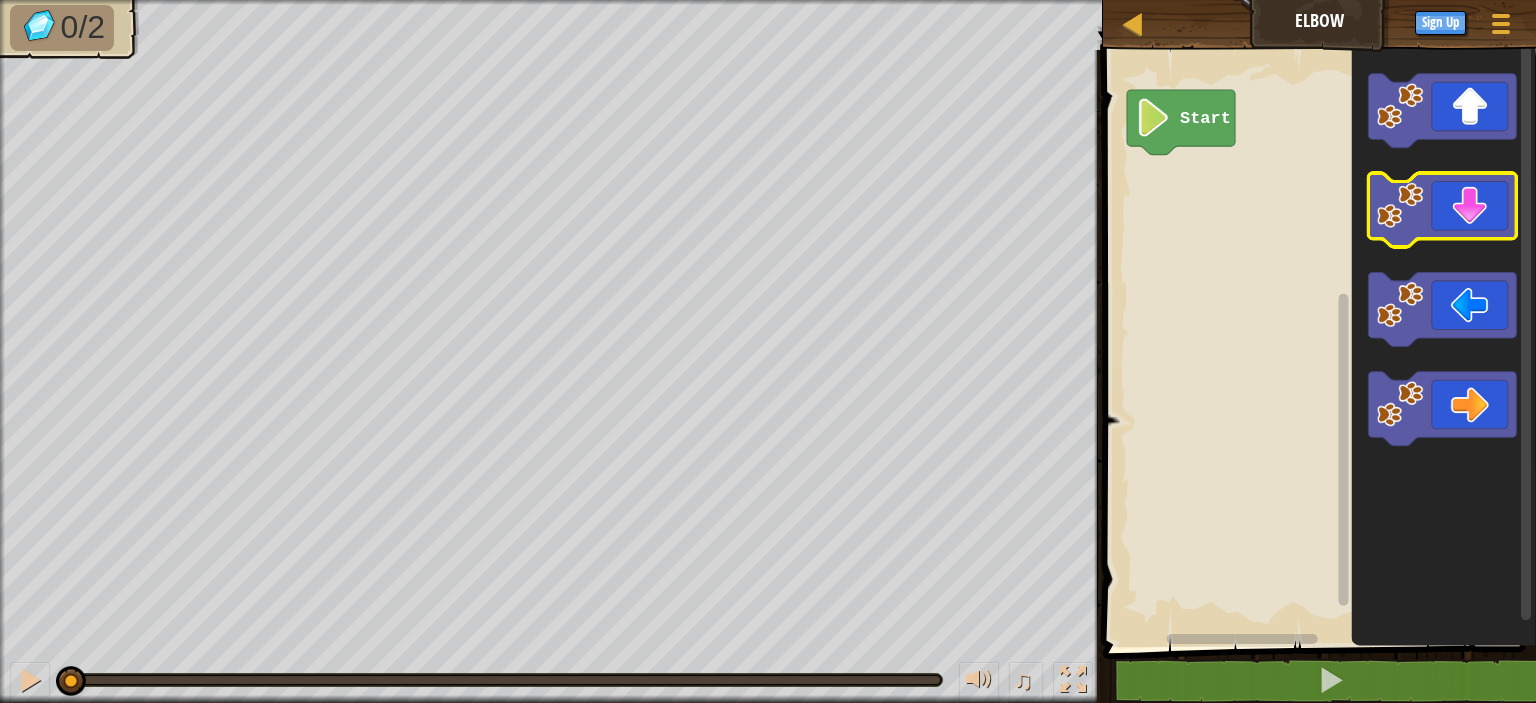 click 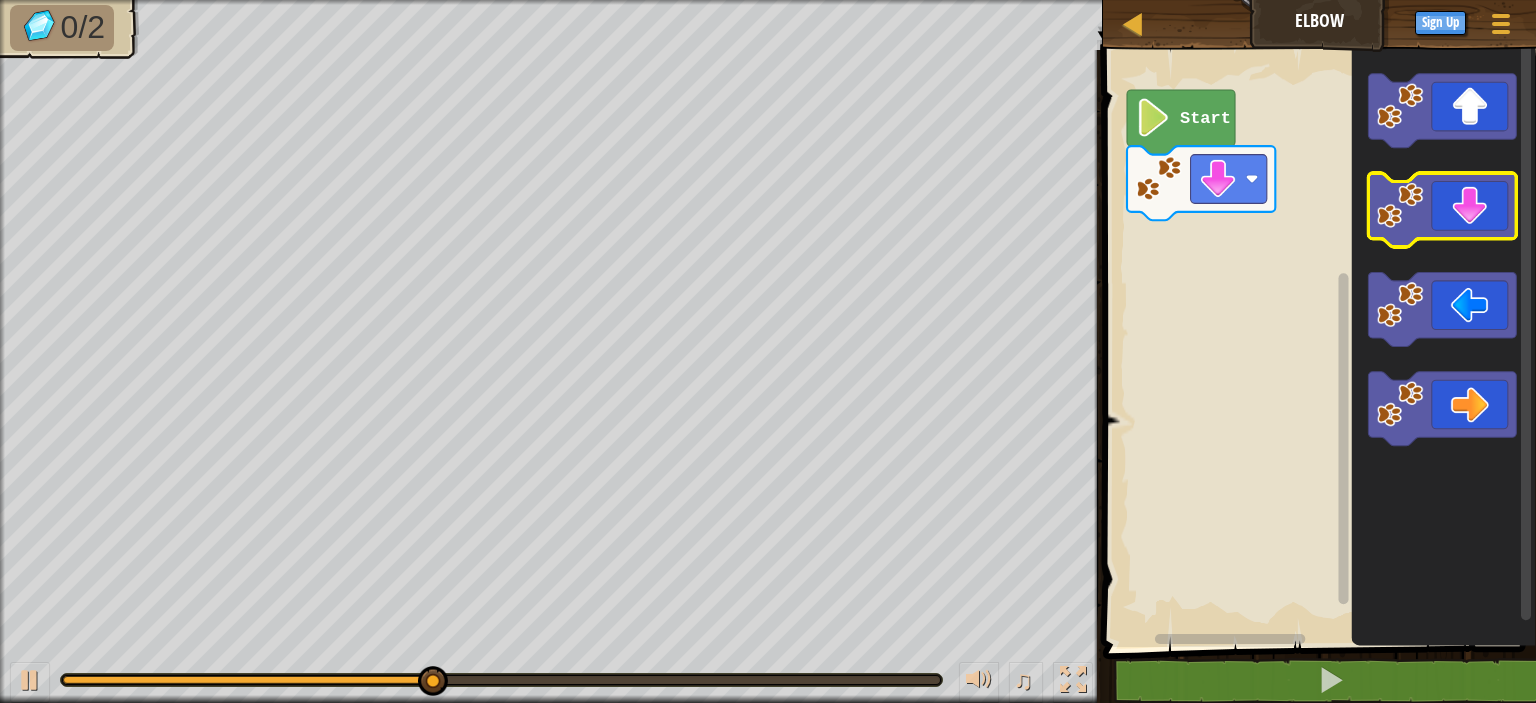 click 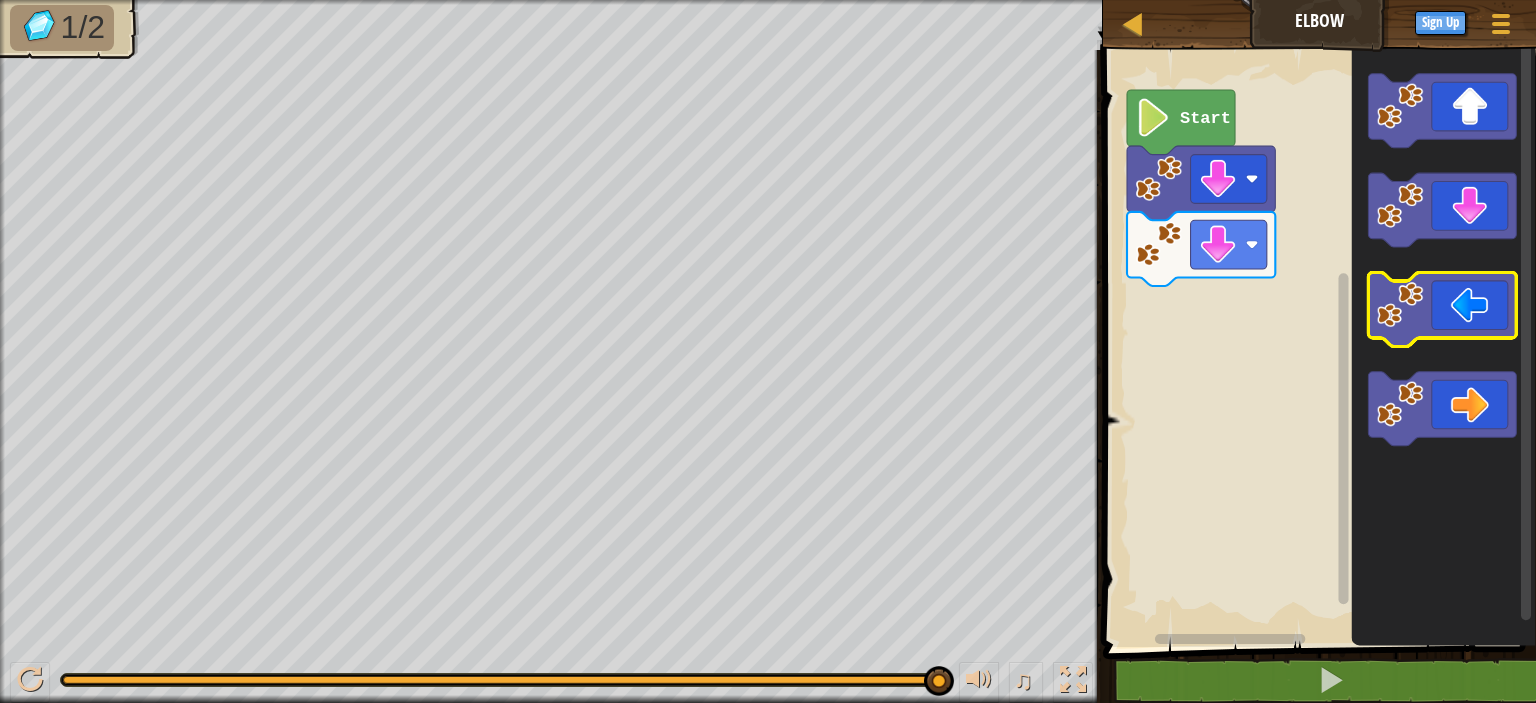 click 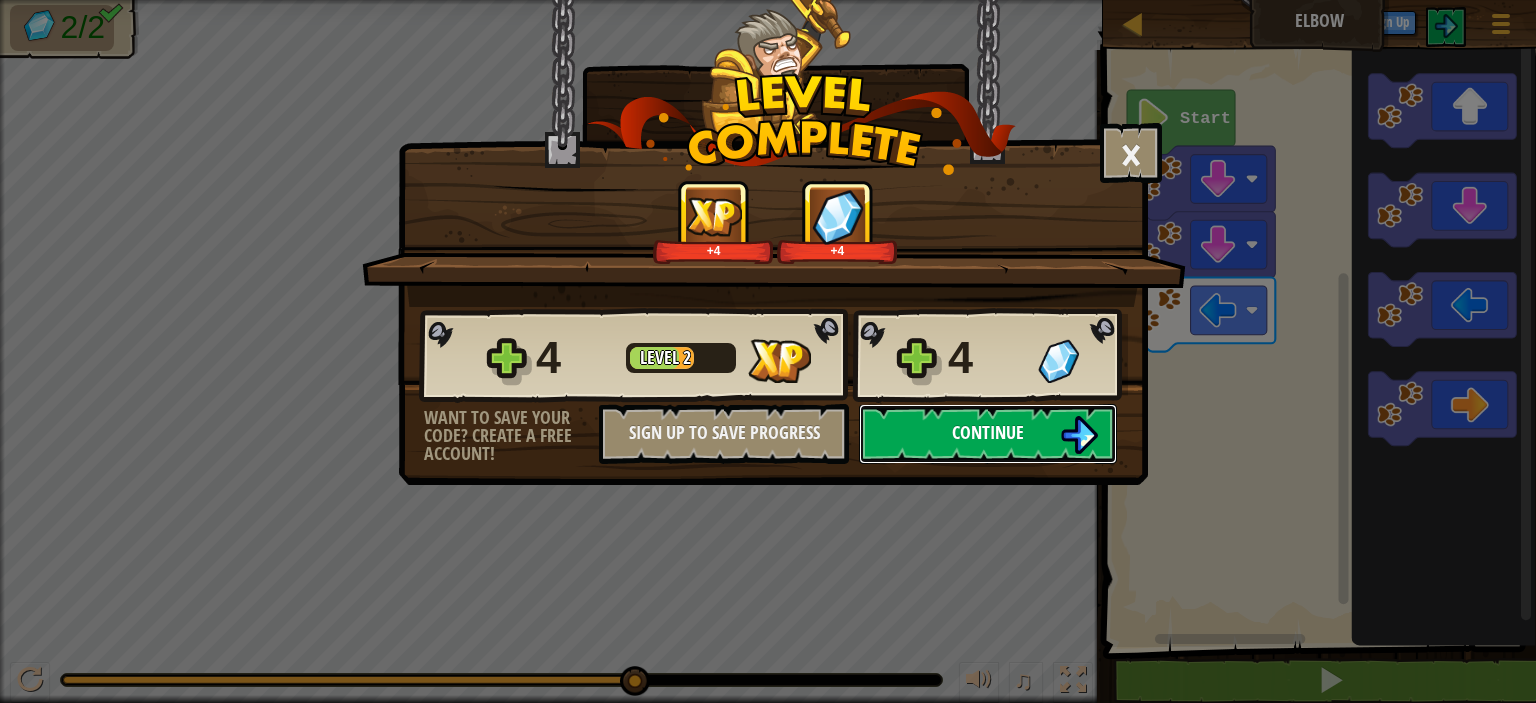 click on "Continue" at bounding box center [988, 434] 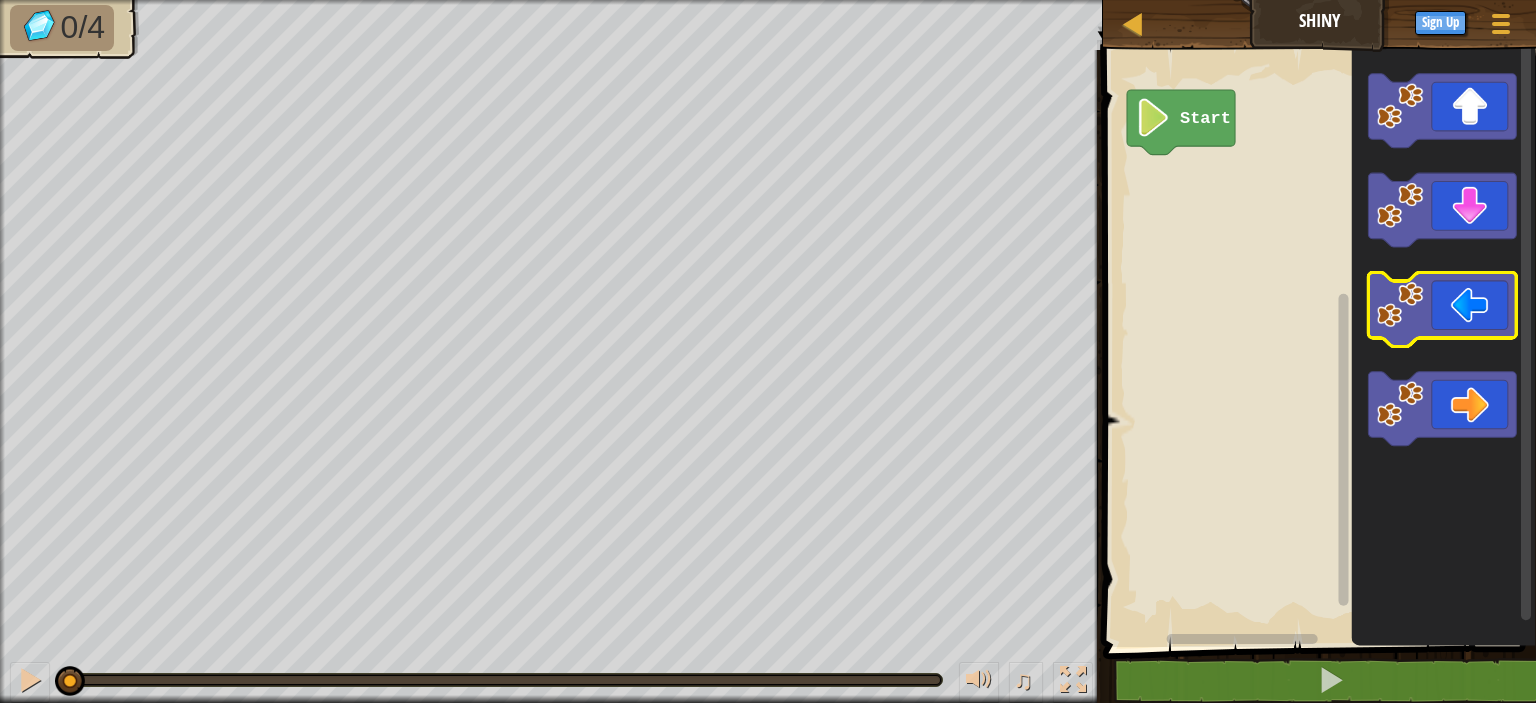 click 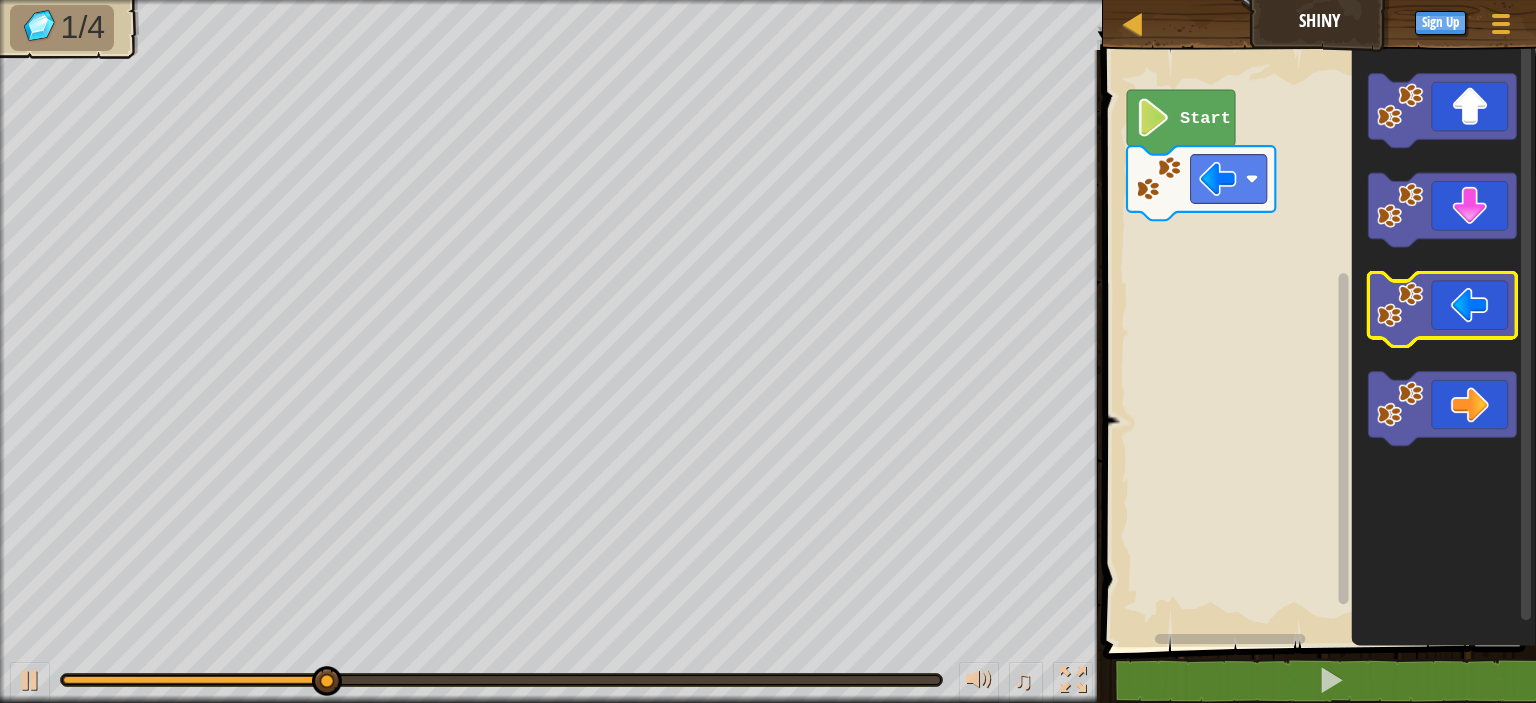 click 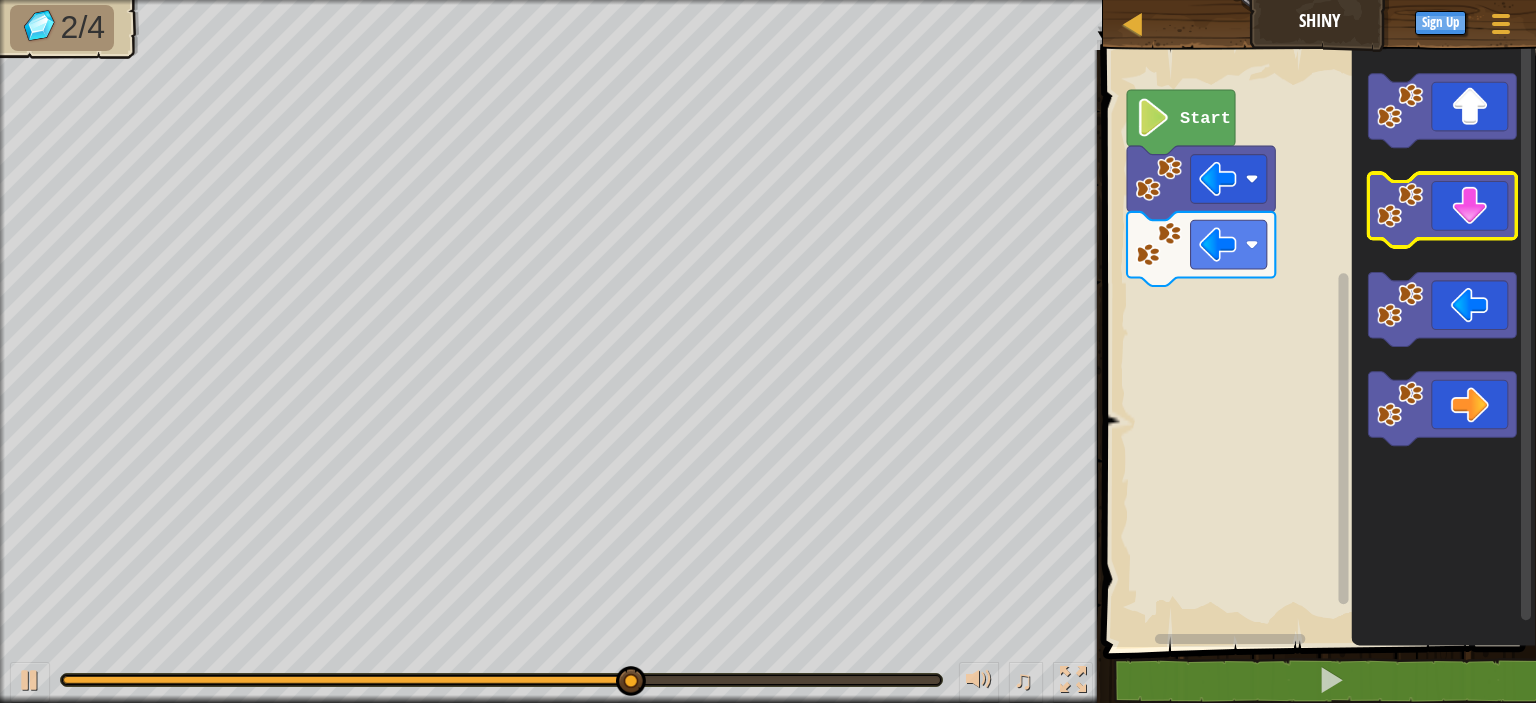 click 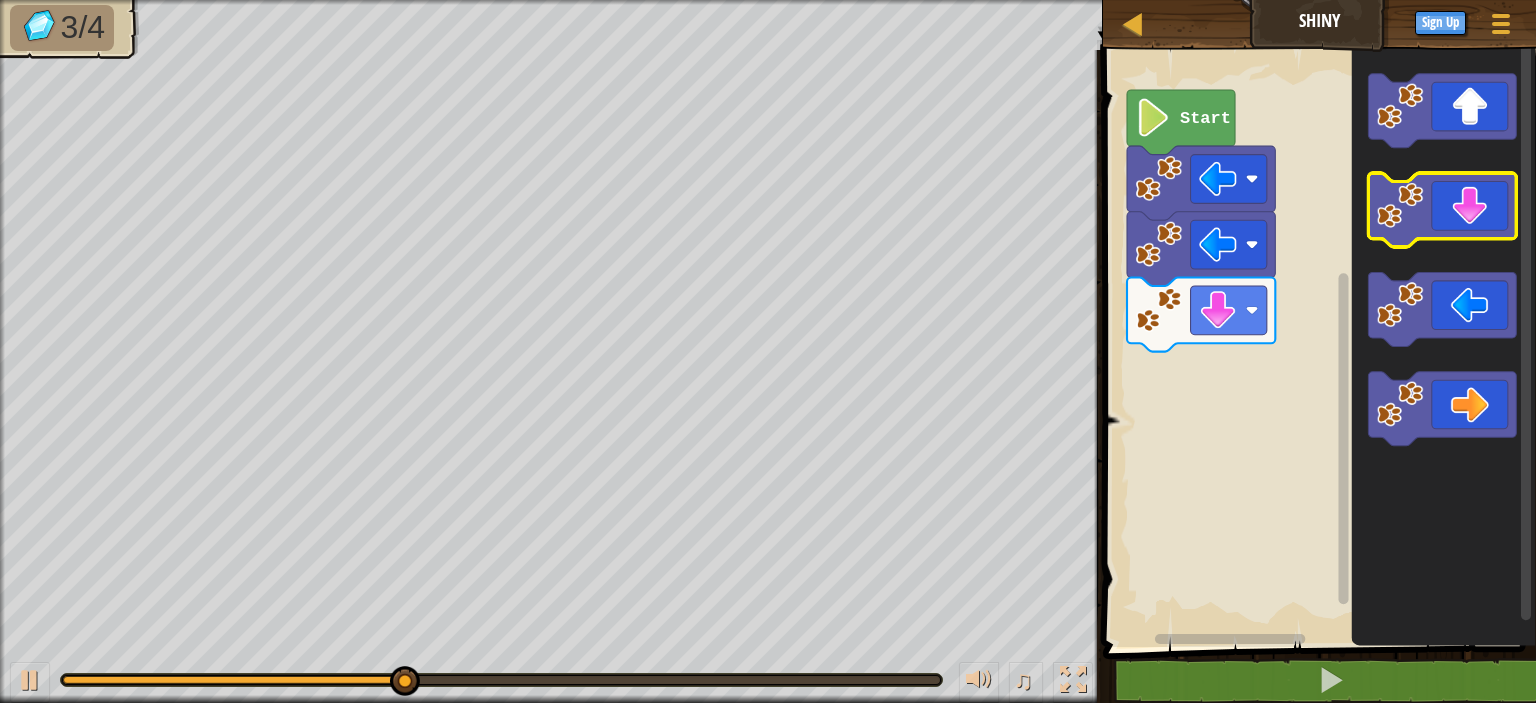 click 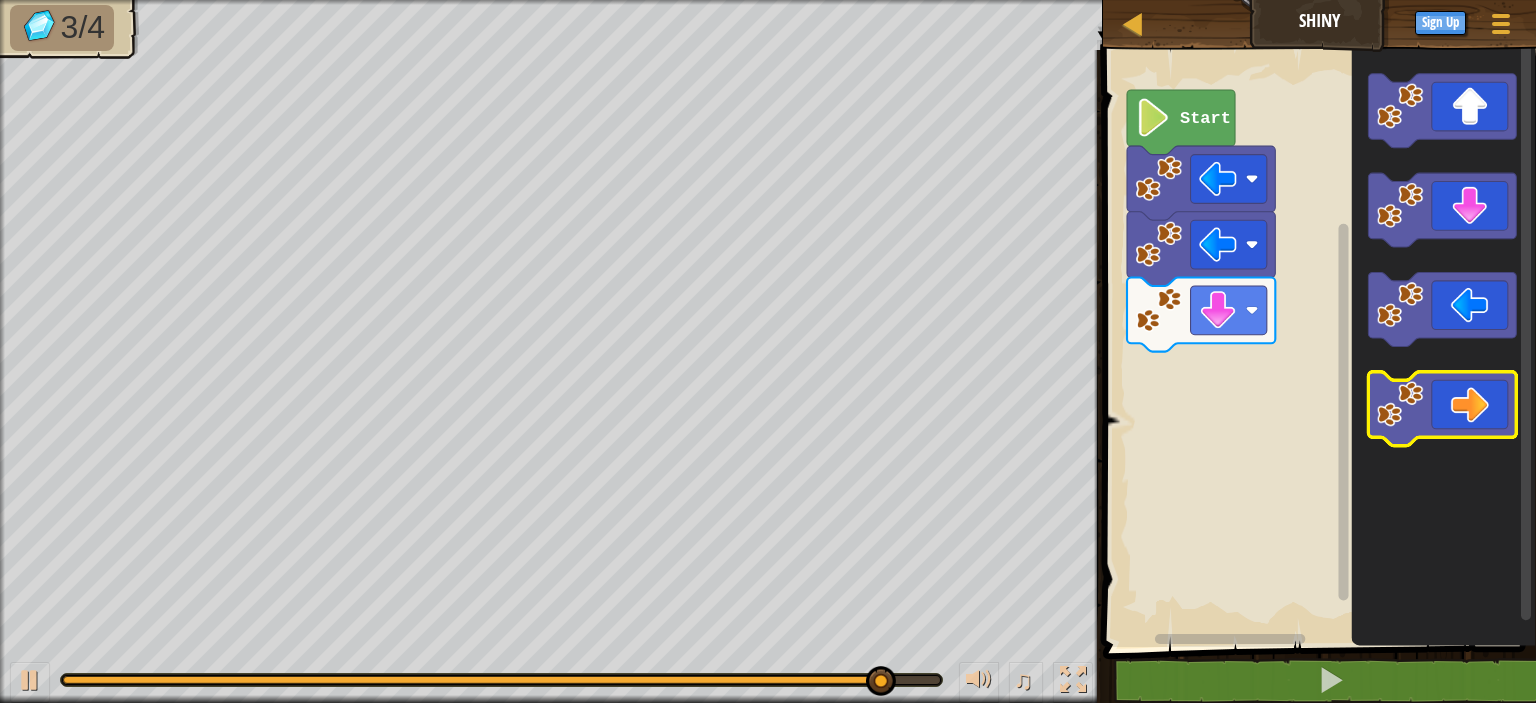 click 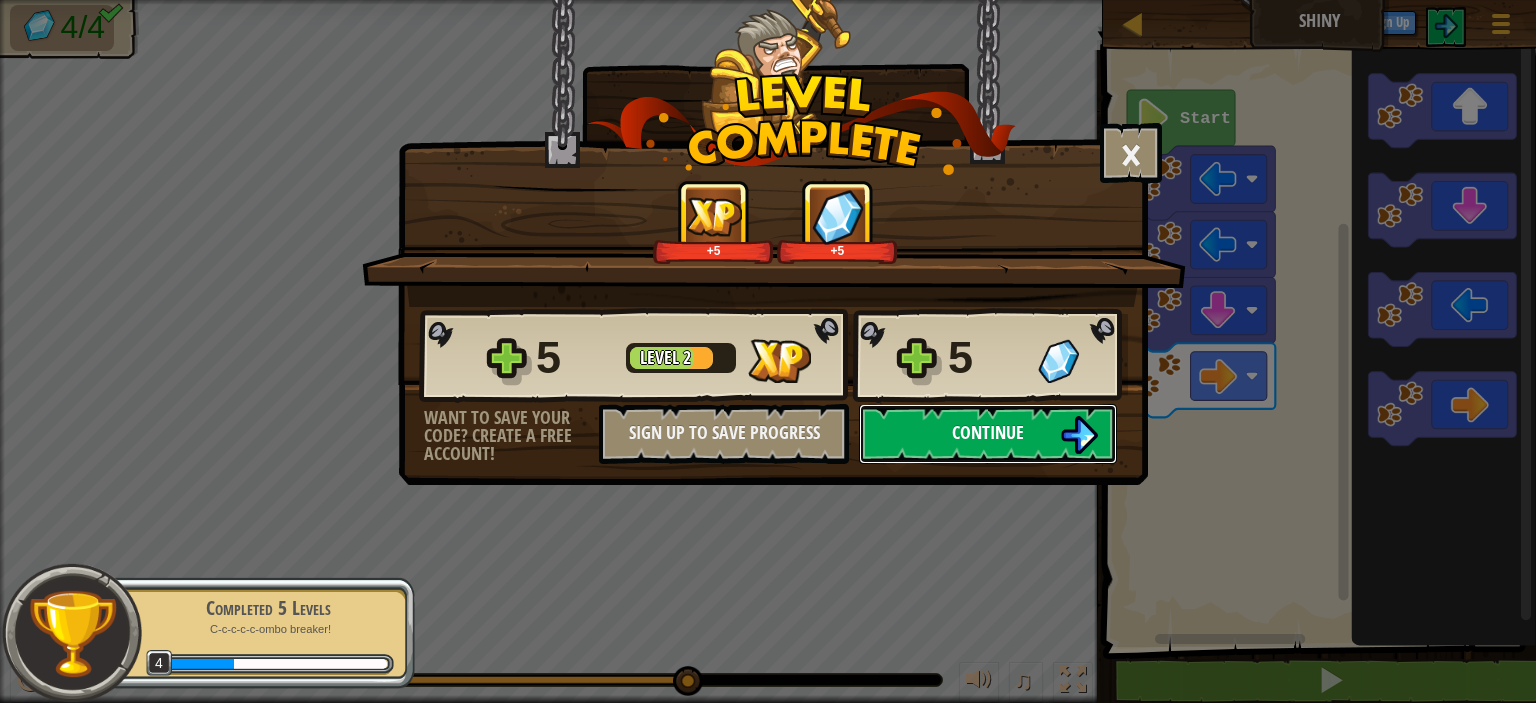 click on "Continue" at bounding box center (988, 434) 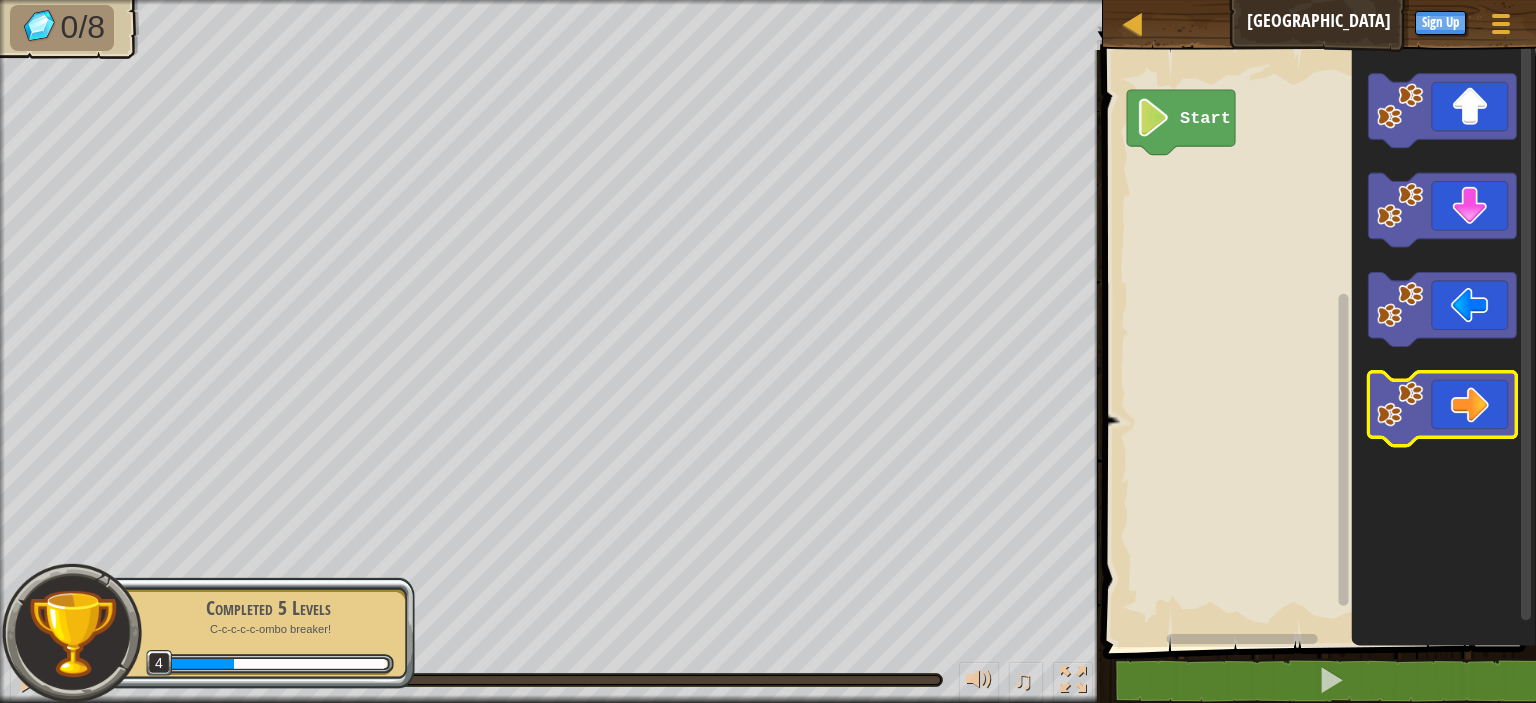 click 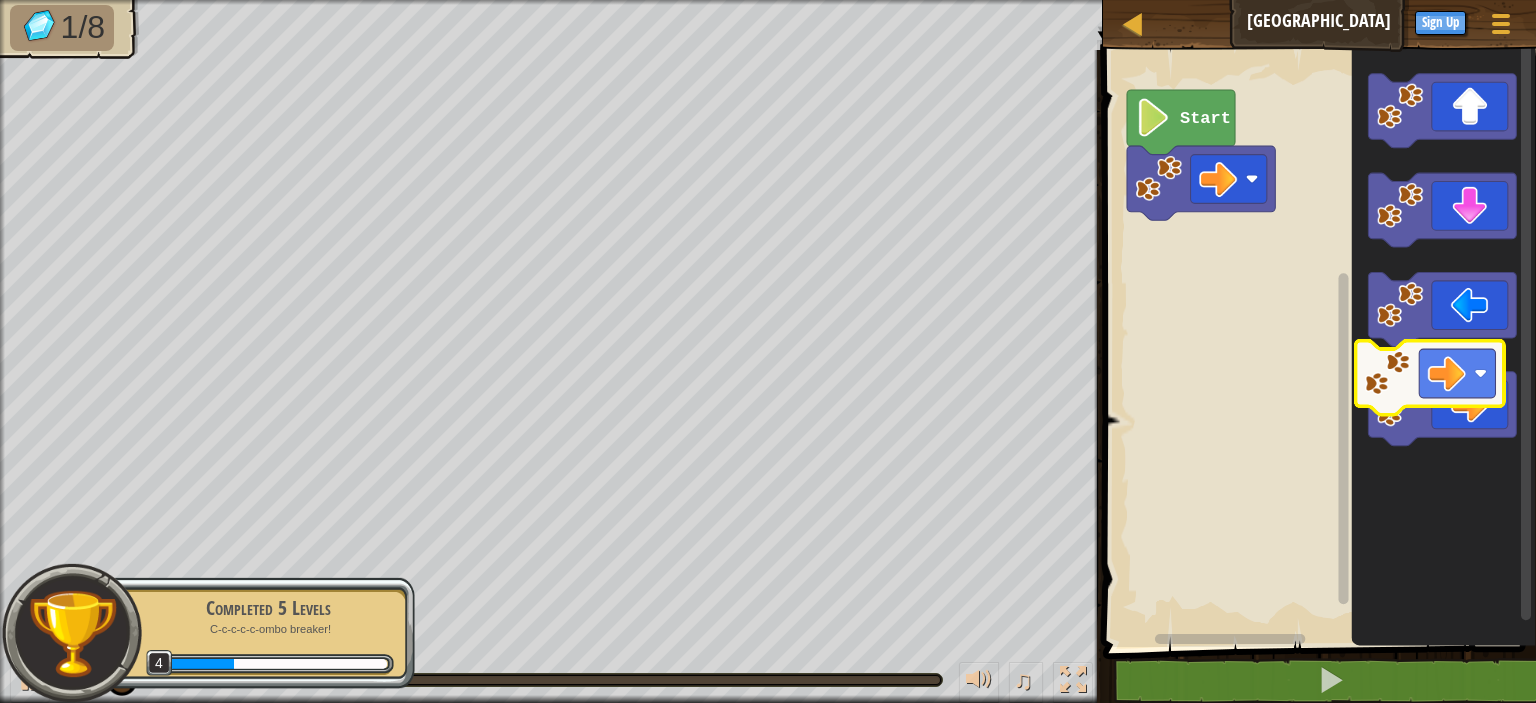 click 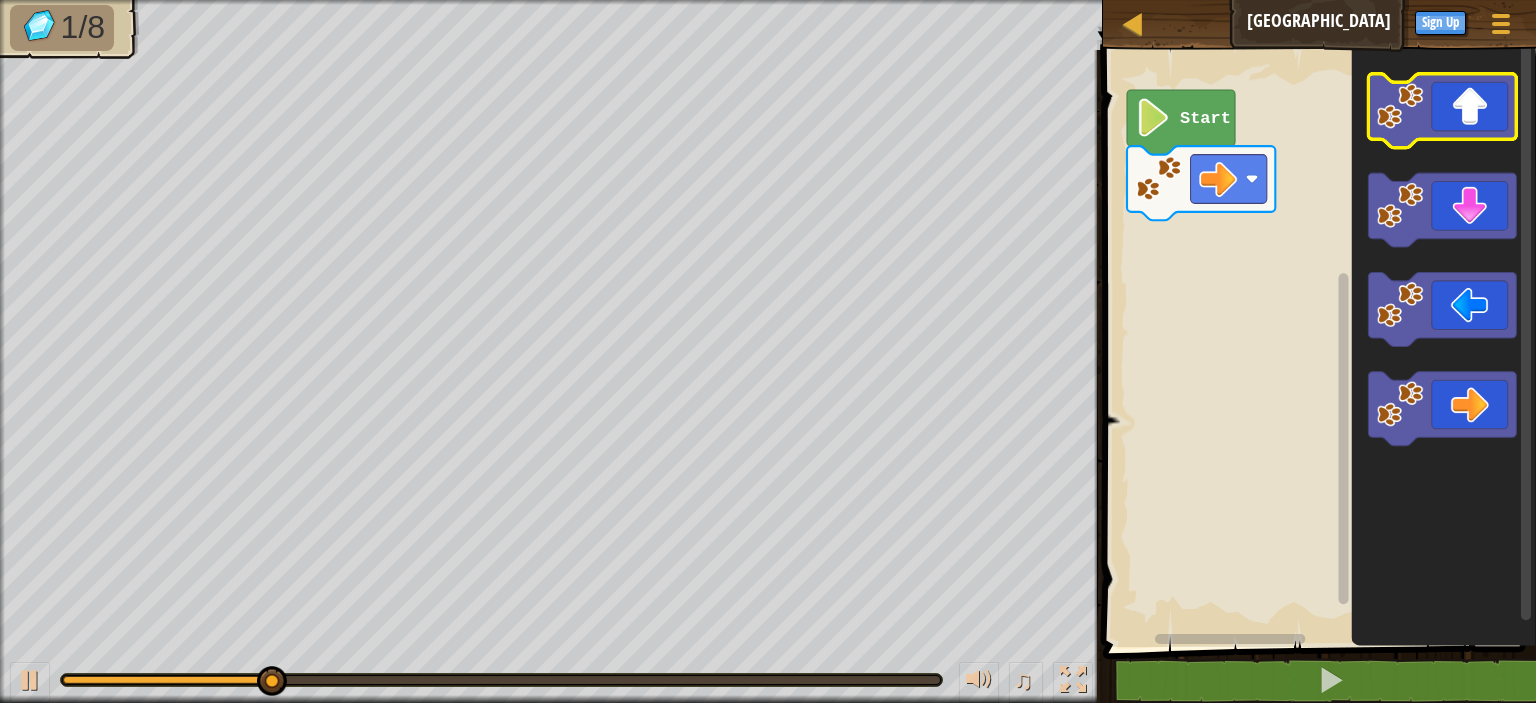 click 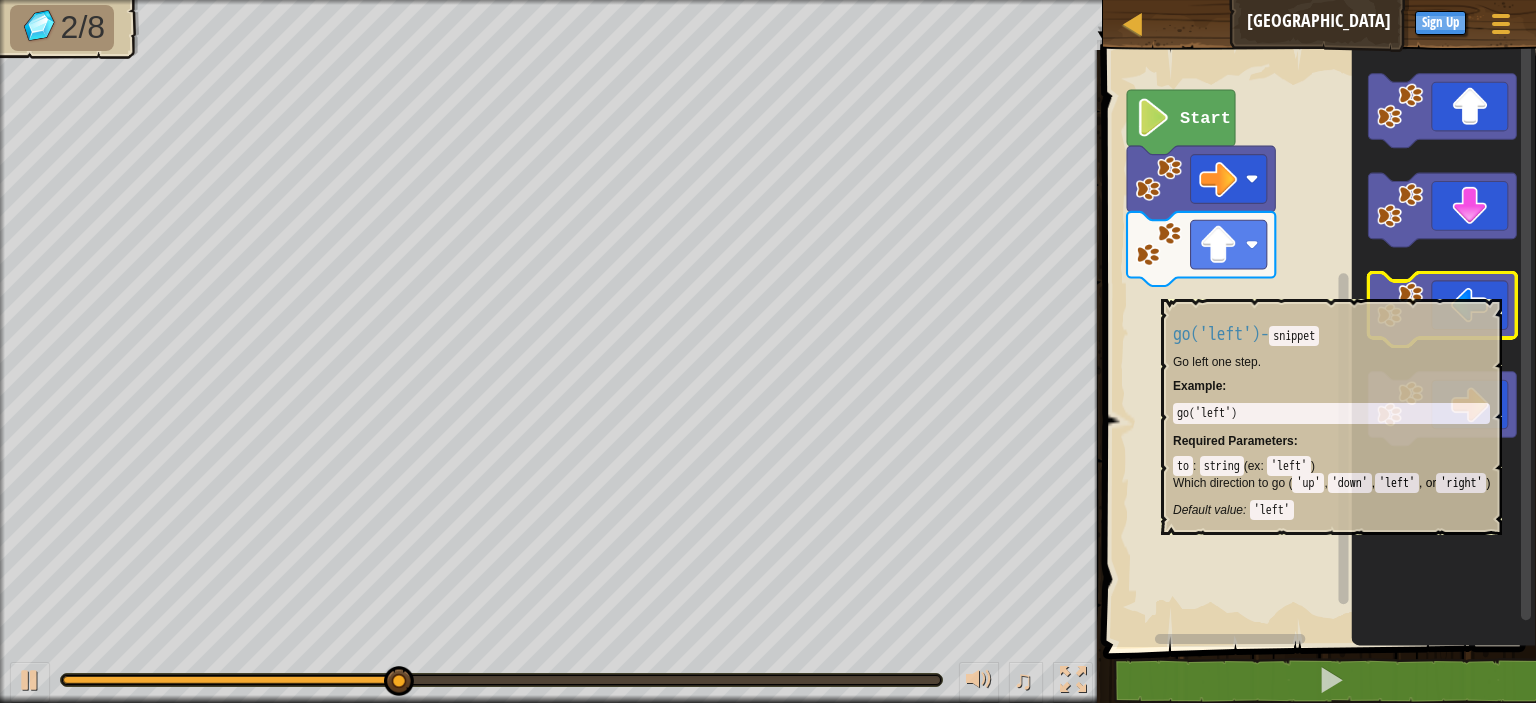 click 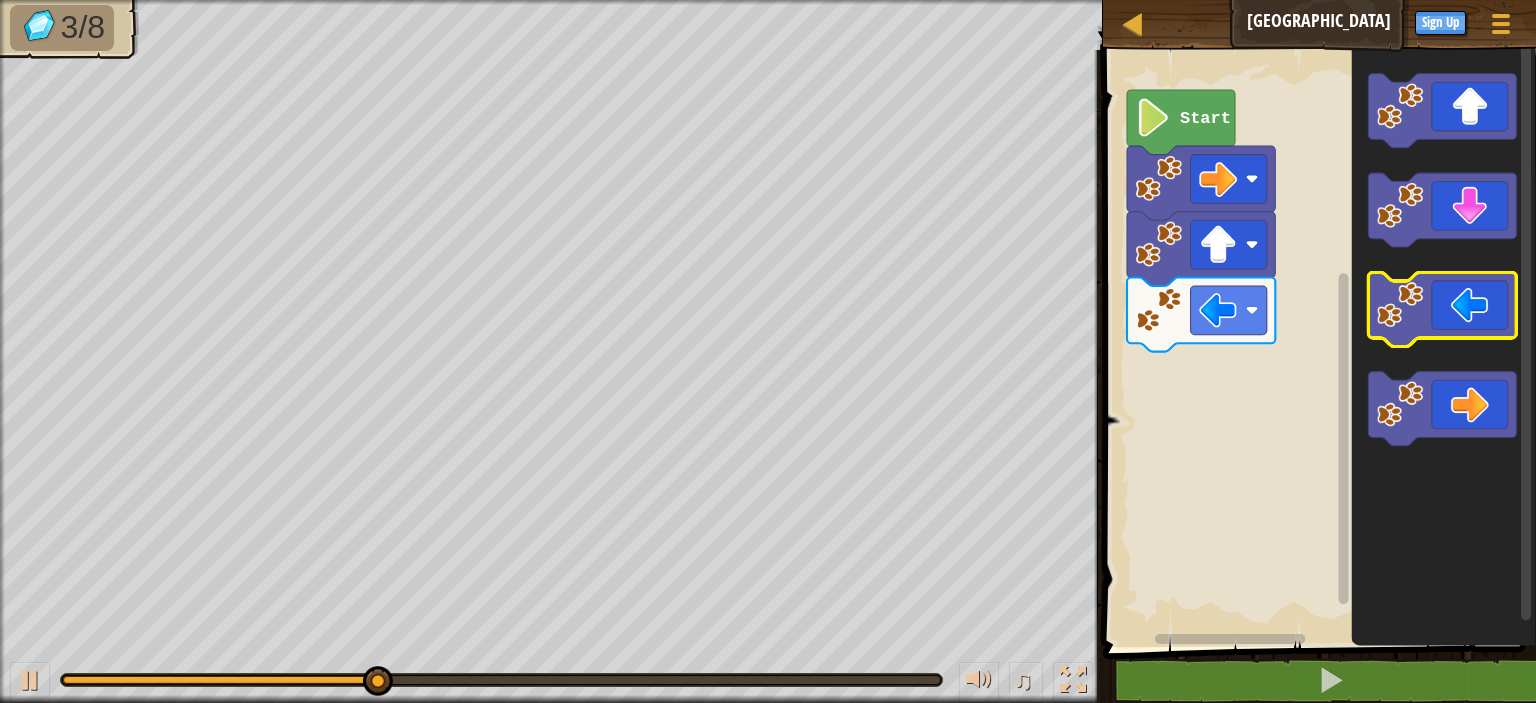 click 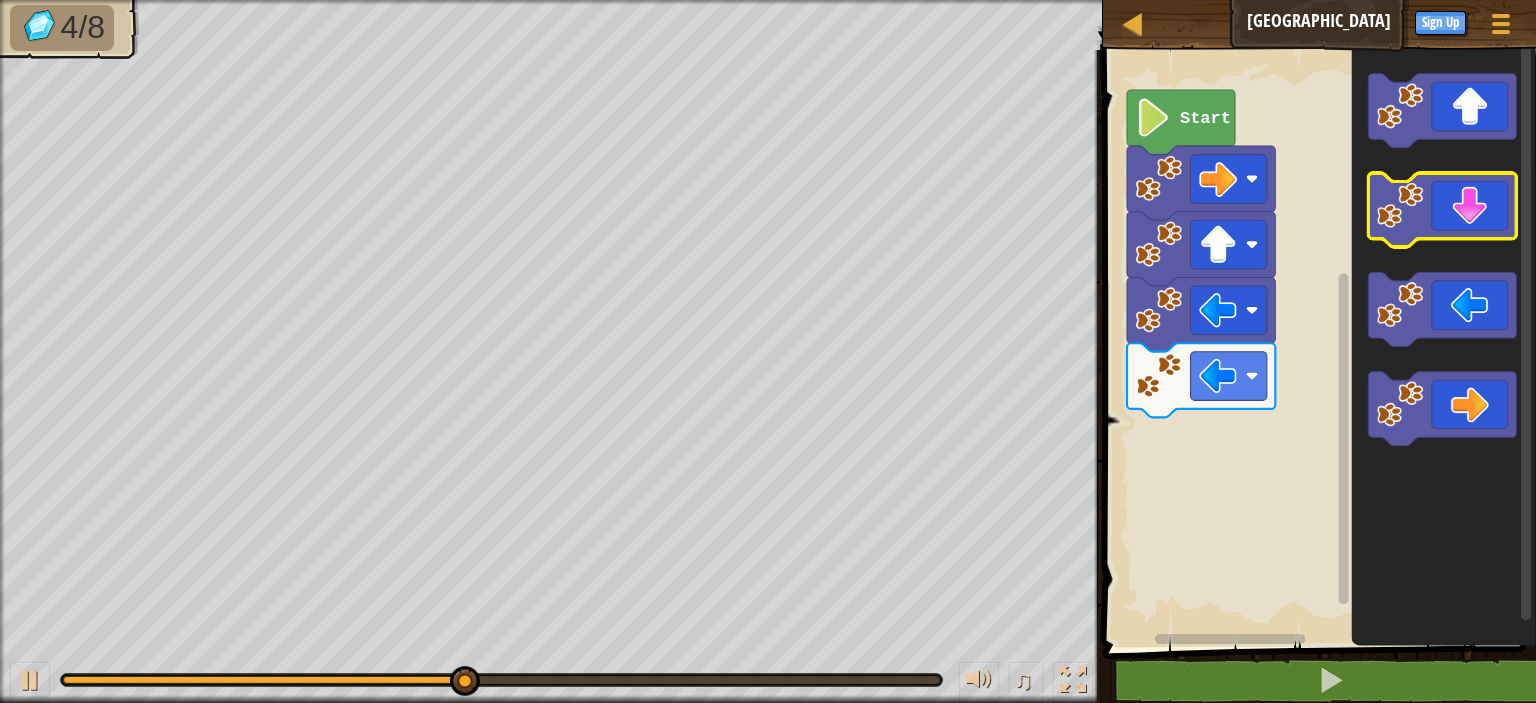 click 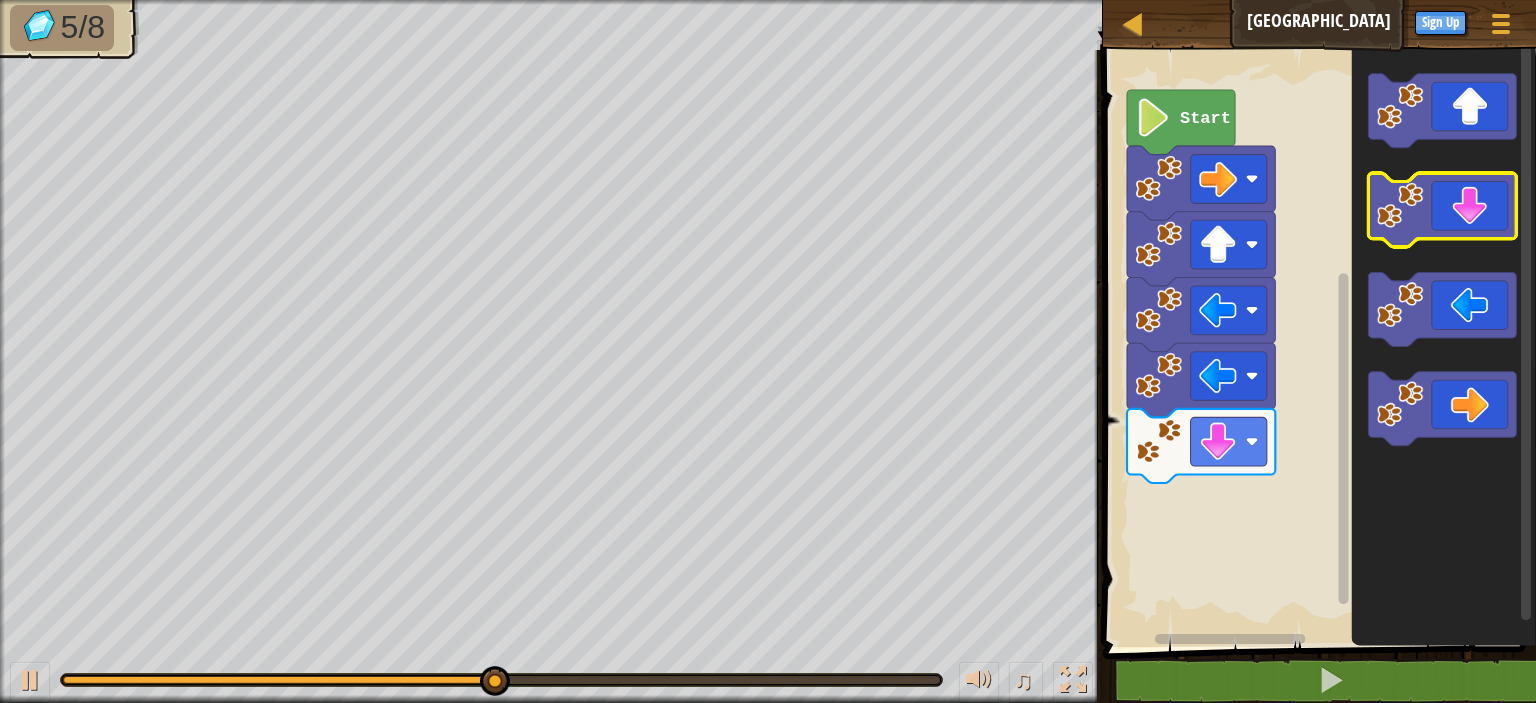 click 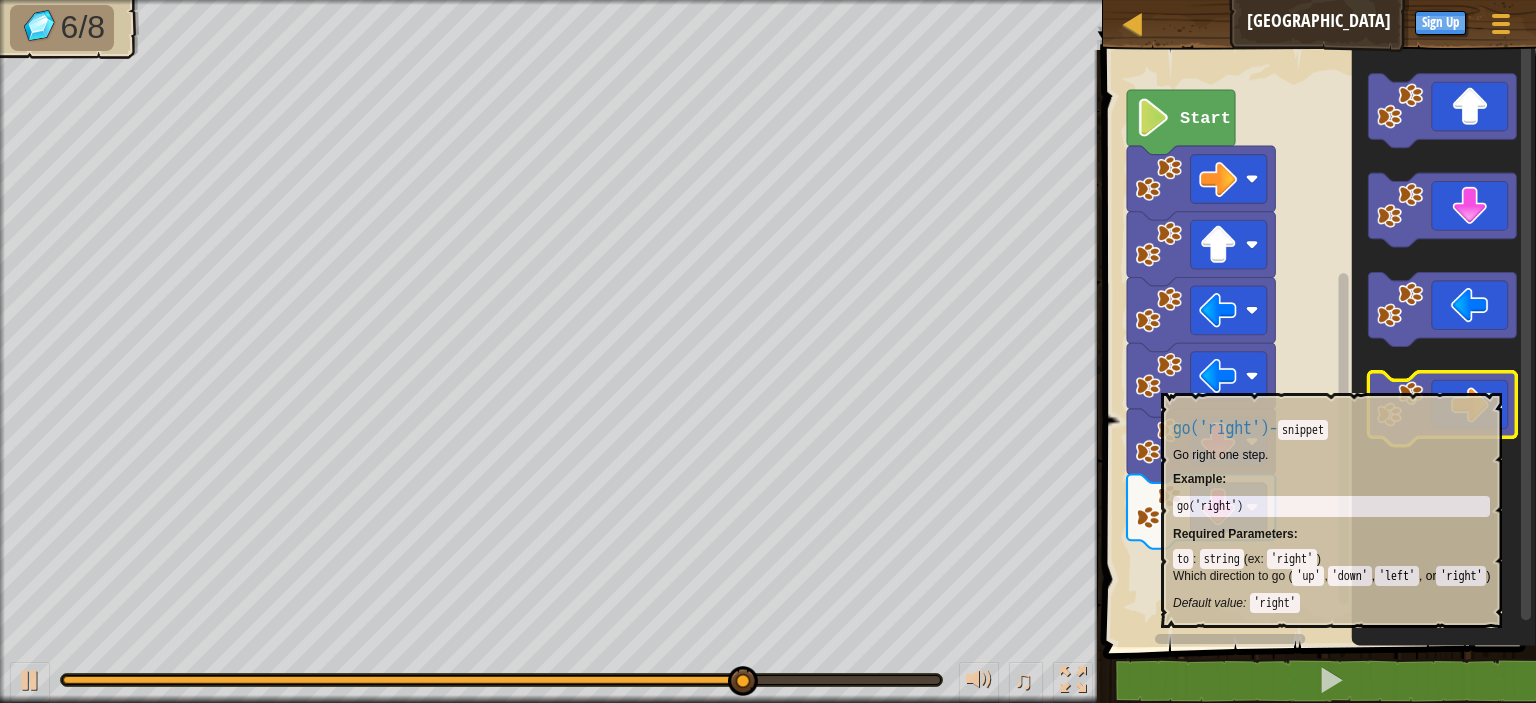 click 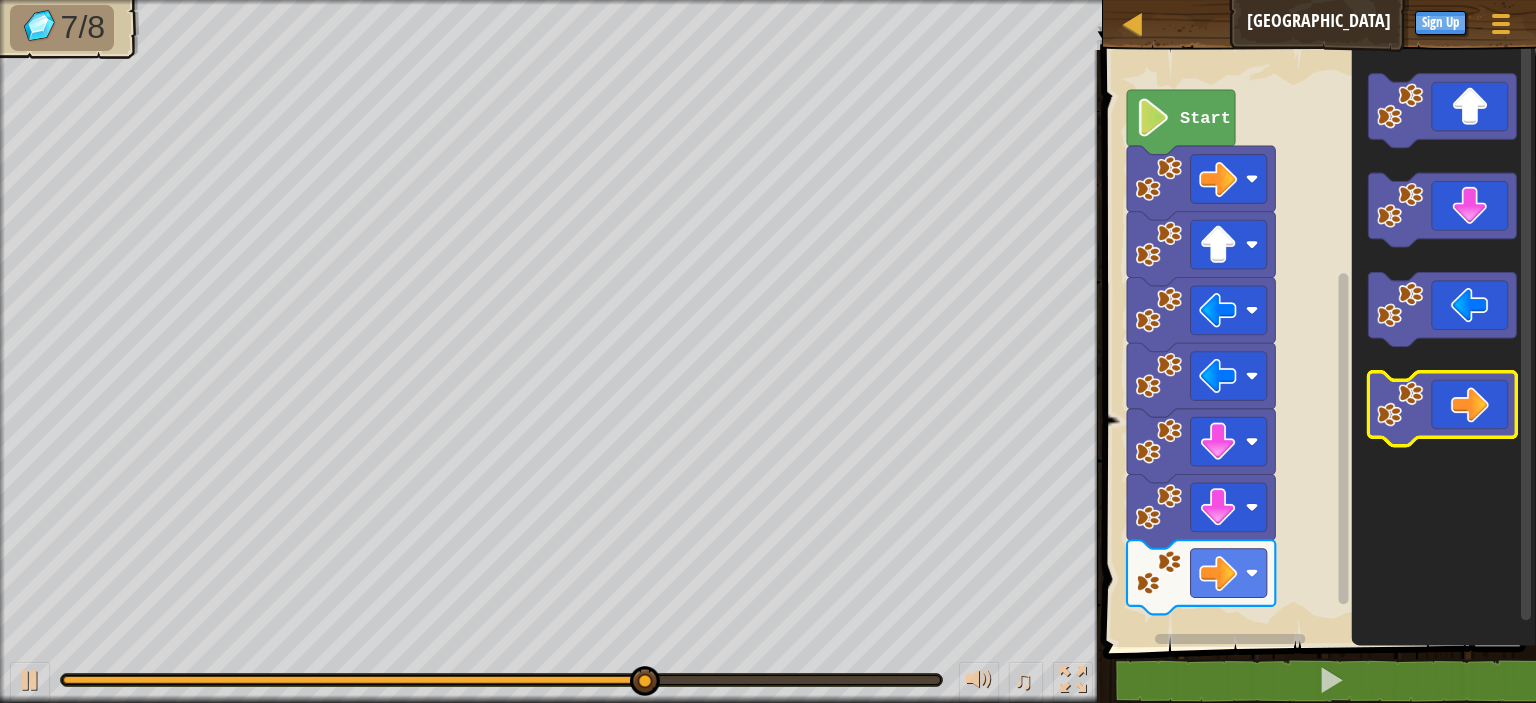 click 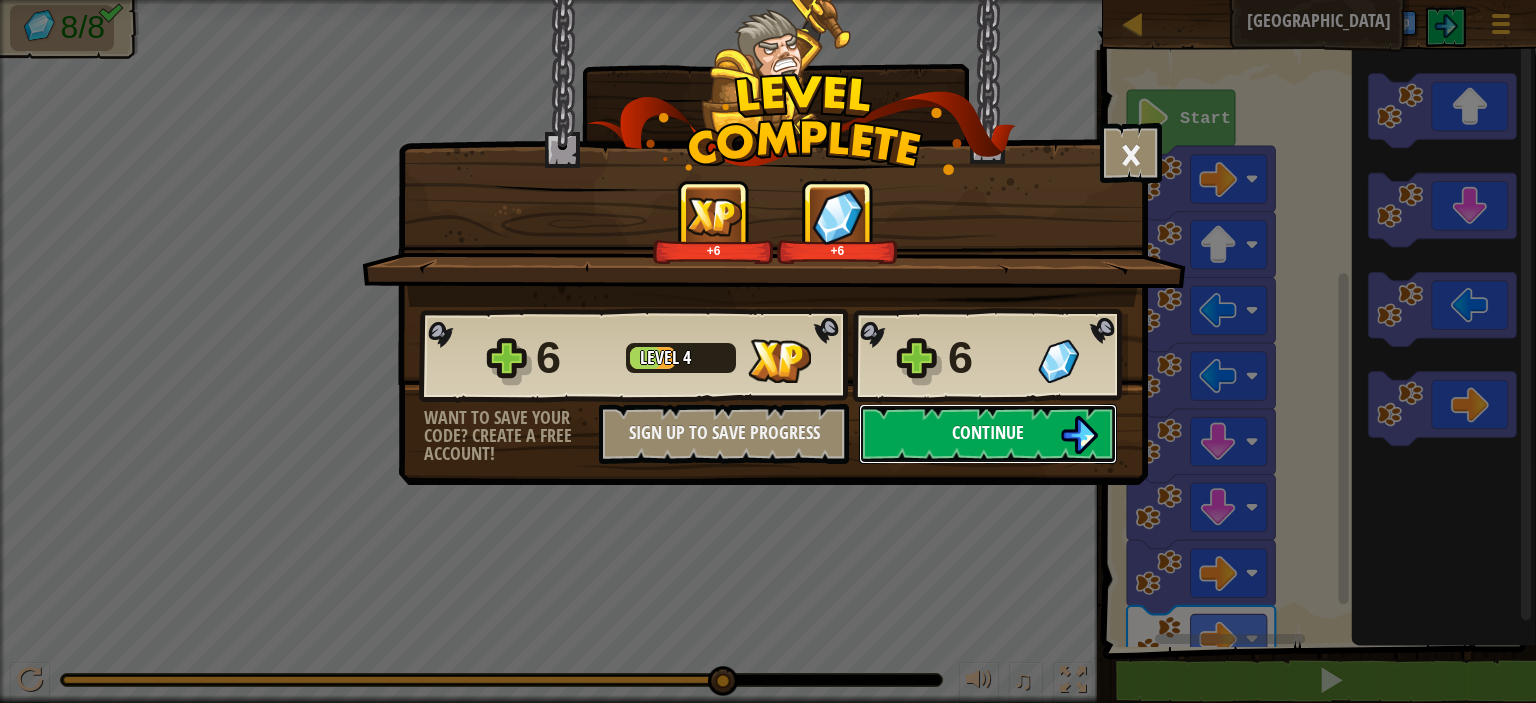click on "Continue" at bounding box center (988, 434) 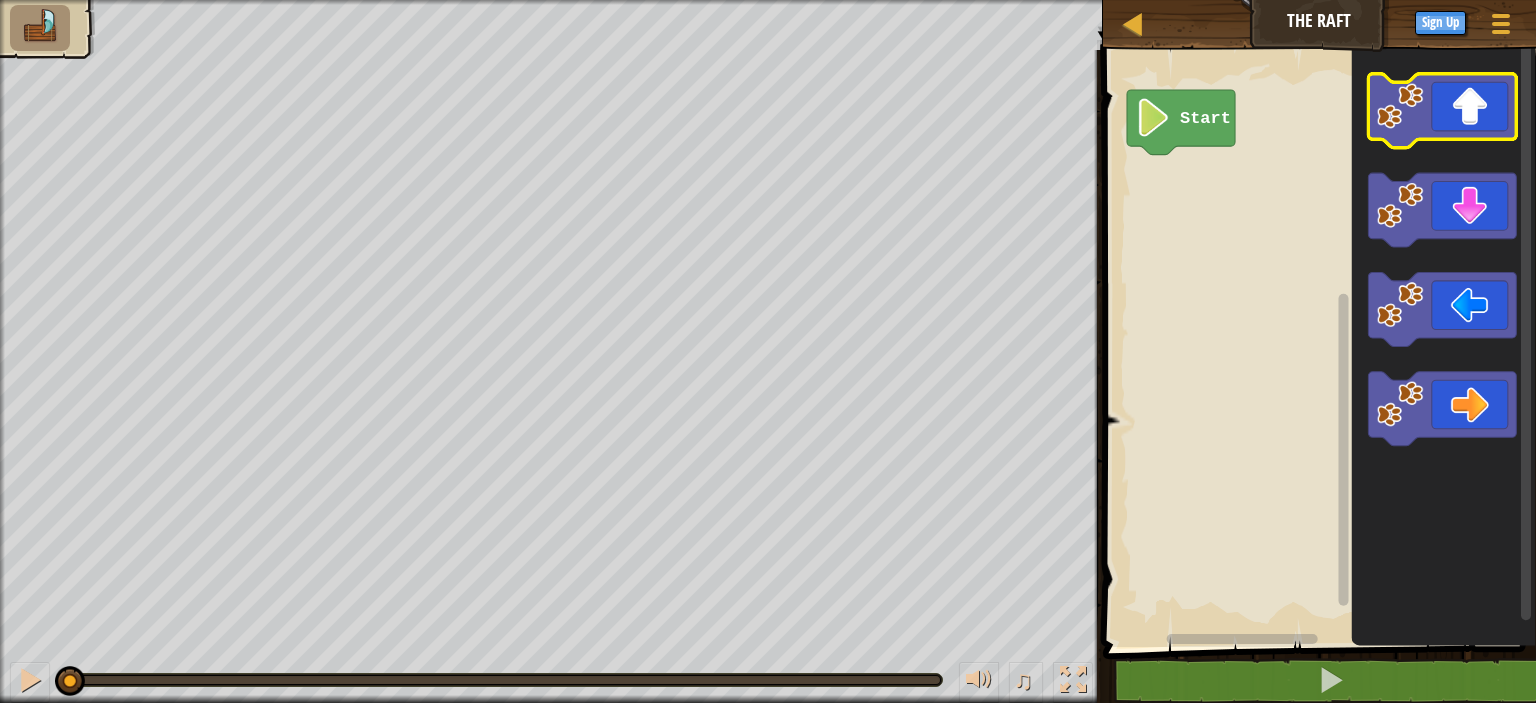 click 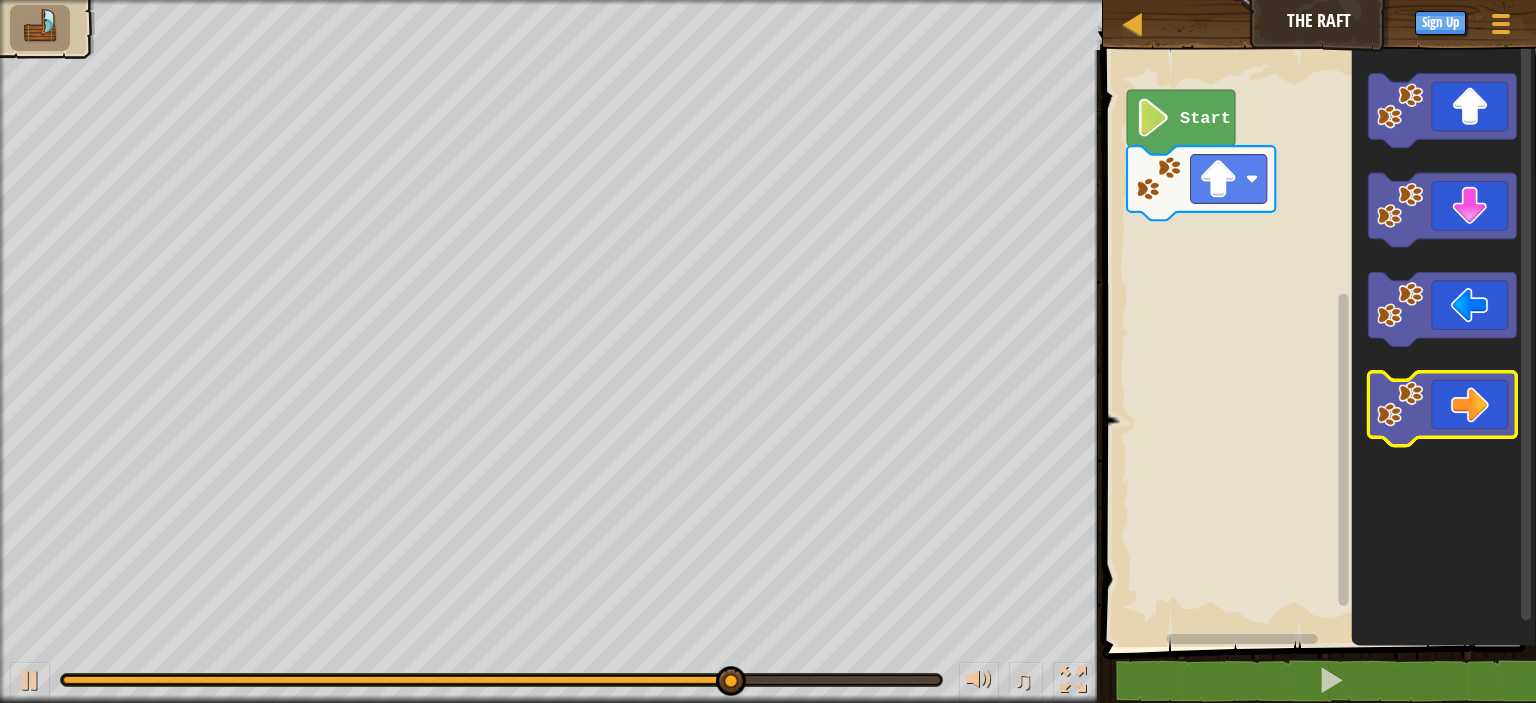 click 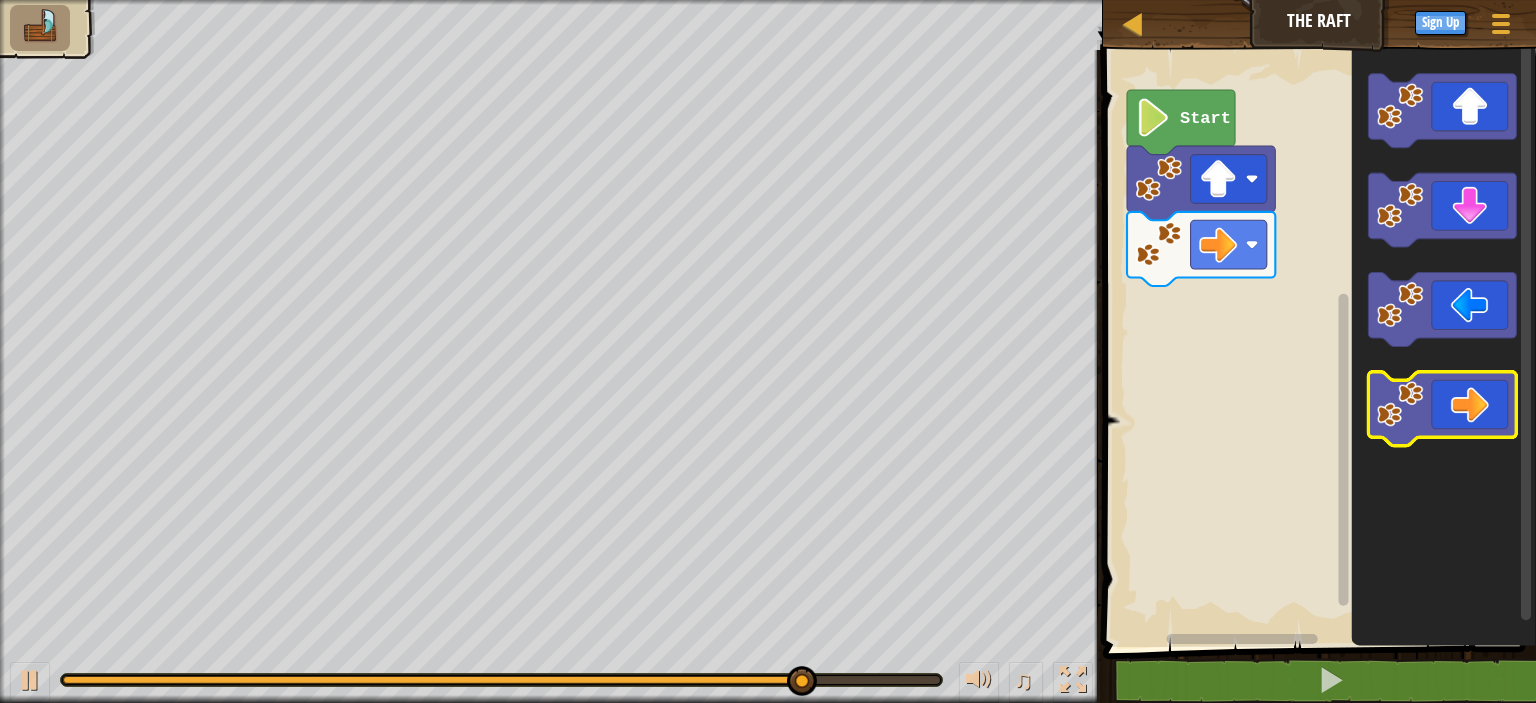 click 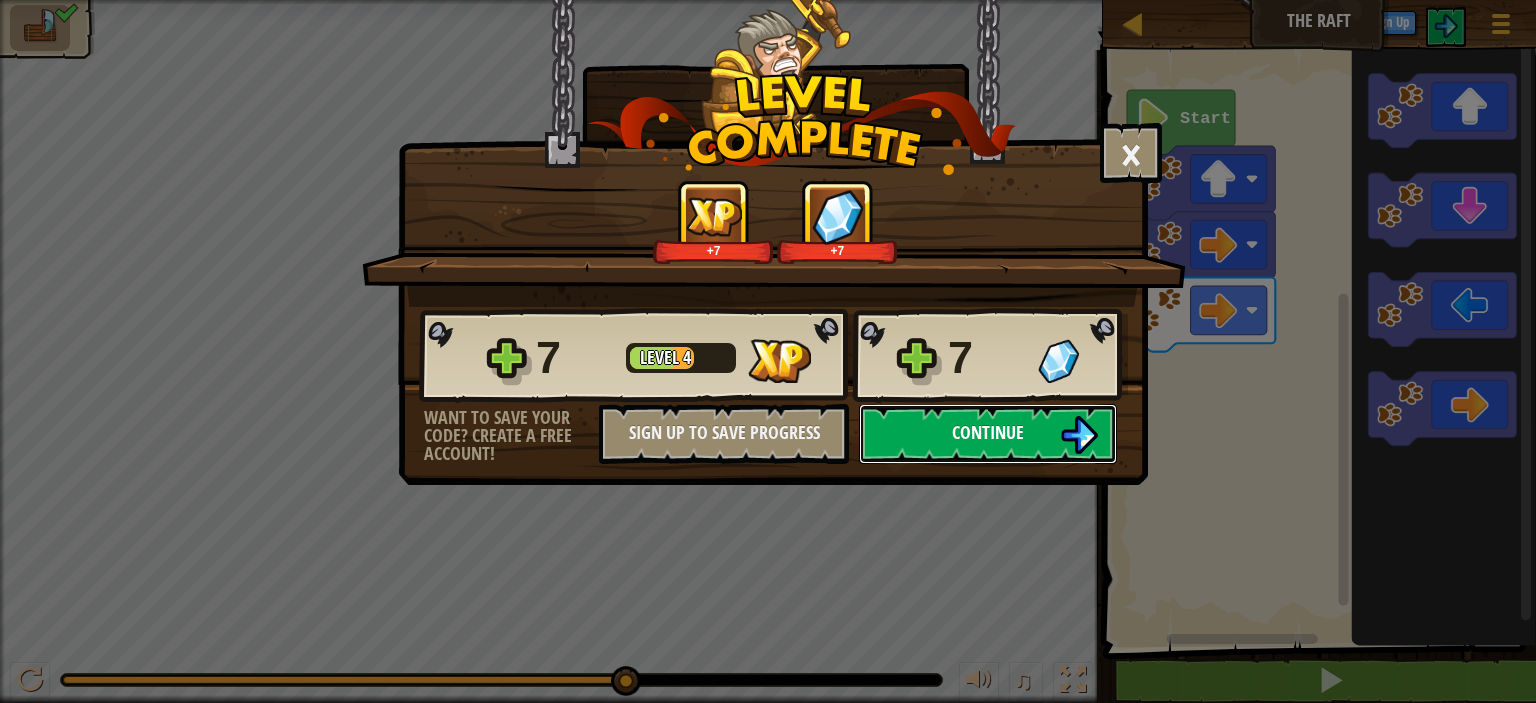 click on "Continue" at bounding box center [988, 432] 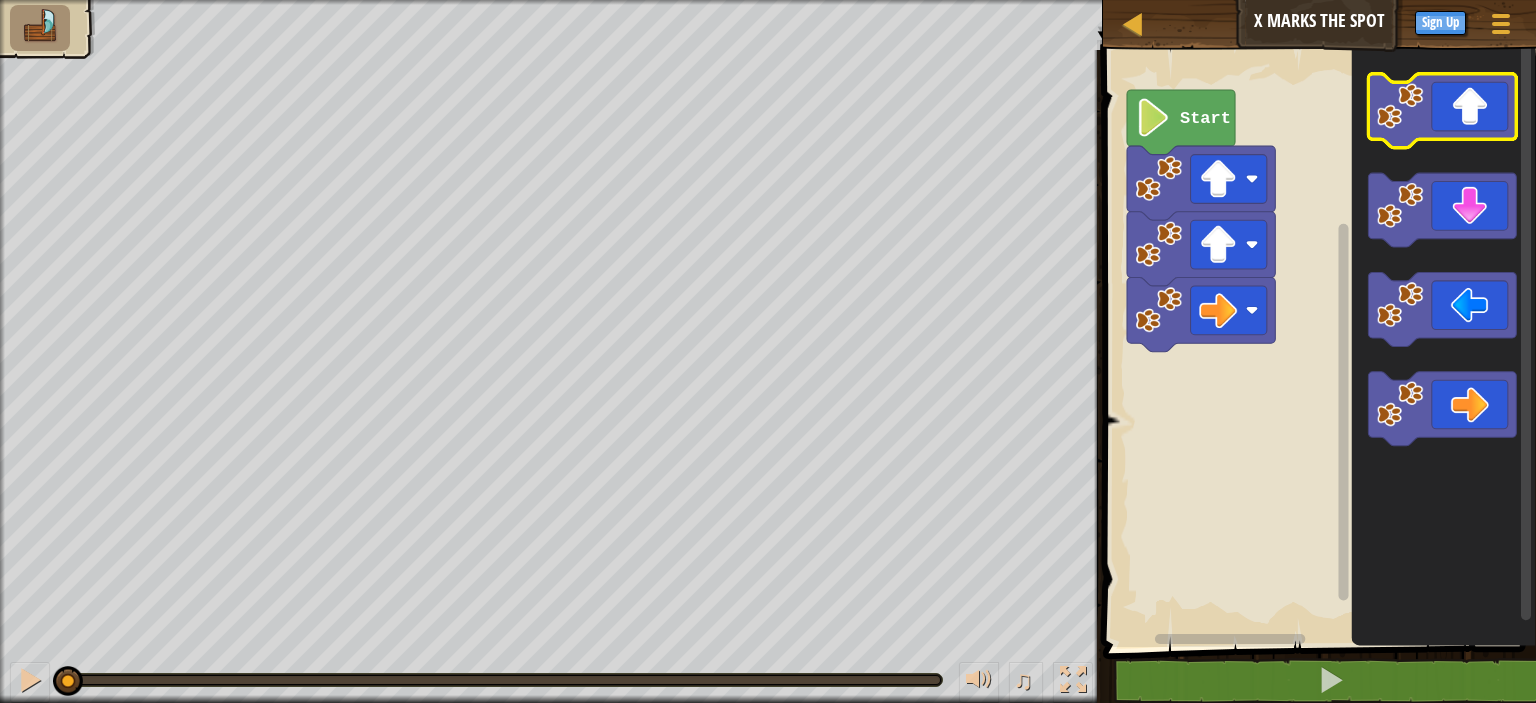 click 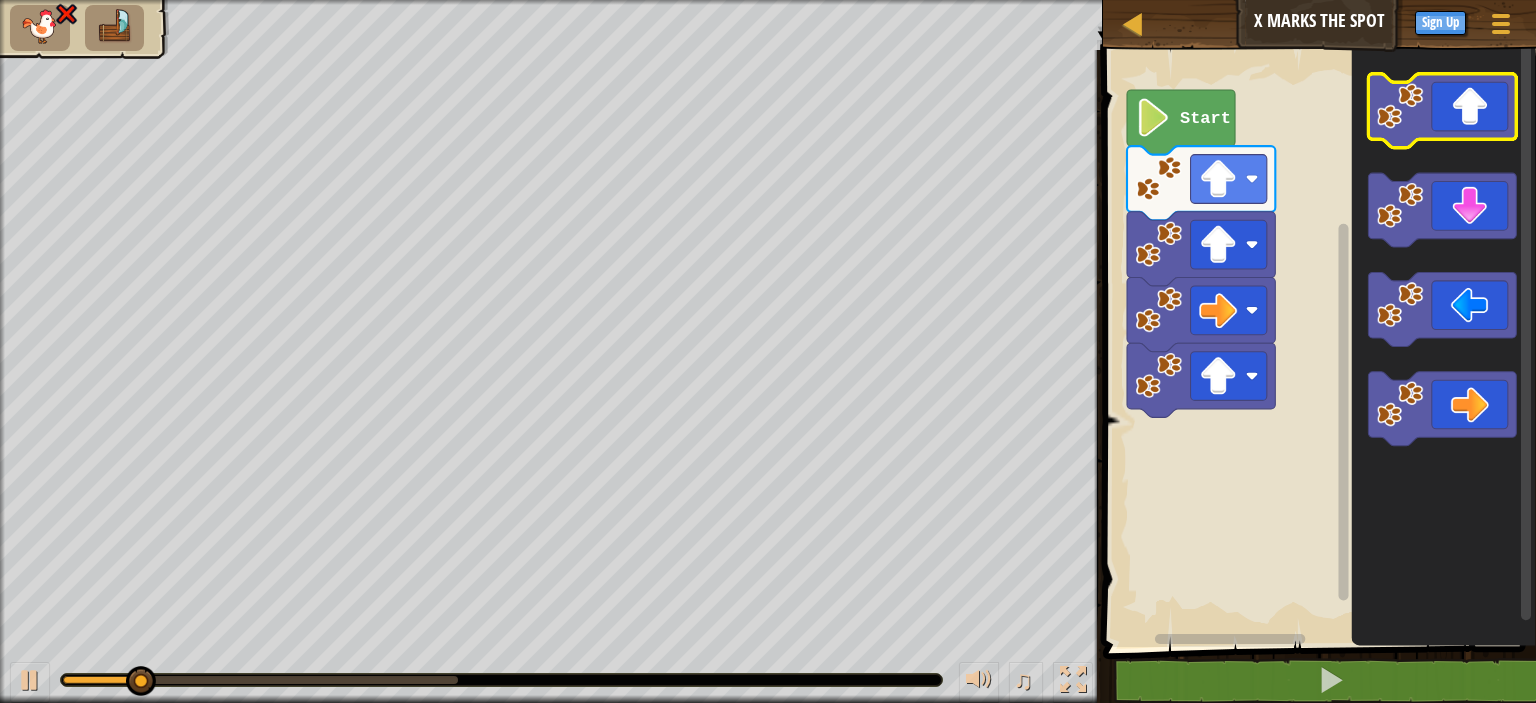 click 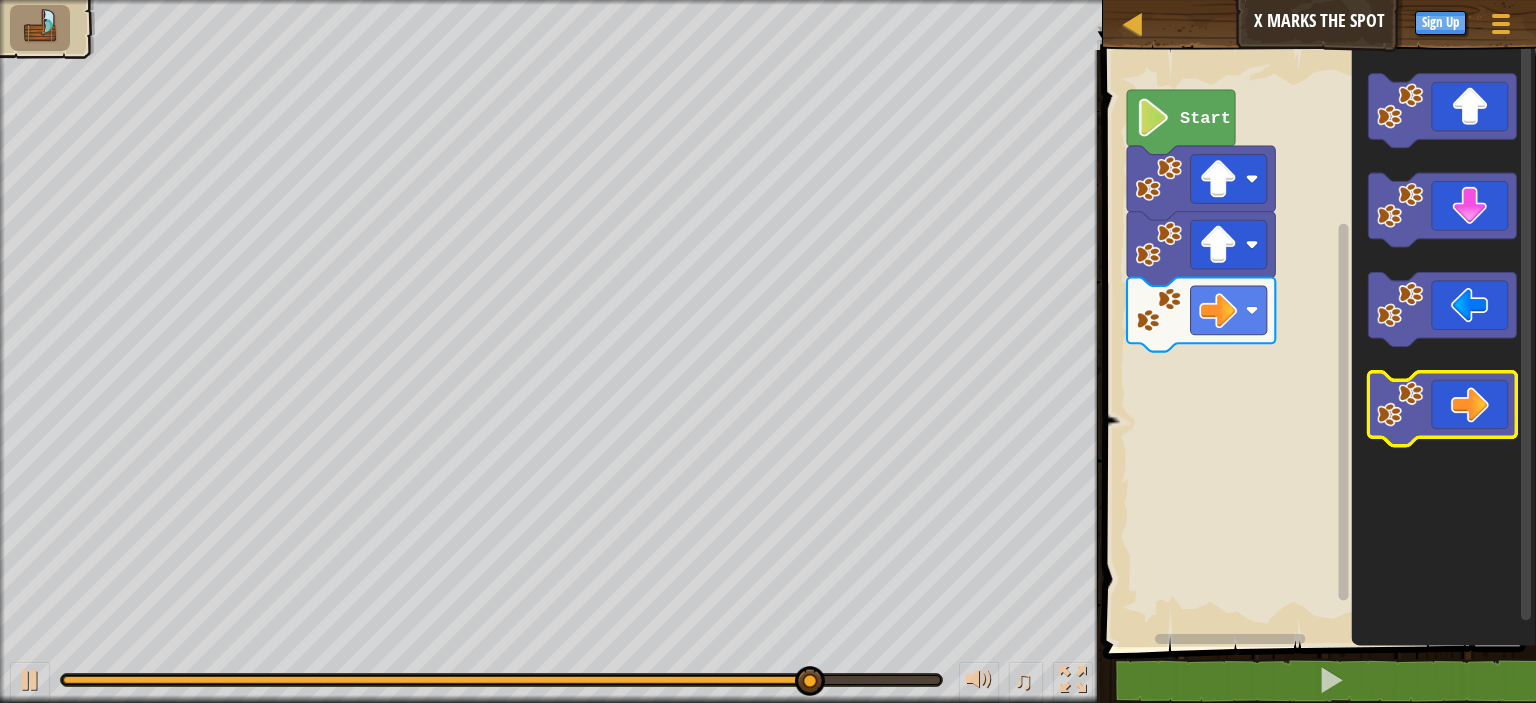 click 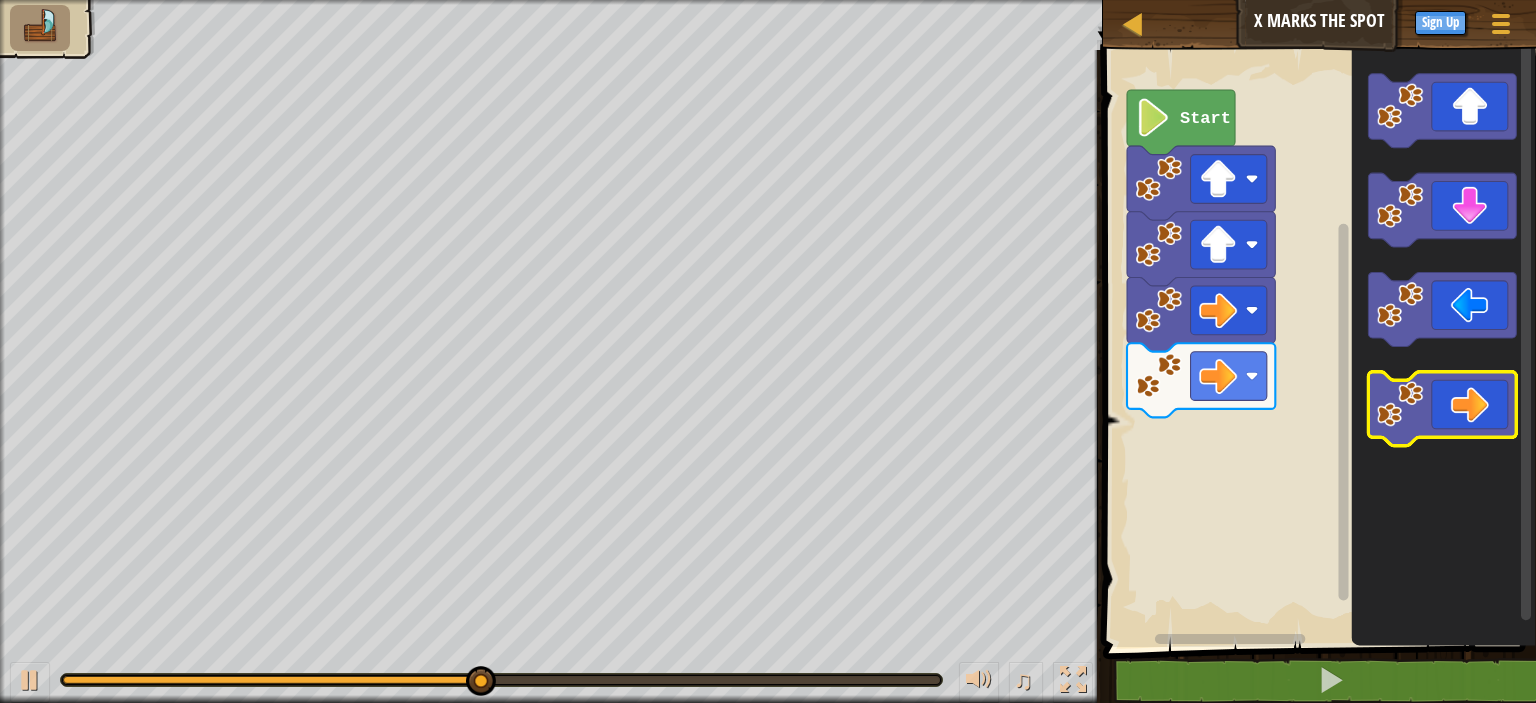 click 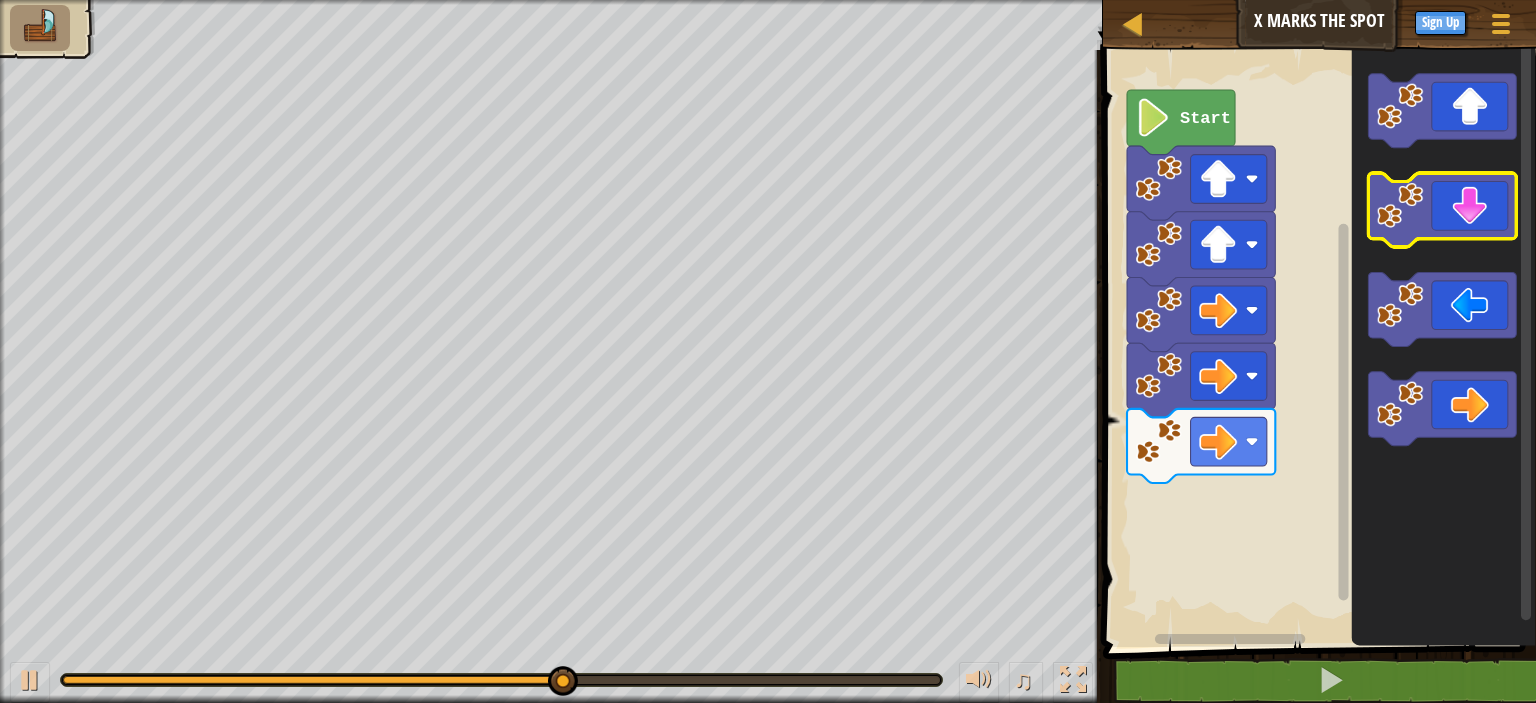 click 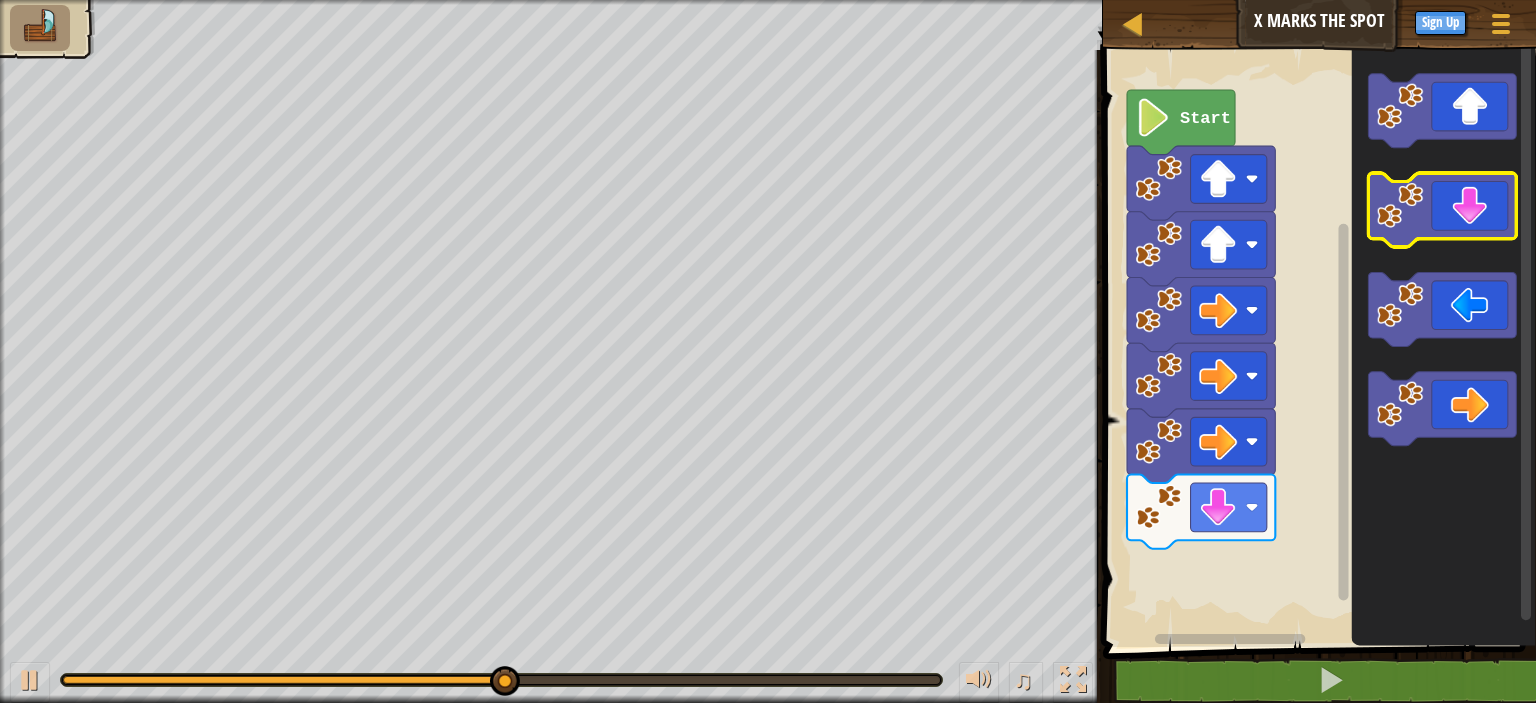 click 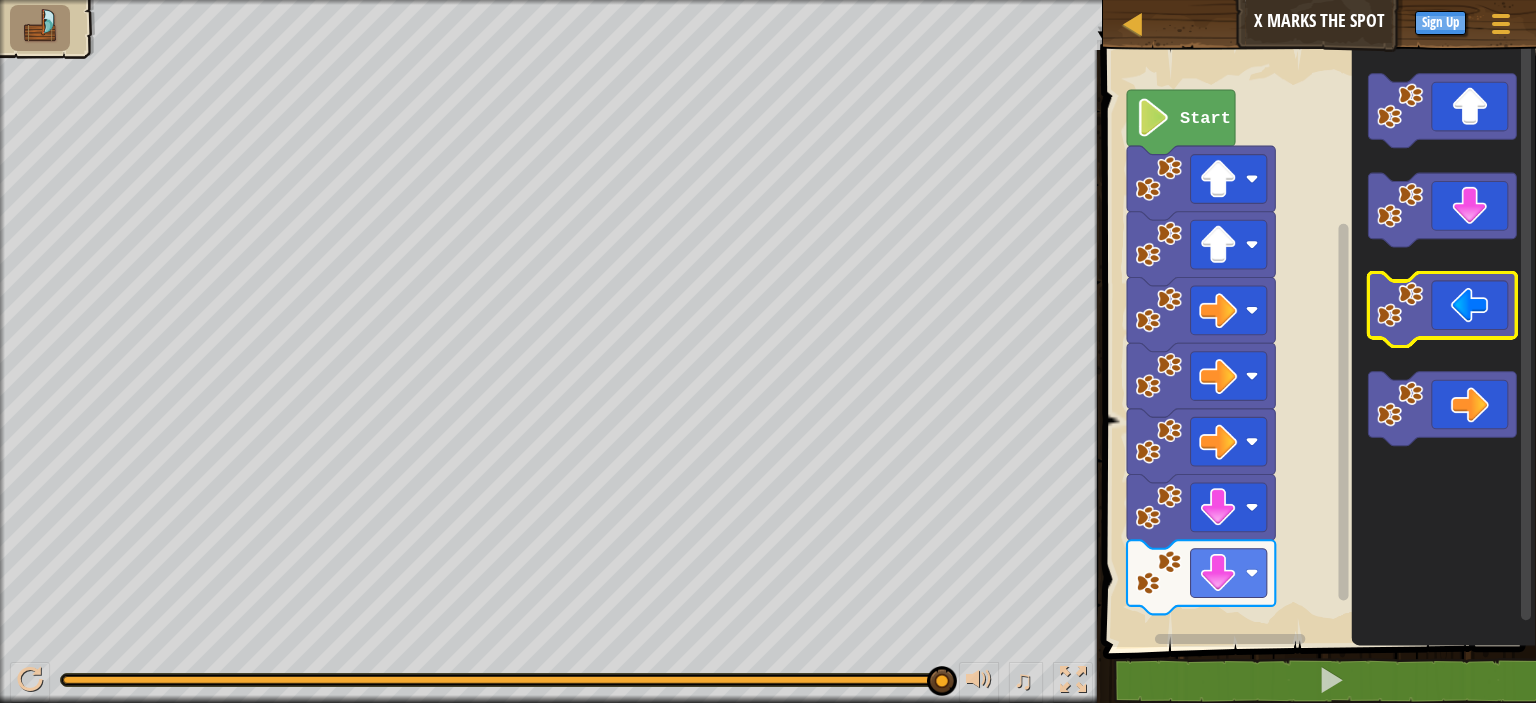 click 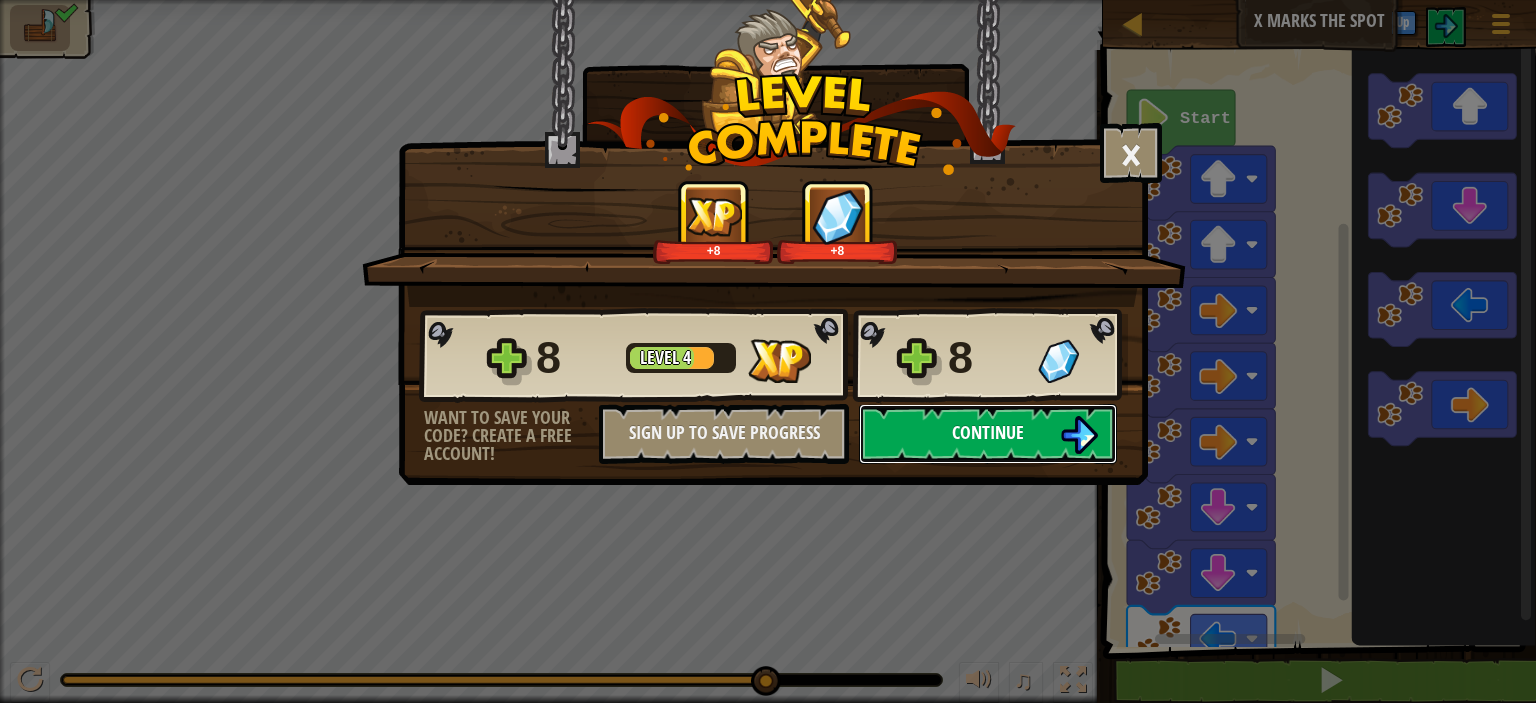 click on "Continue" at bounding box center (988, 434) 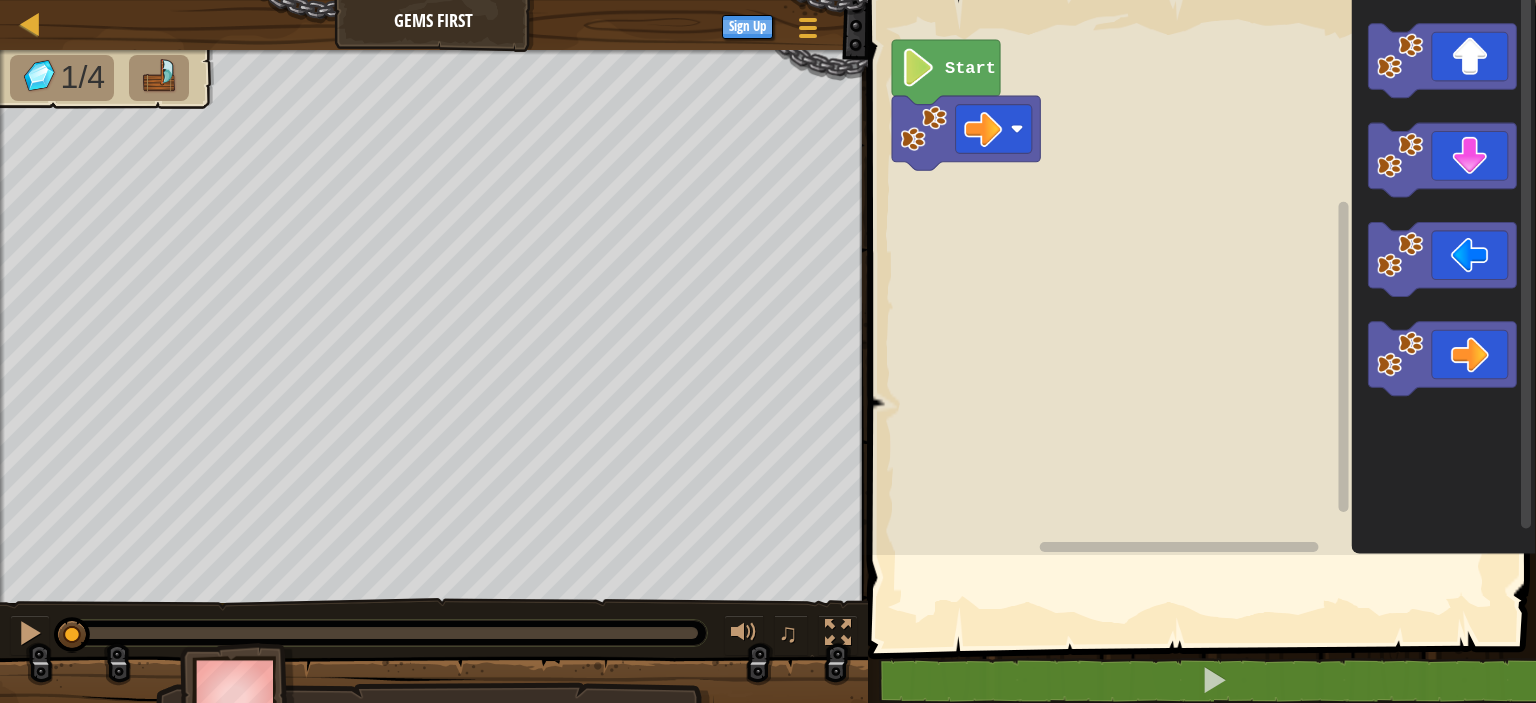 click 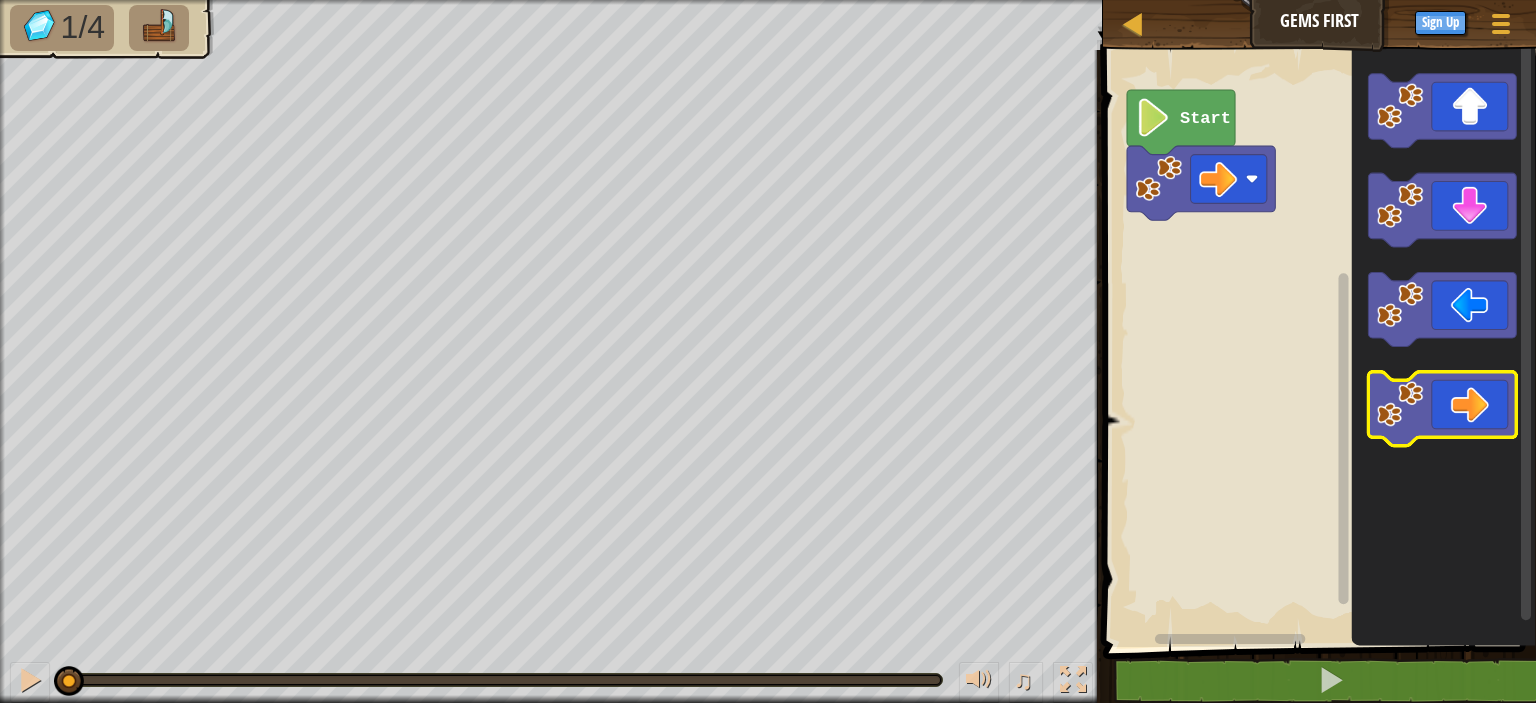 click 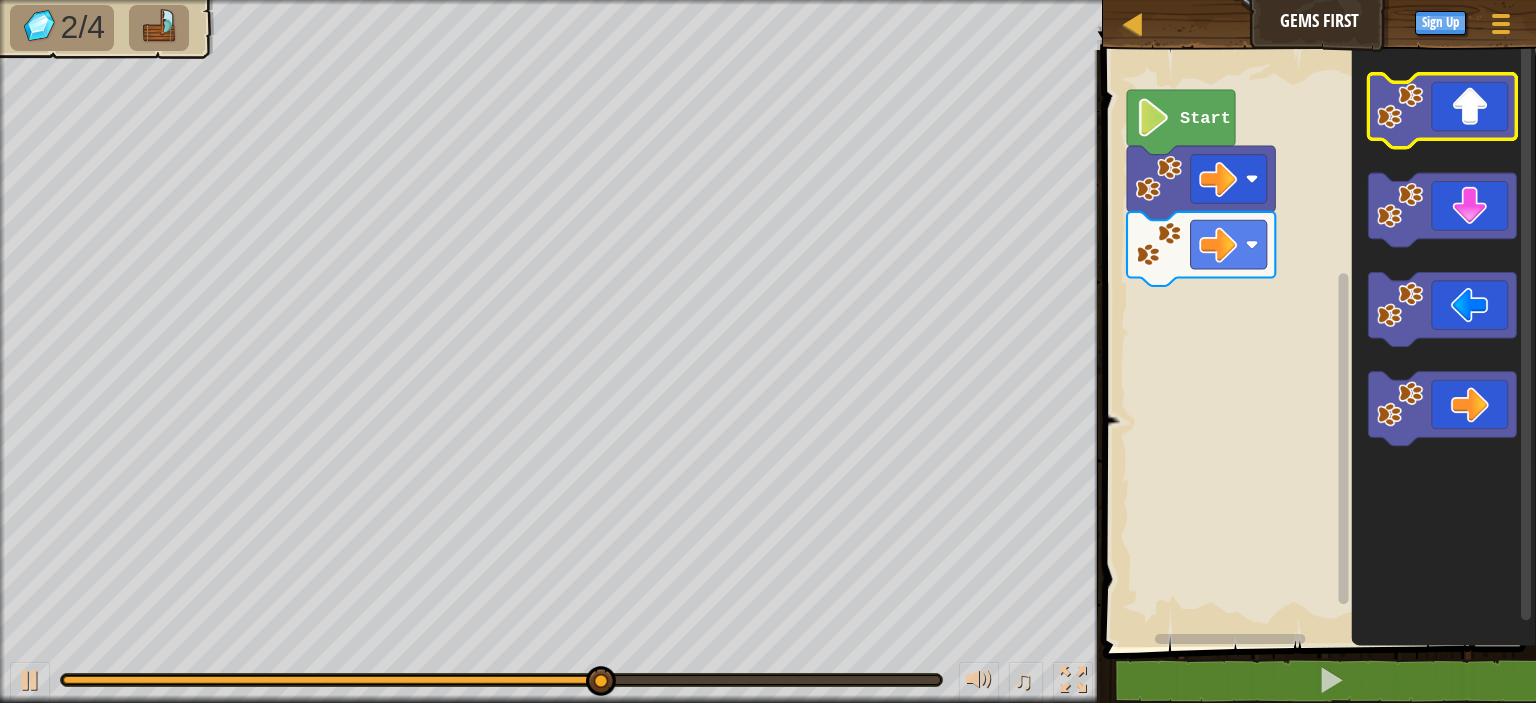 click 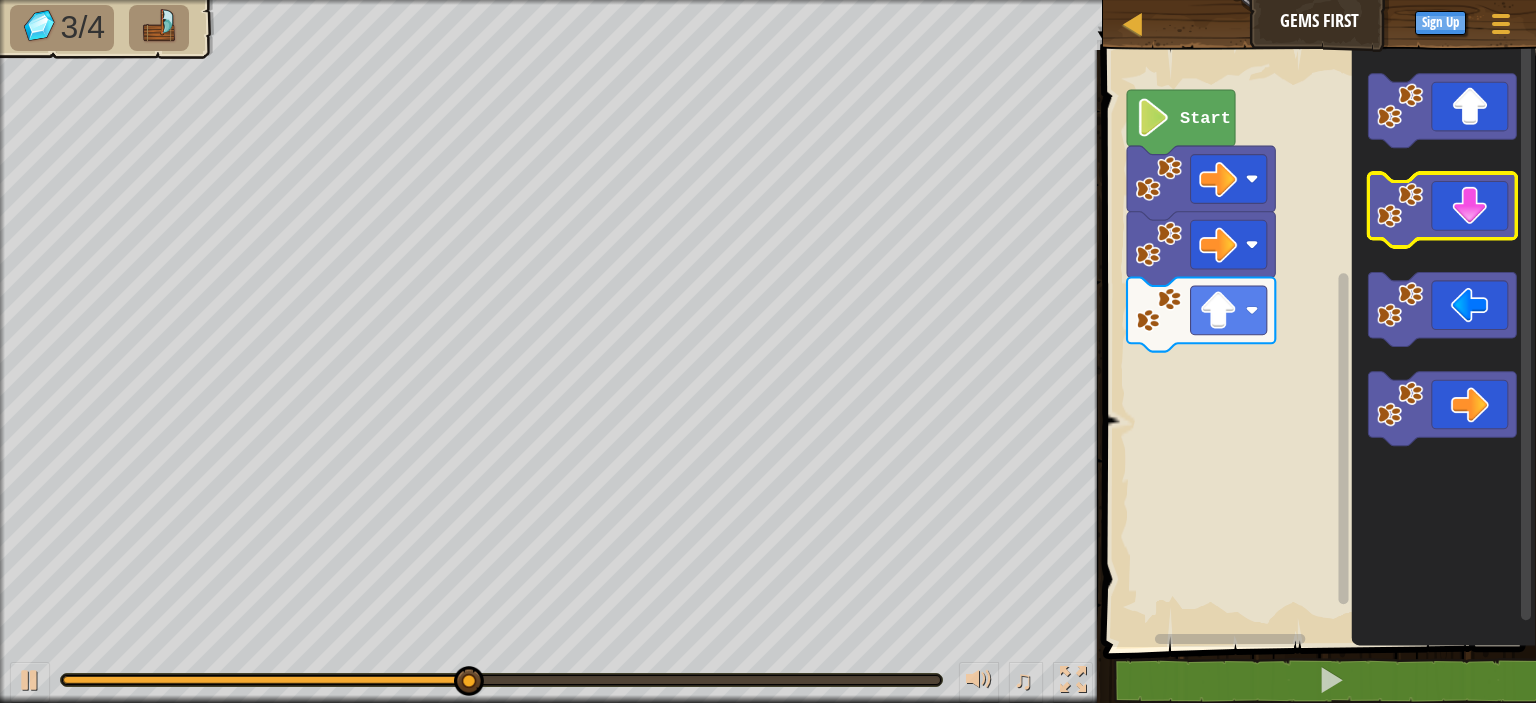 click 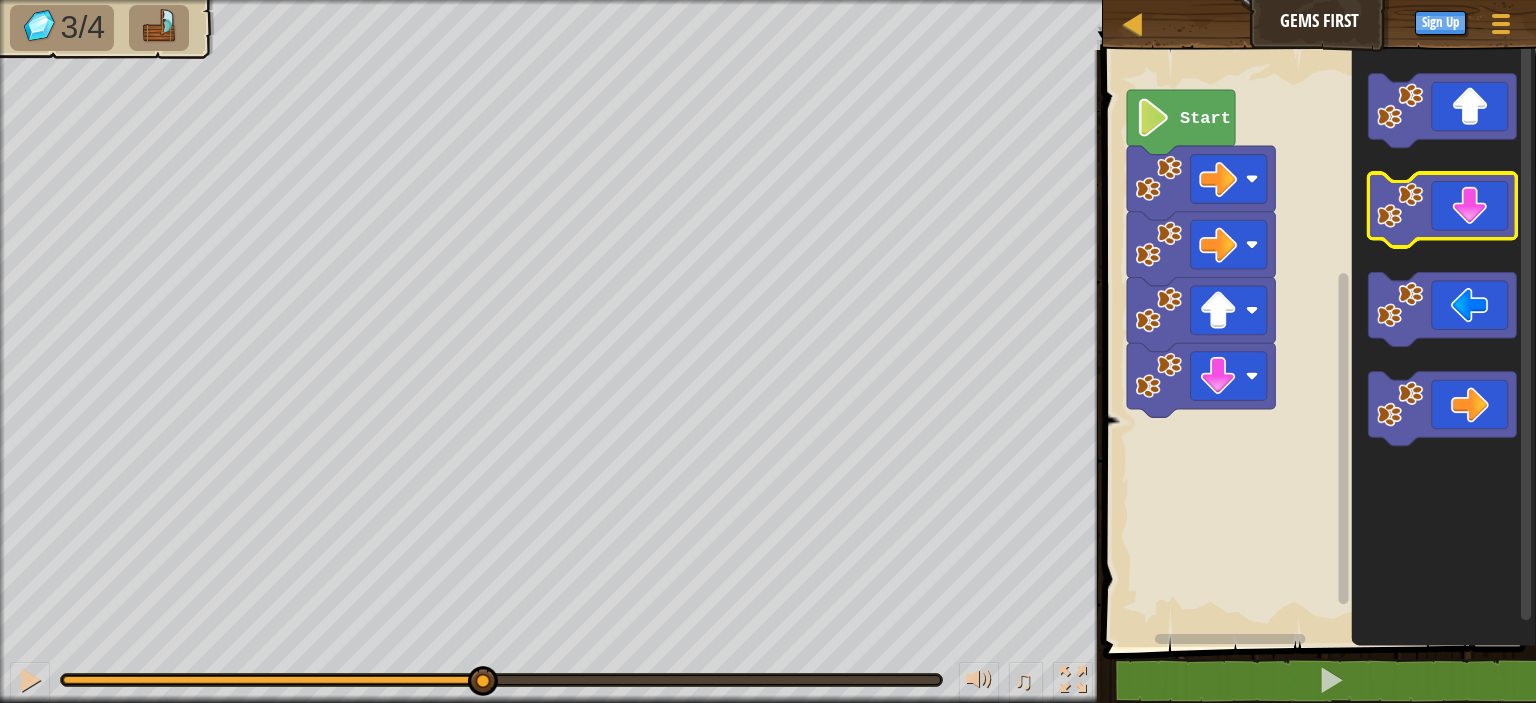 click 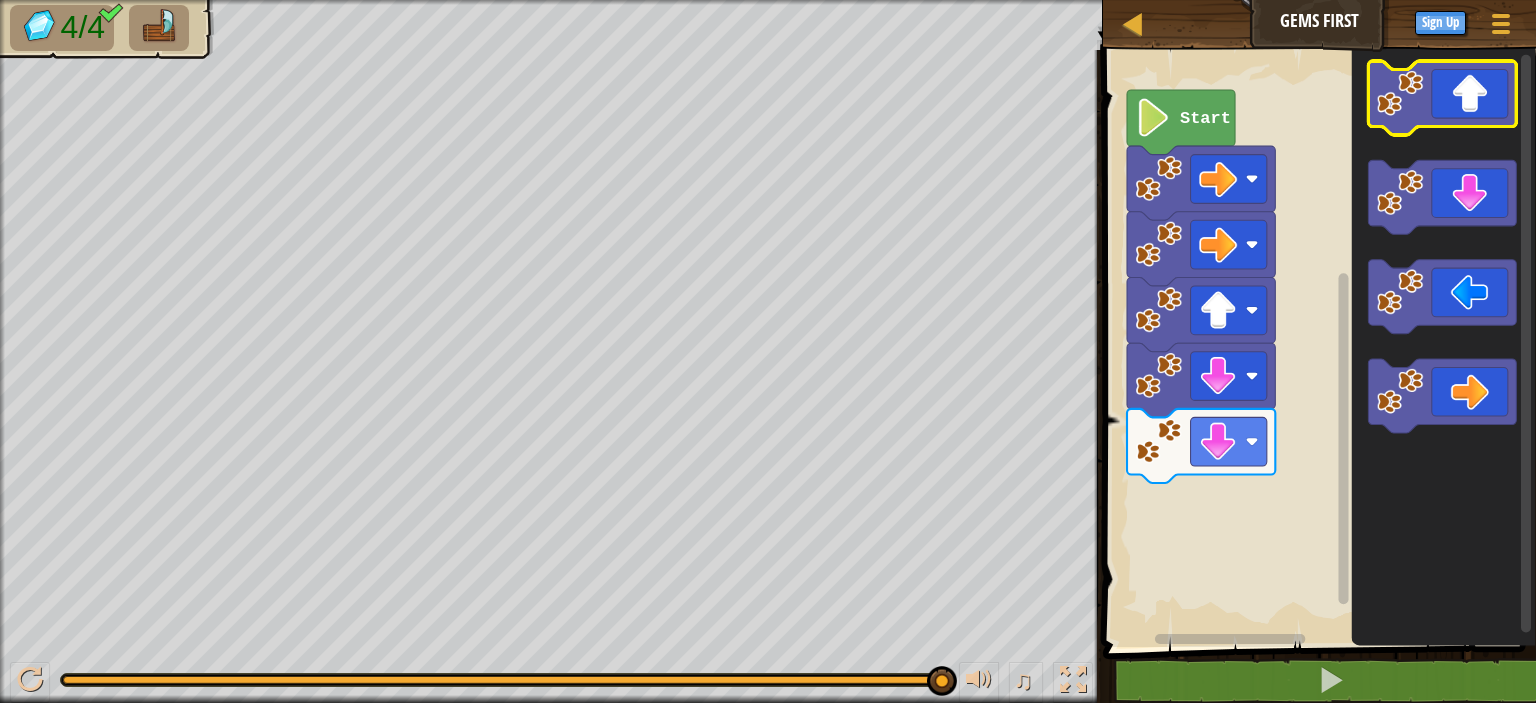 click 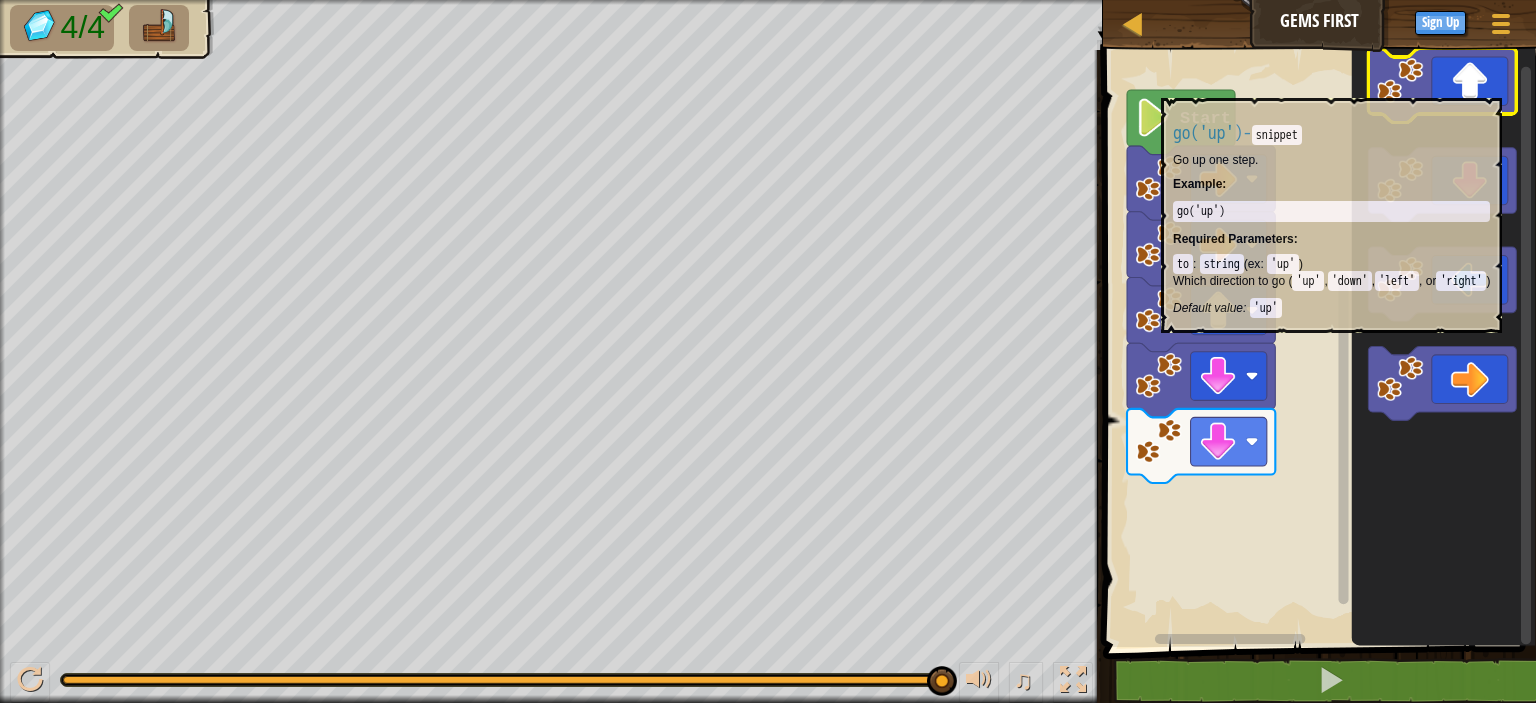 click 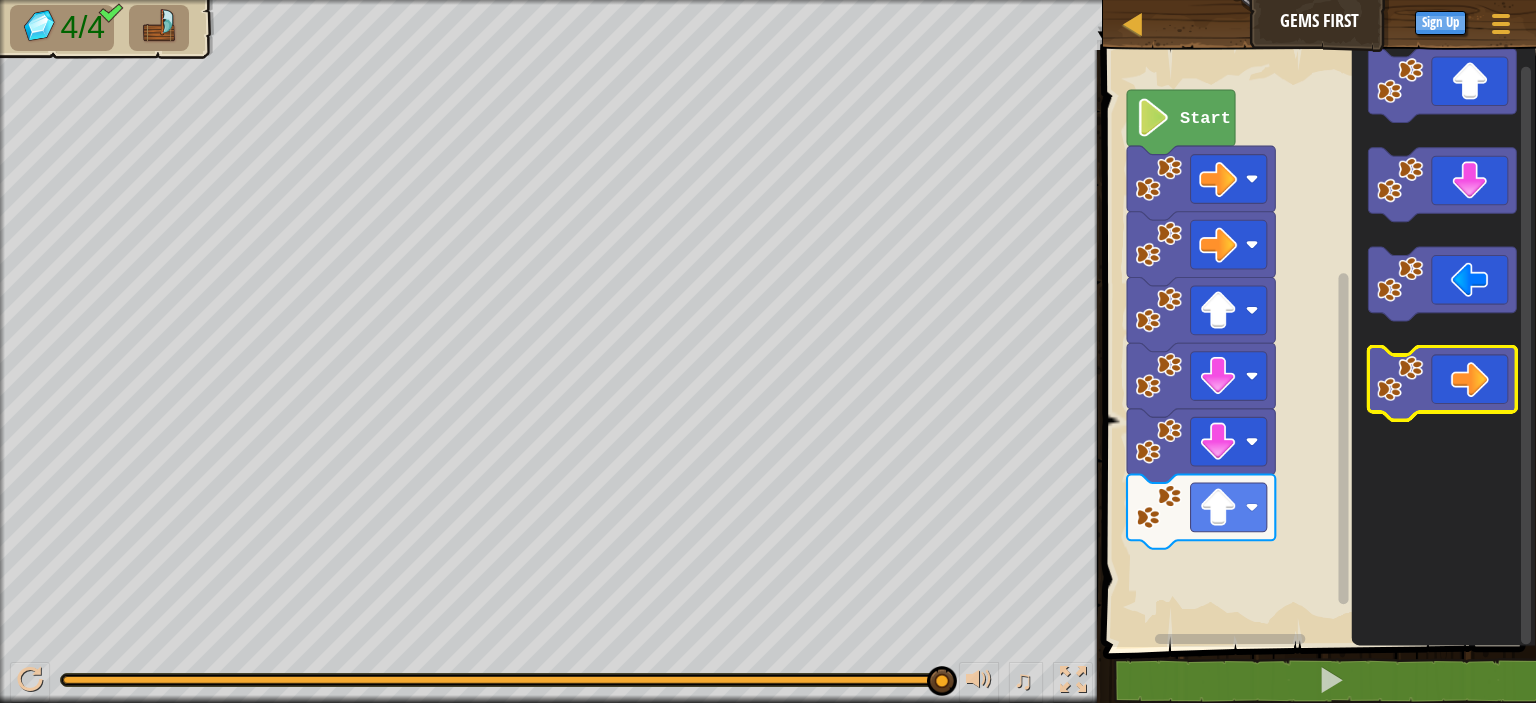 click 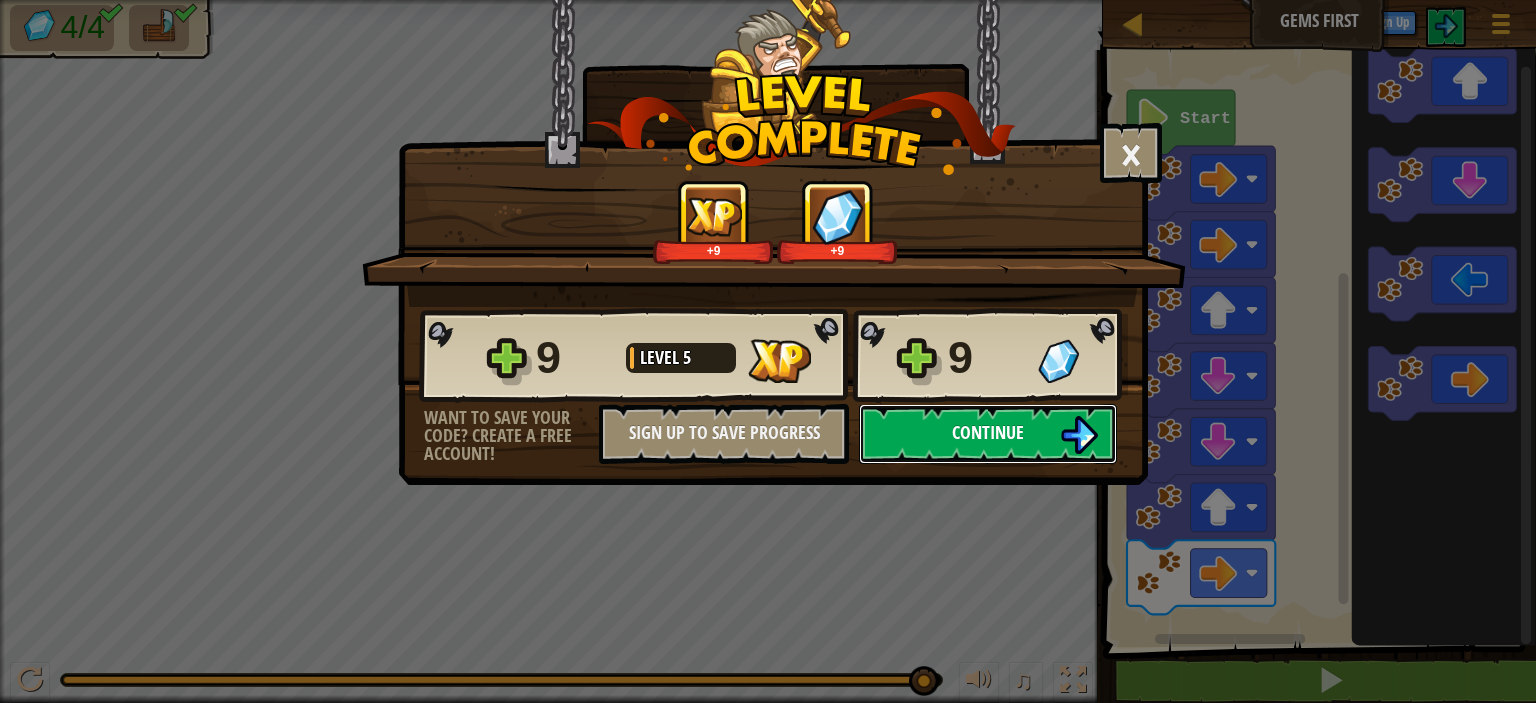 click on "Continue" at bounding box center [988, 434] 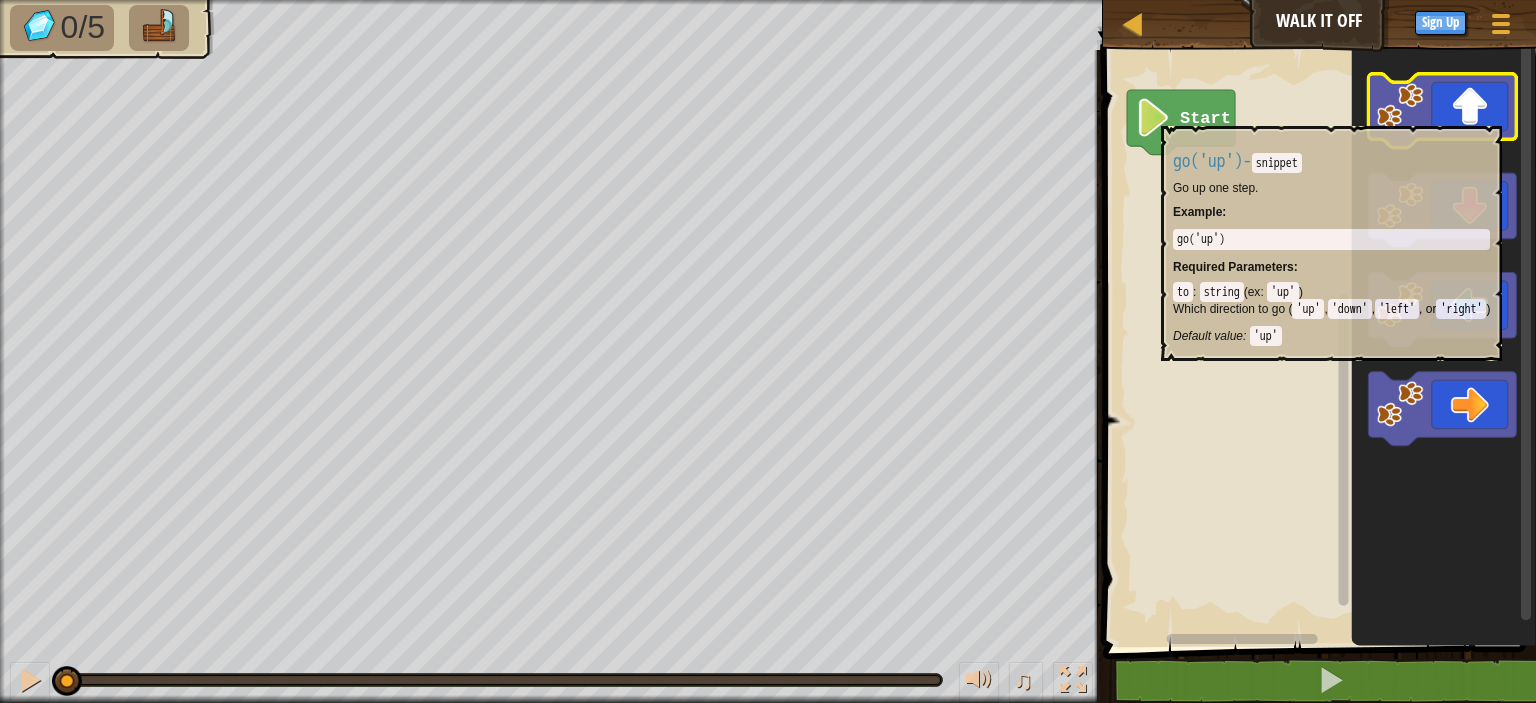 click 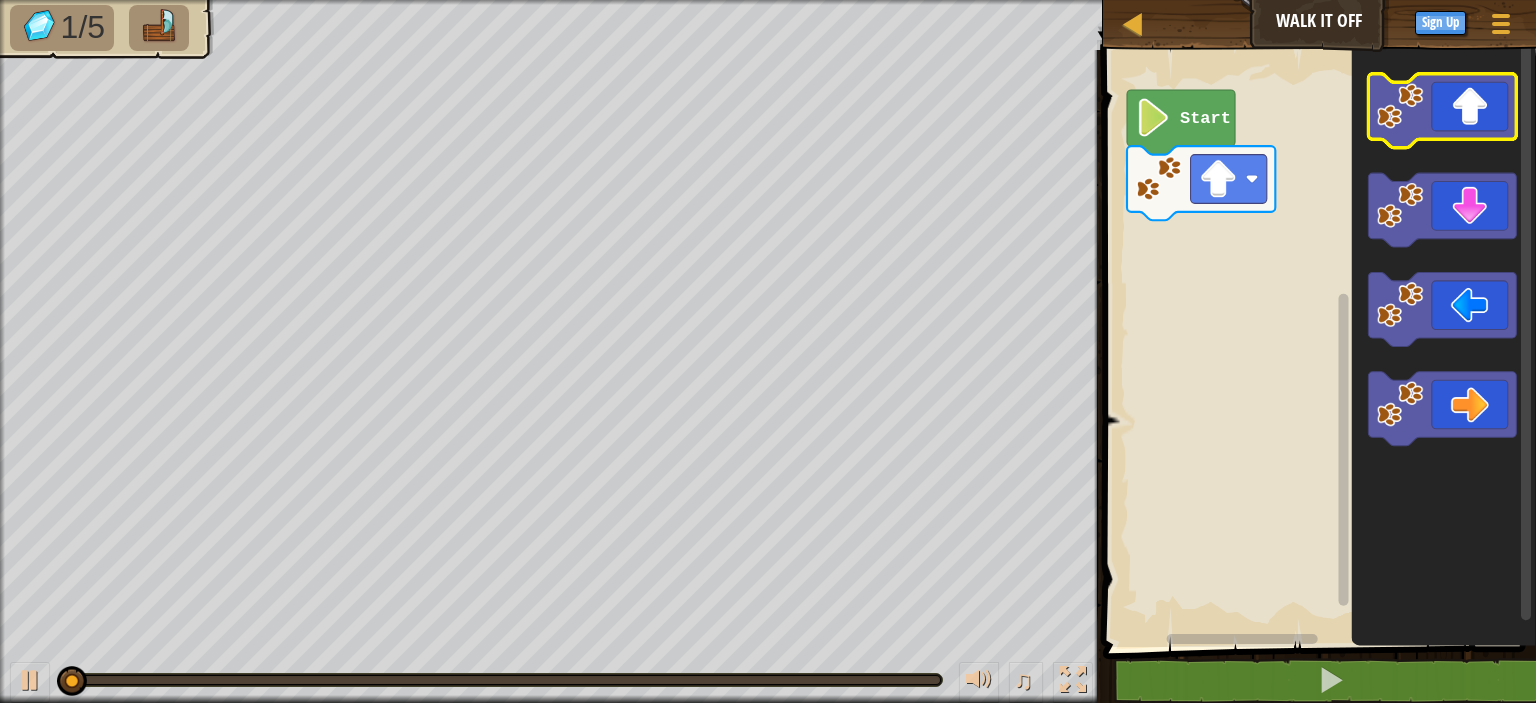 click 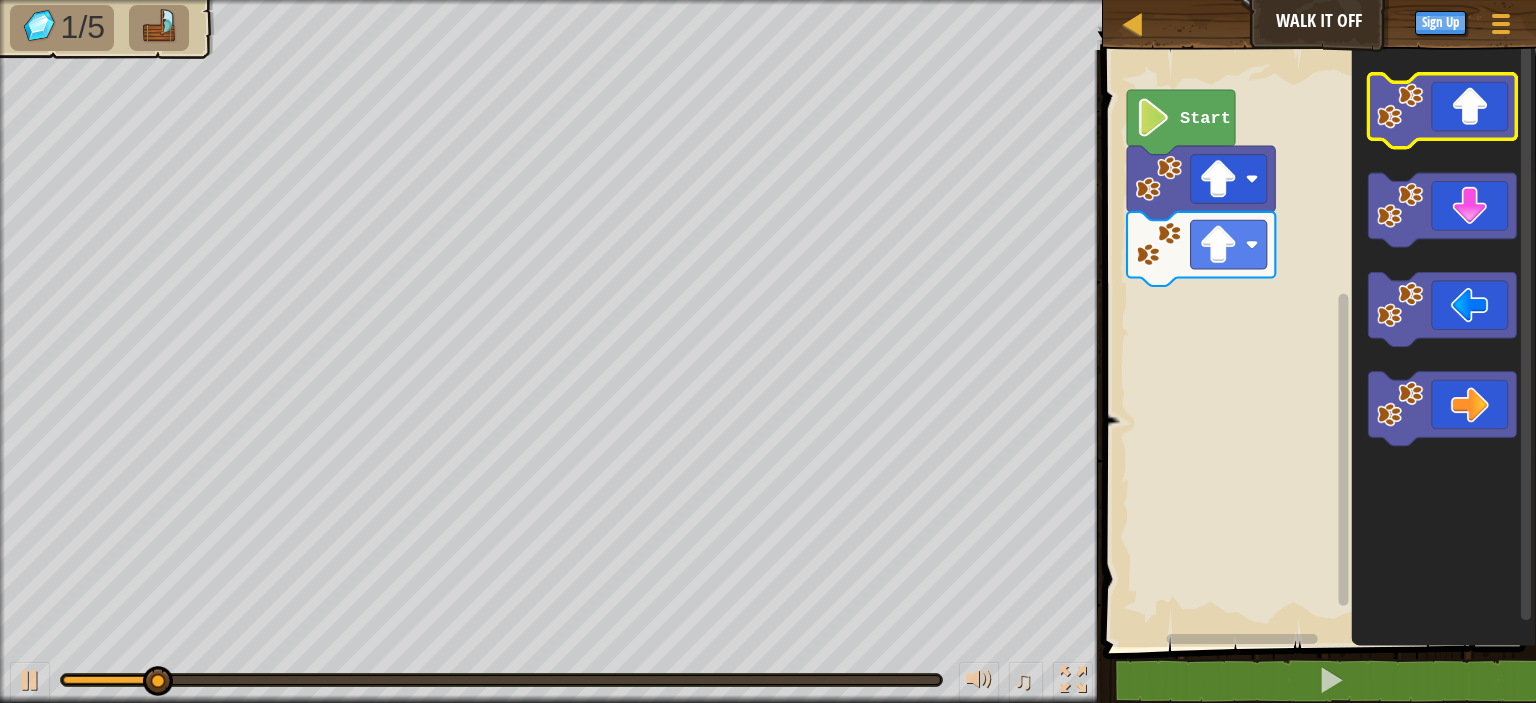 click 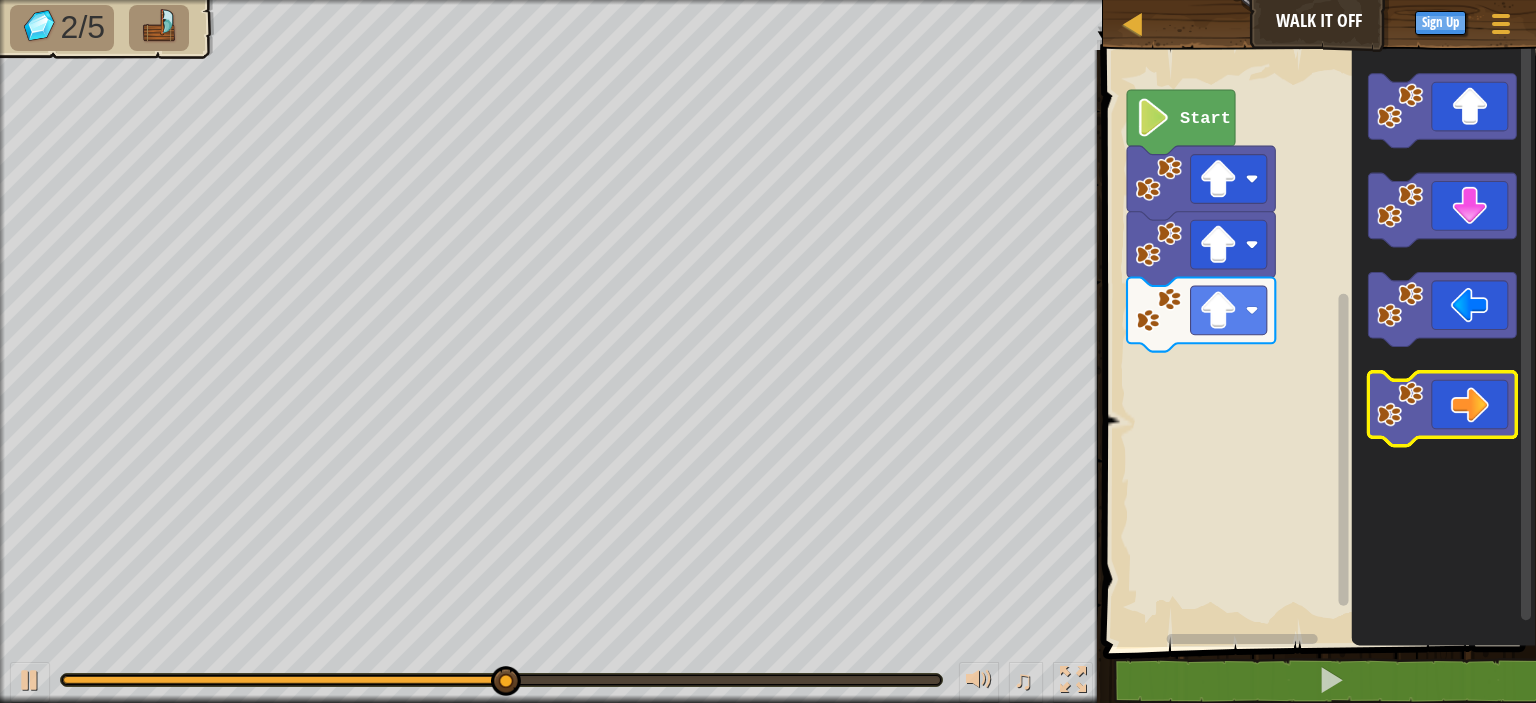 click 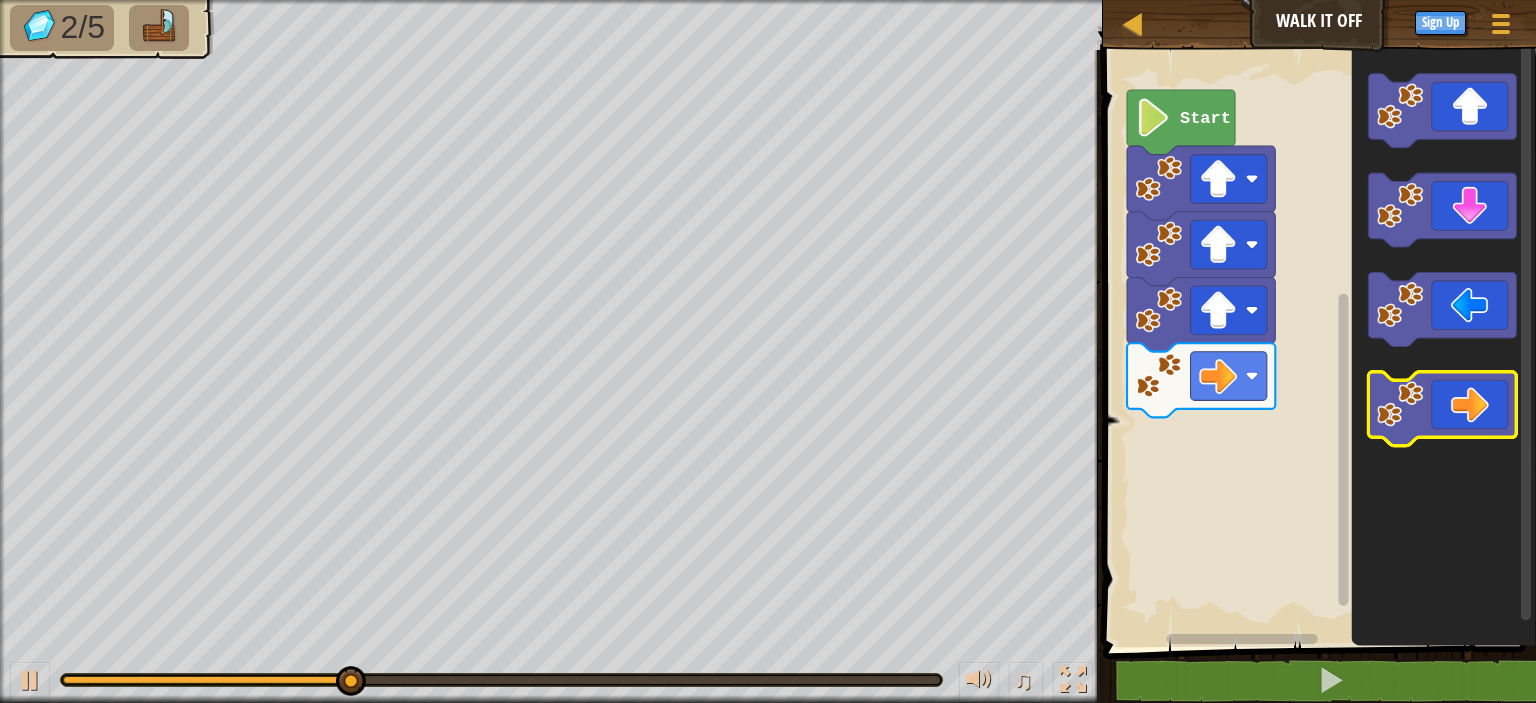 click 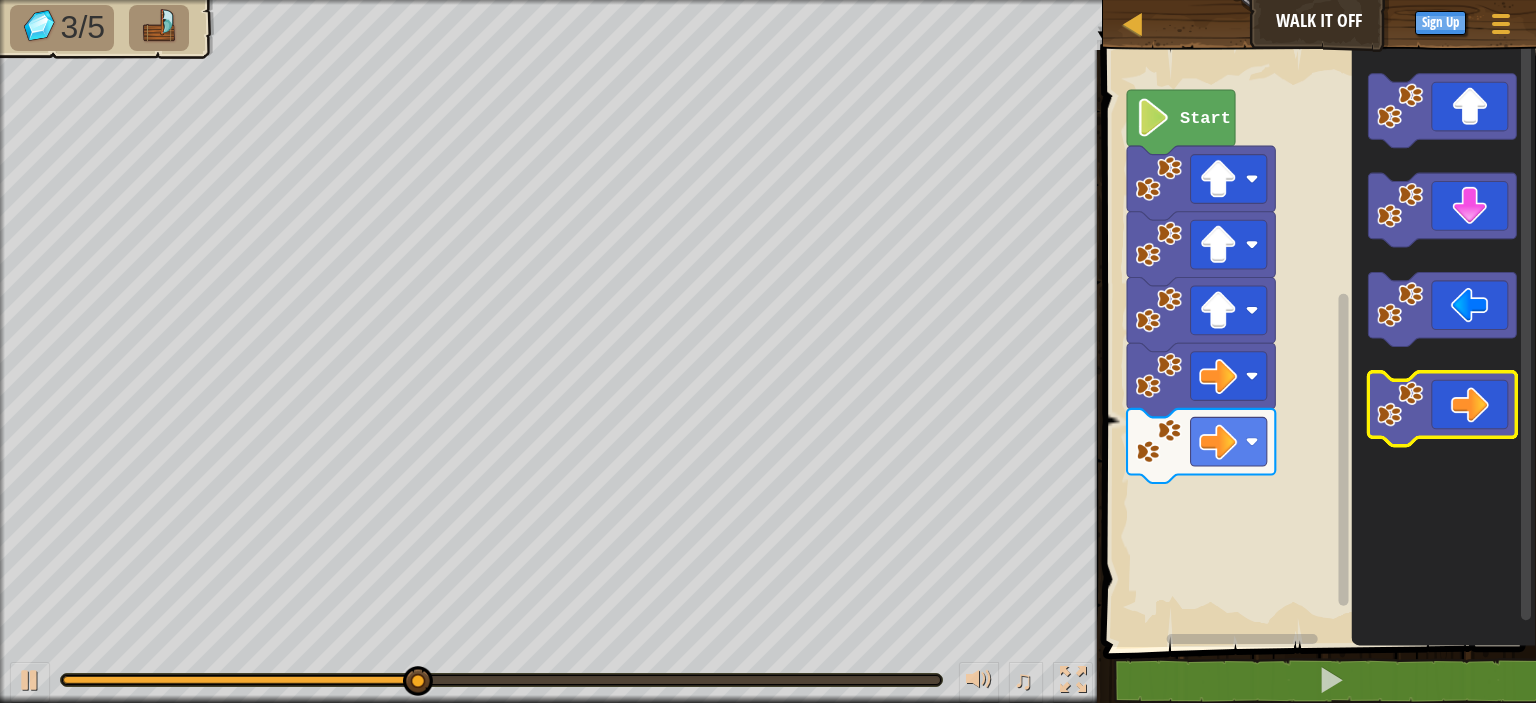 click 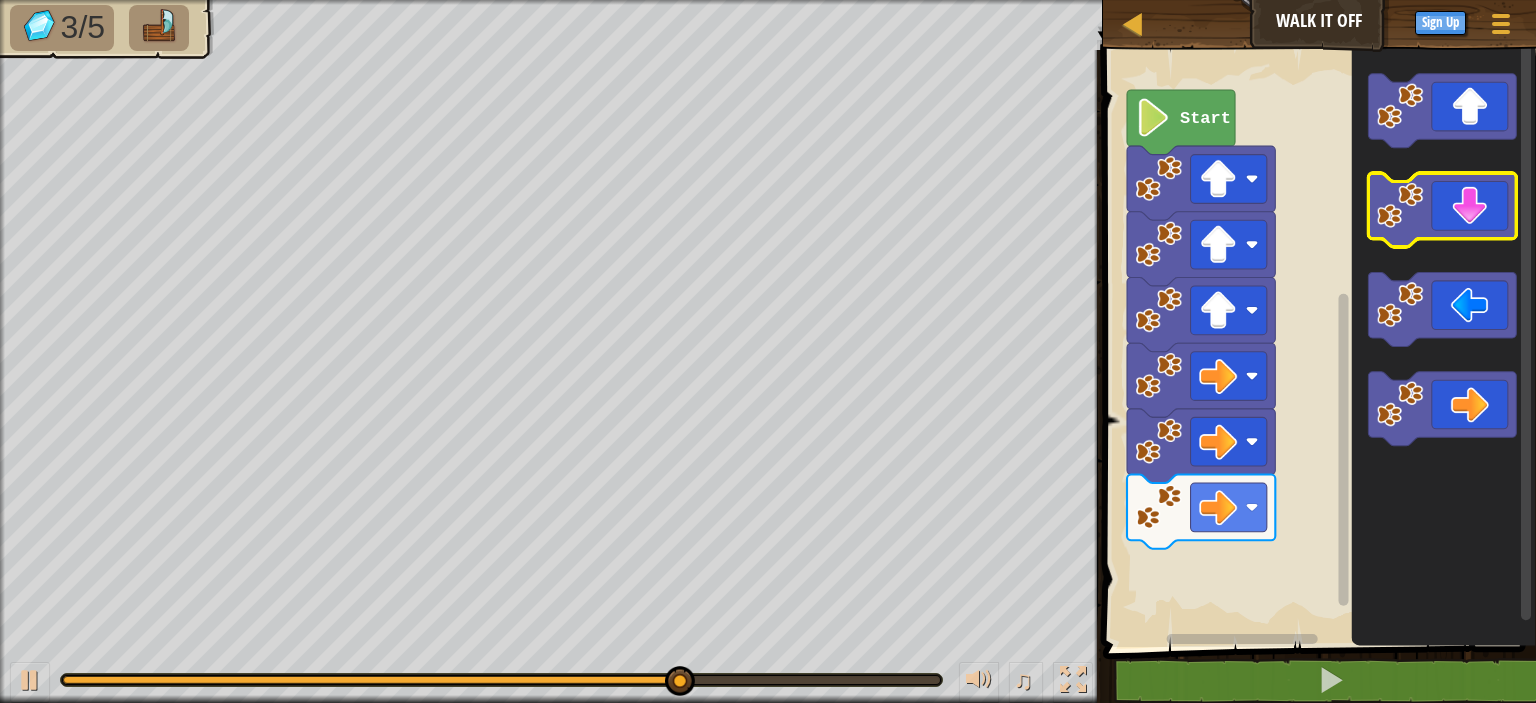 click 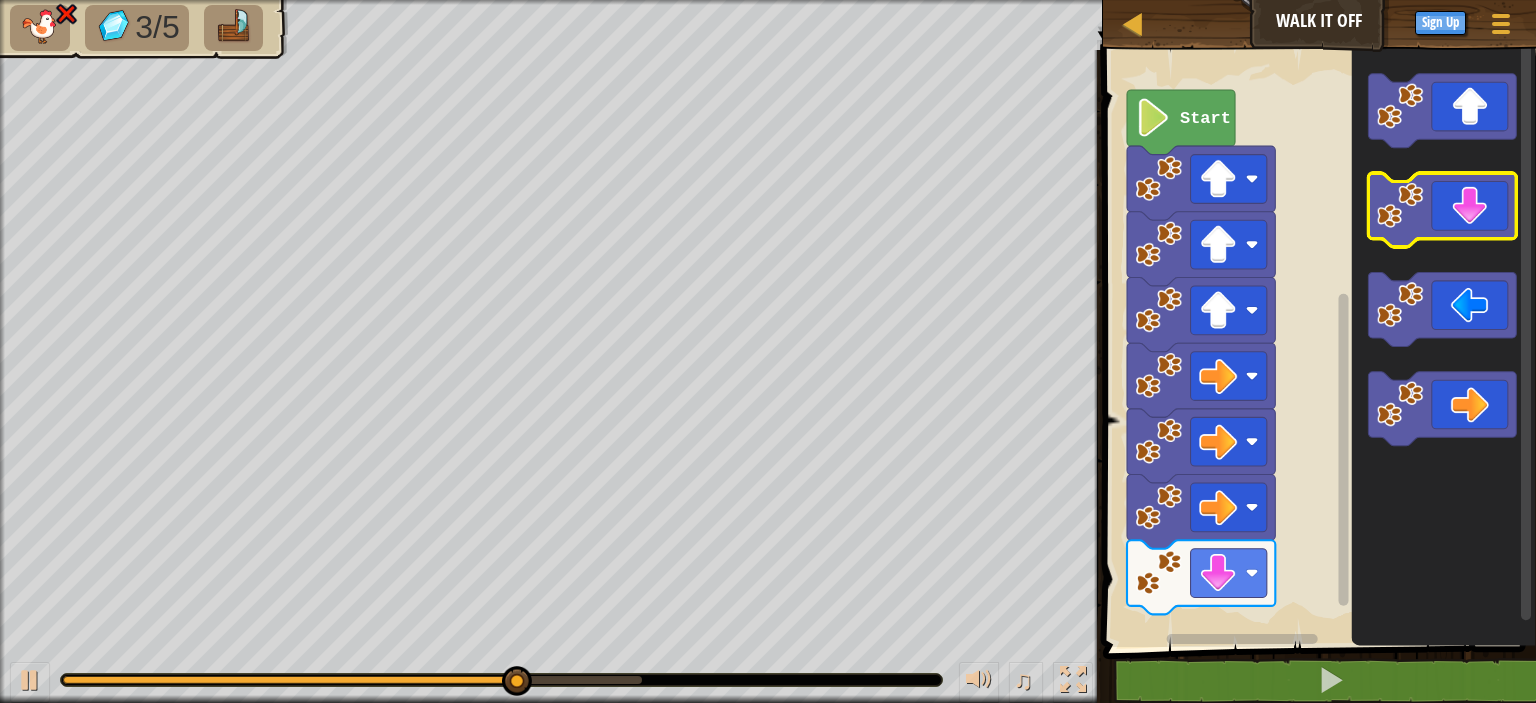 click 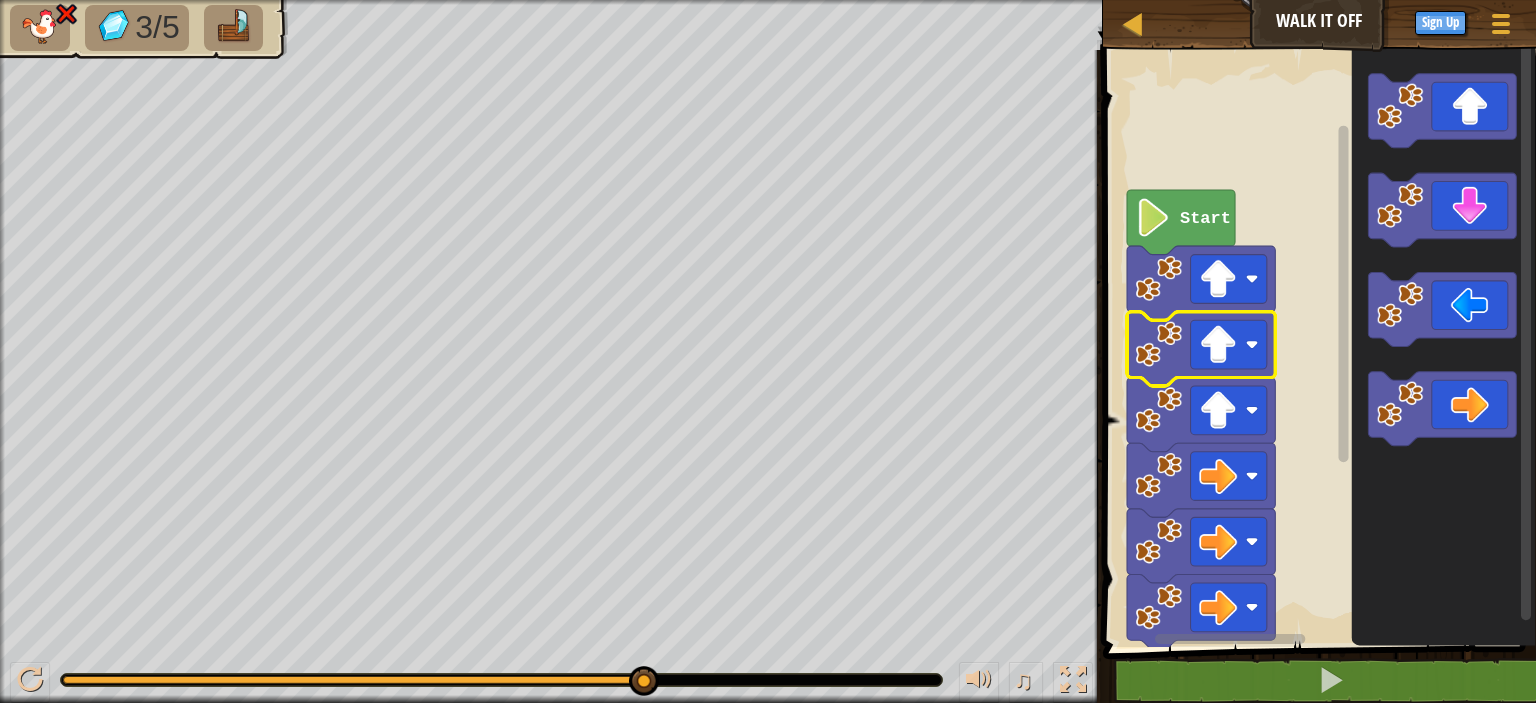 click 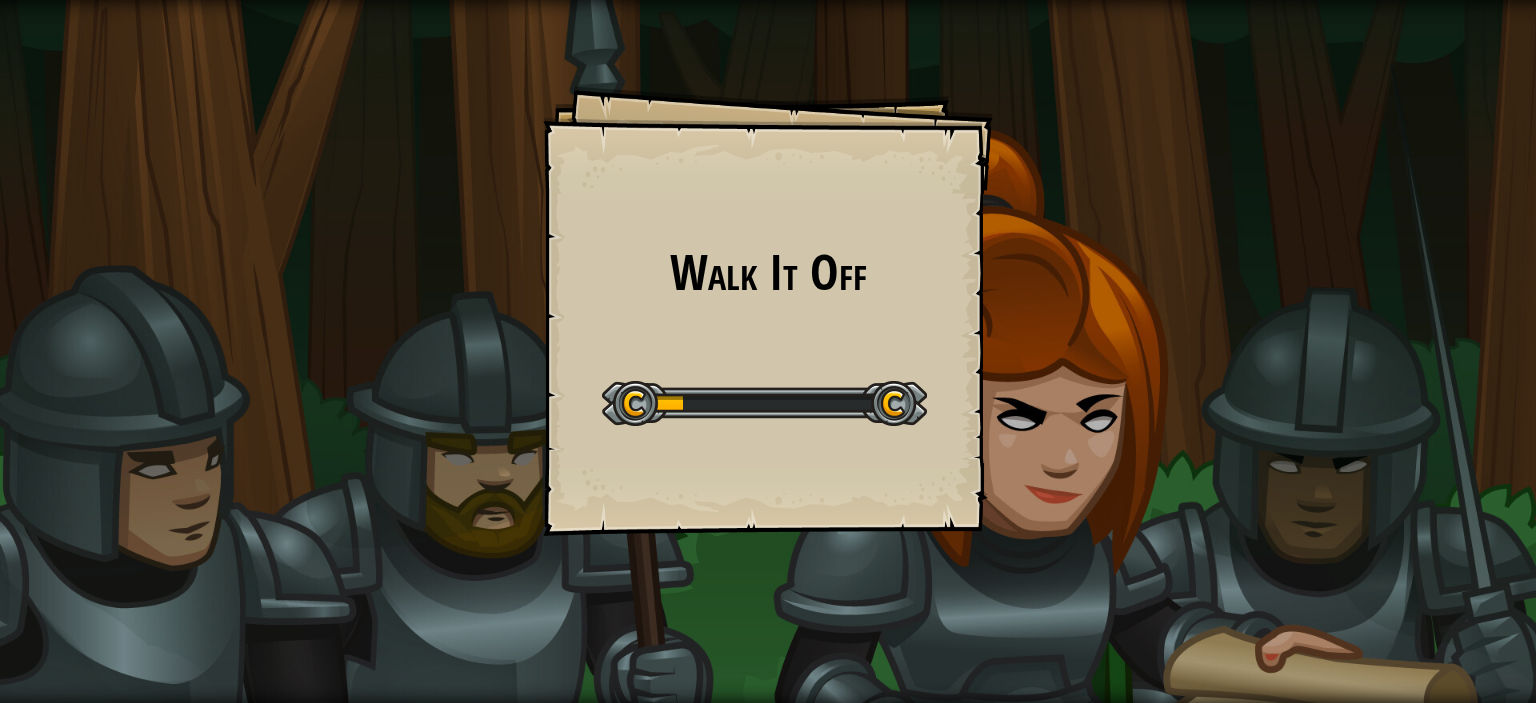 scroll, scrollTop: 0, scrollLeft: 0, axis: both 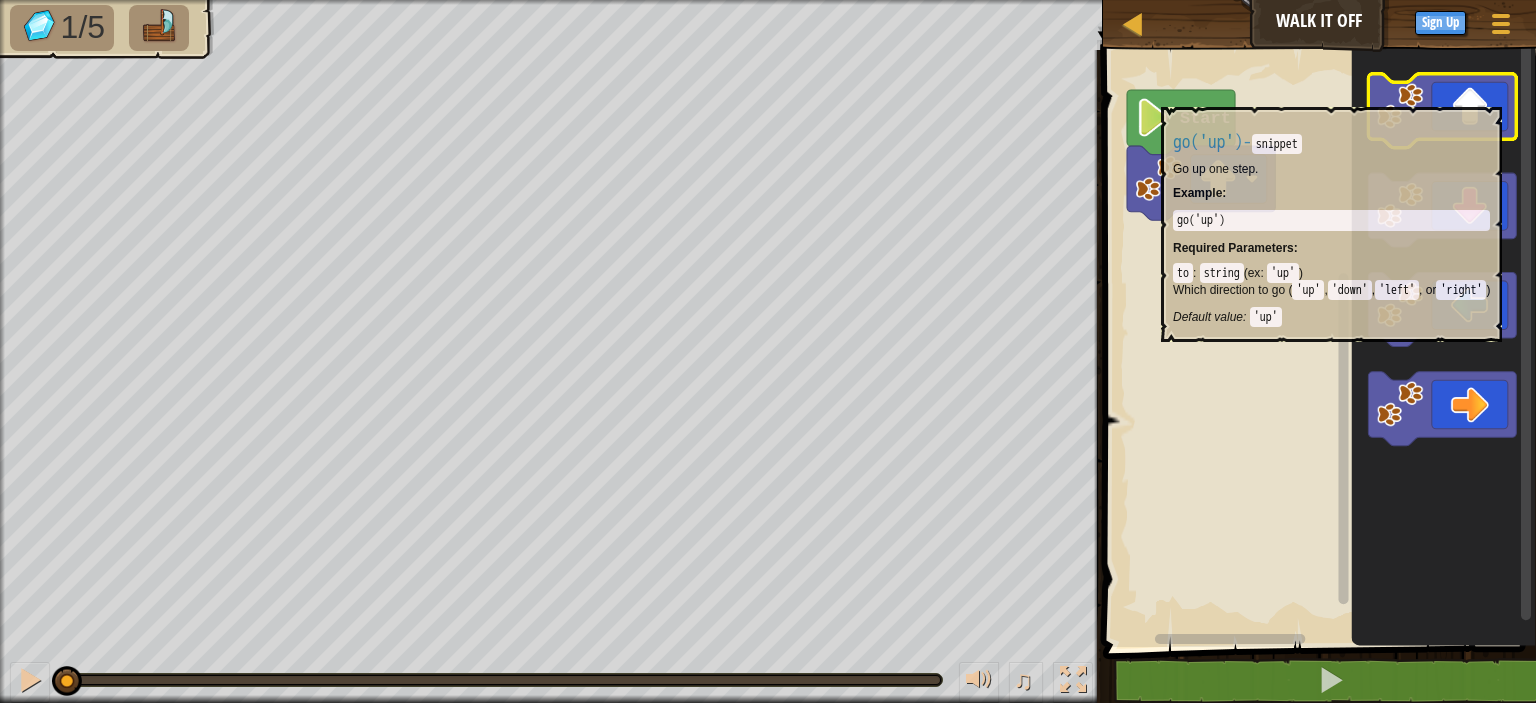 click 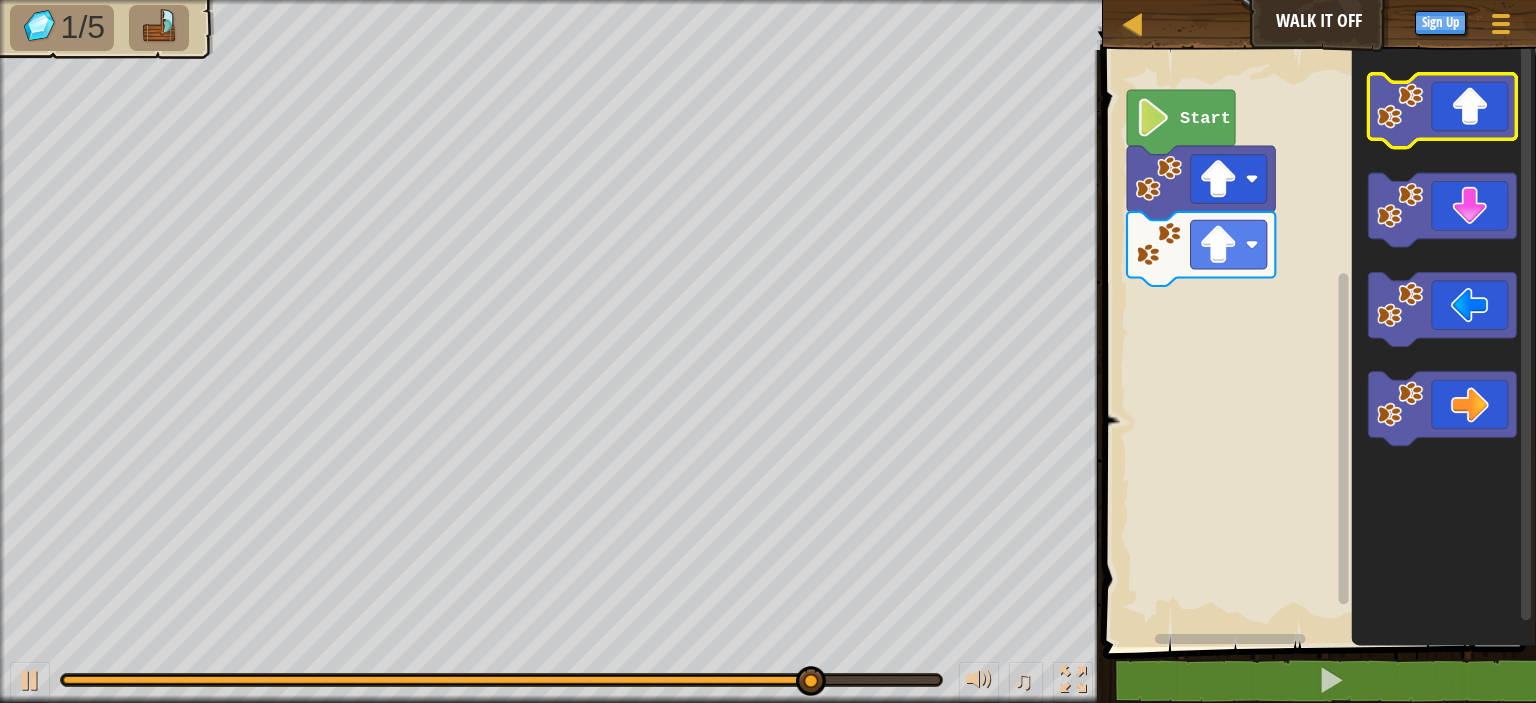click 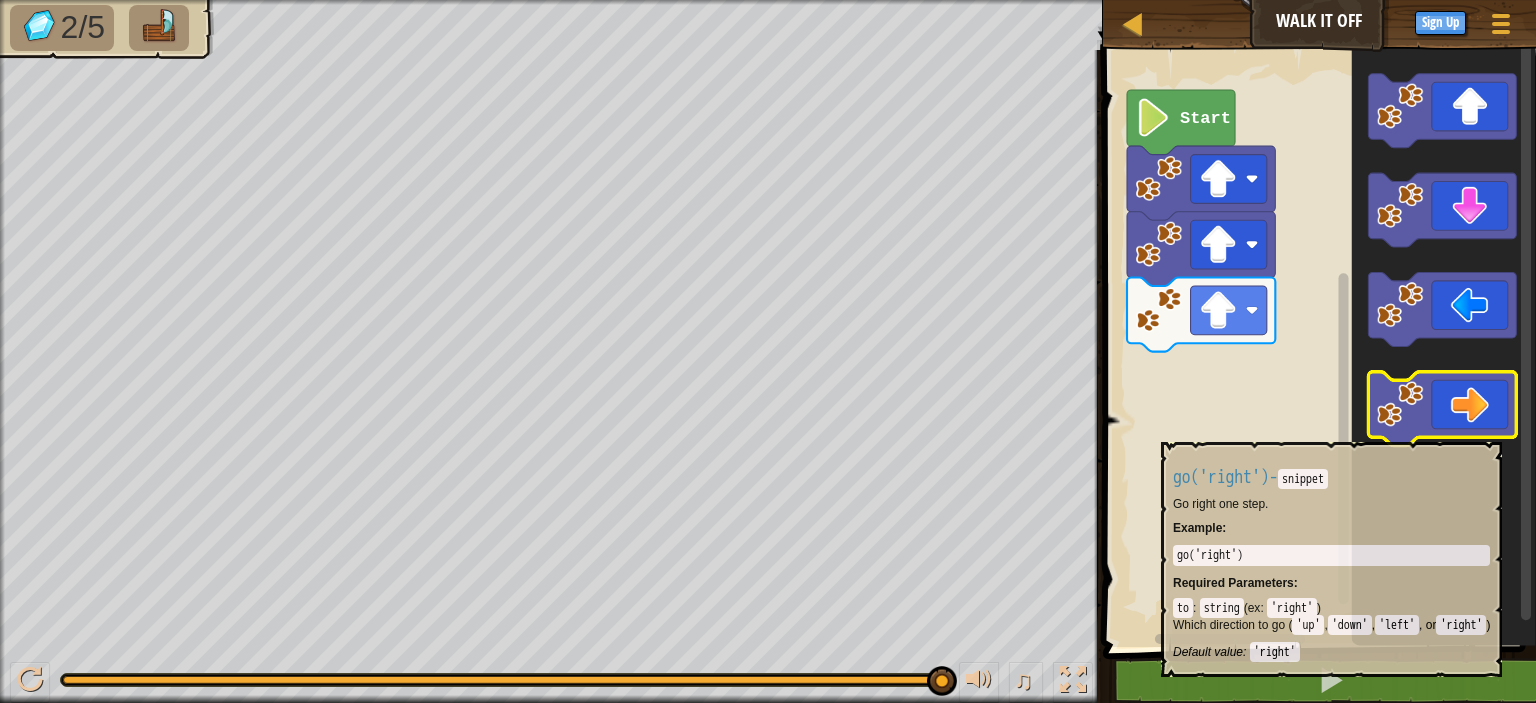 click 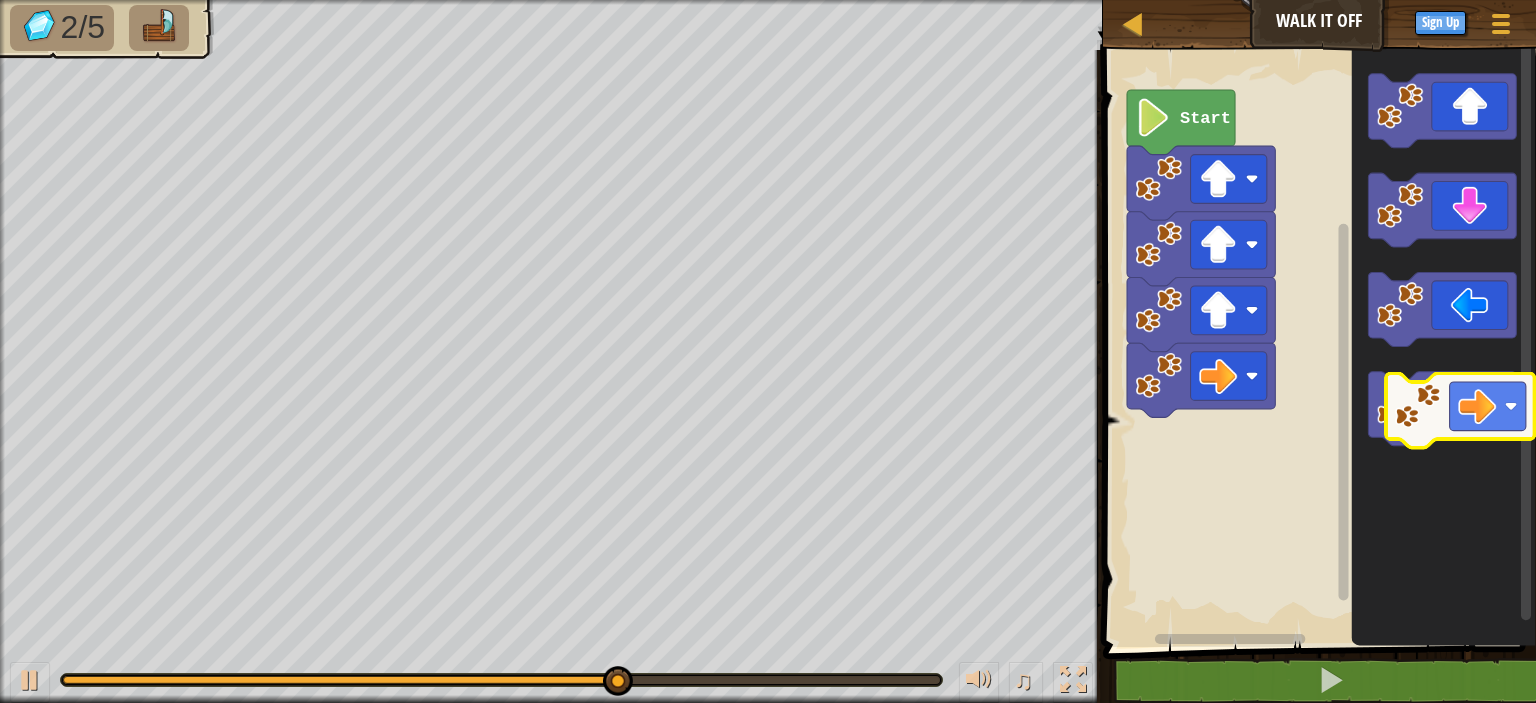 click 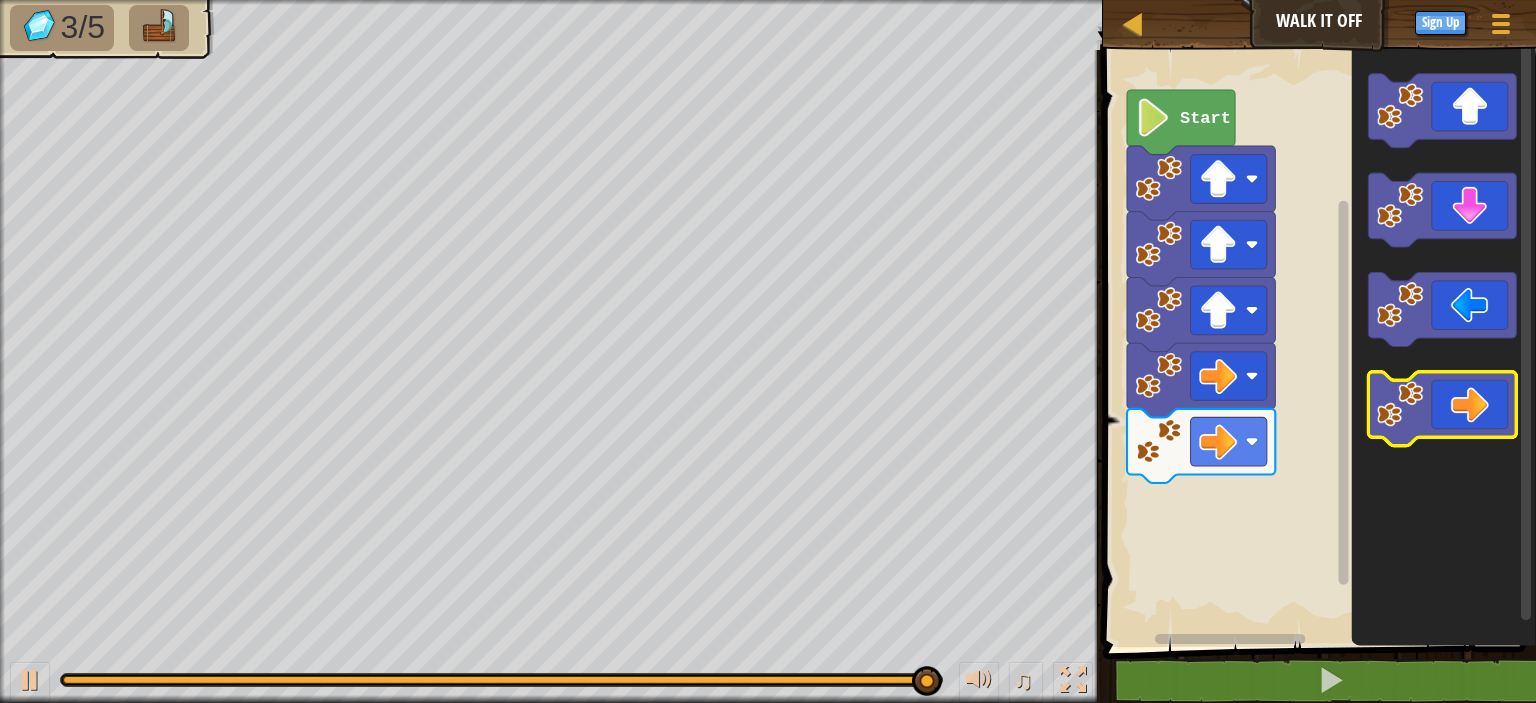 click 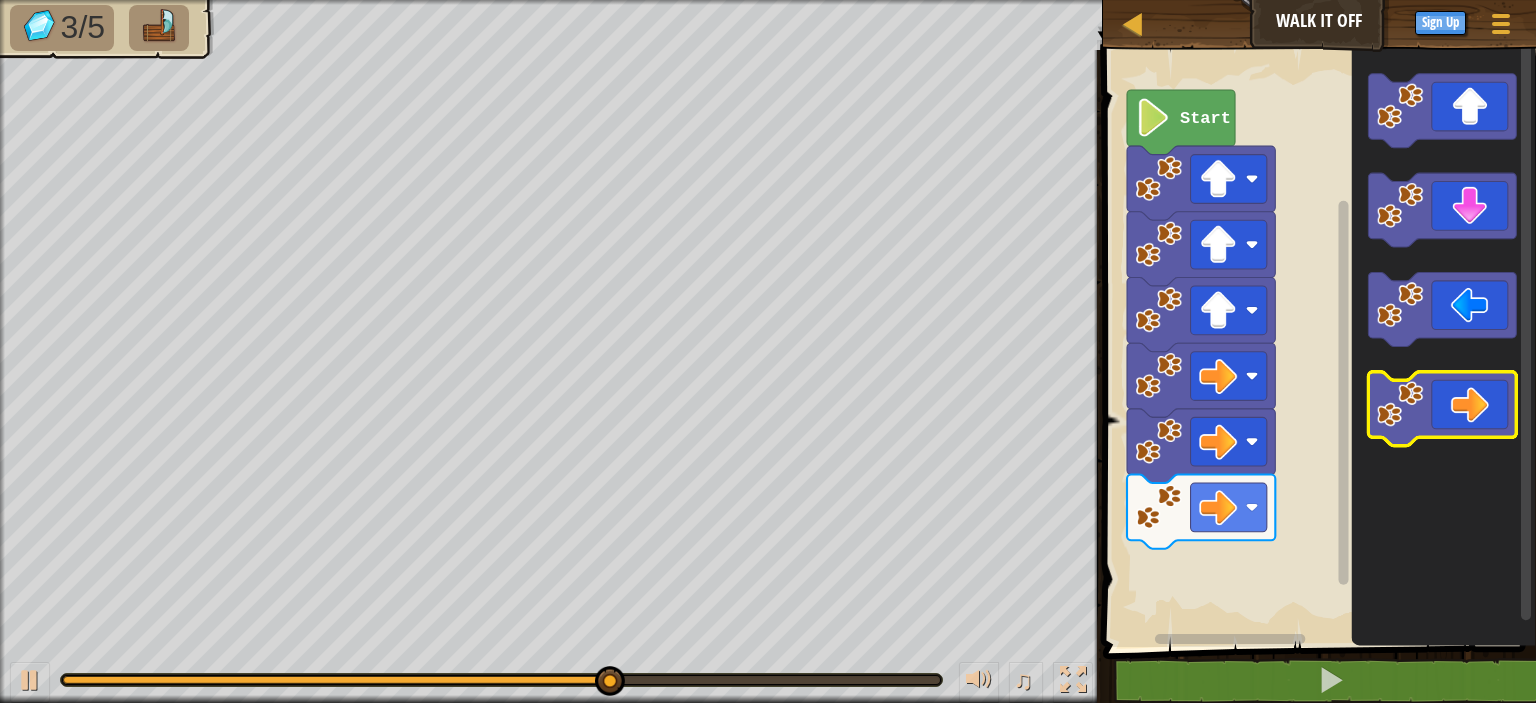 click 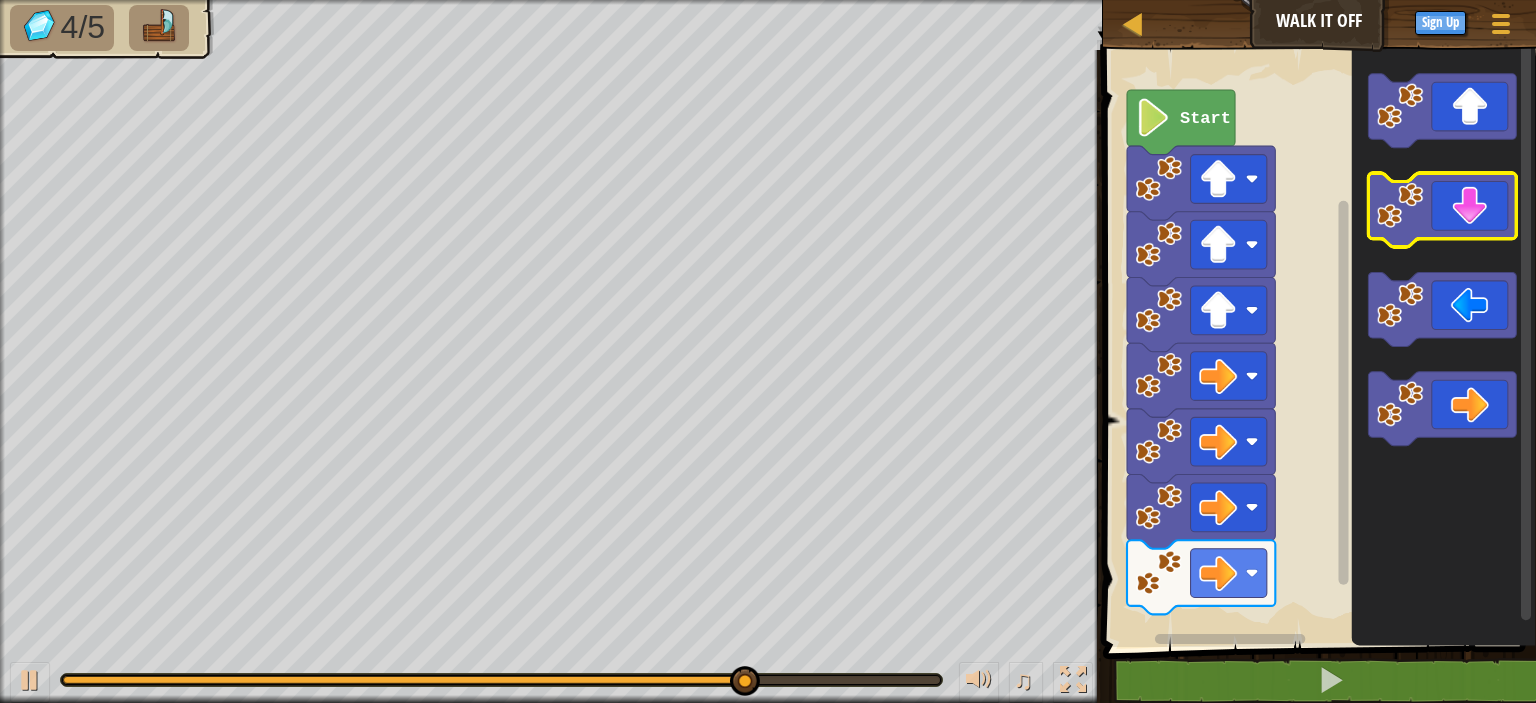 click 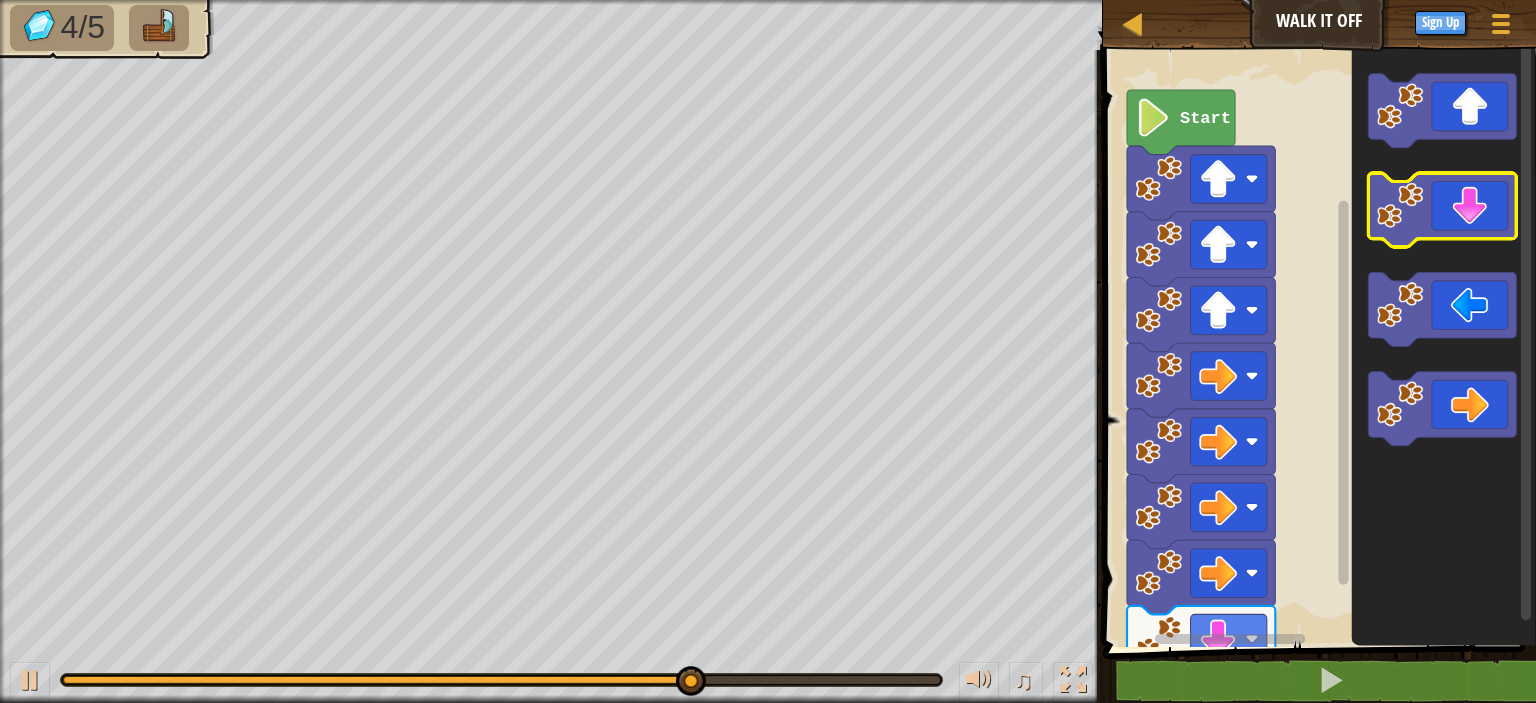 click 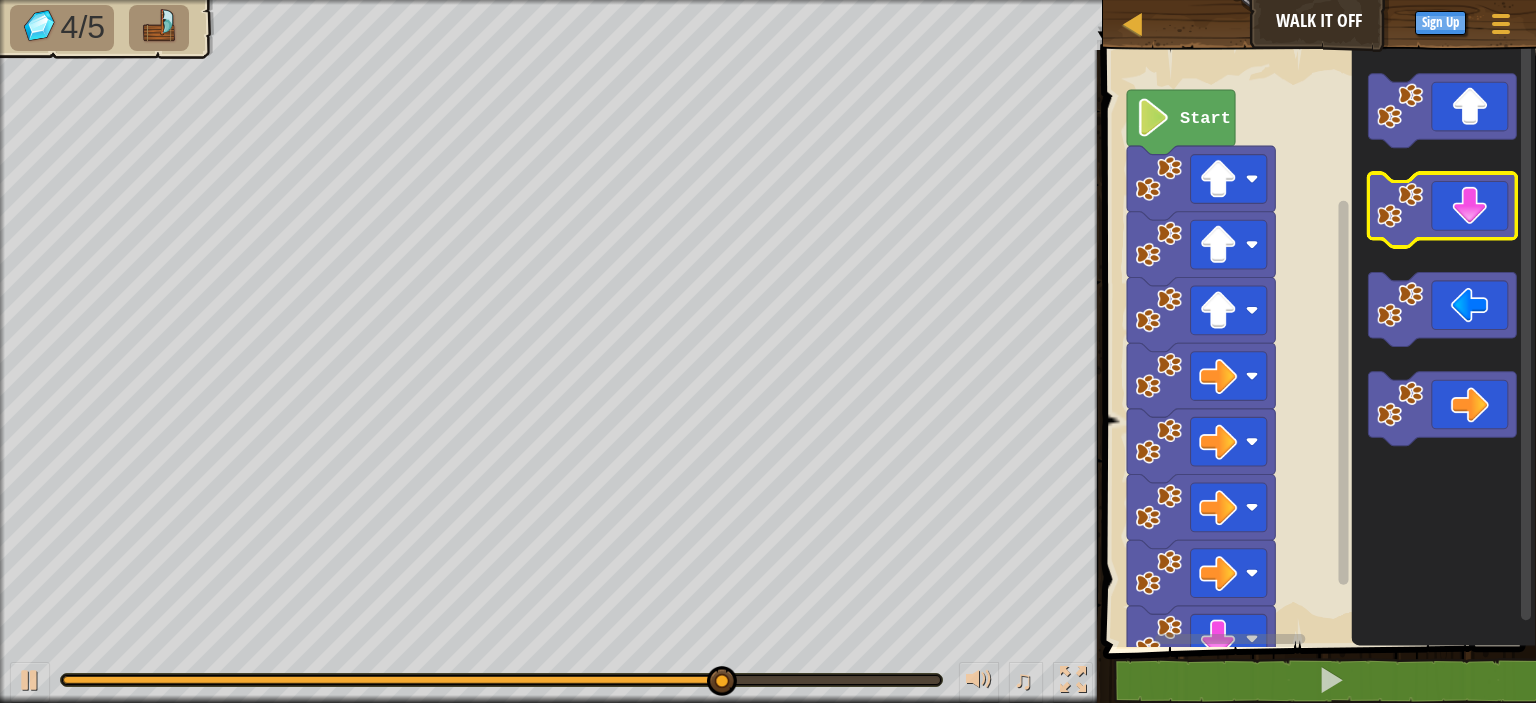 click 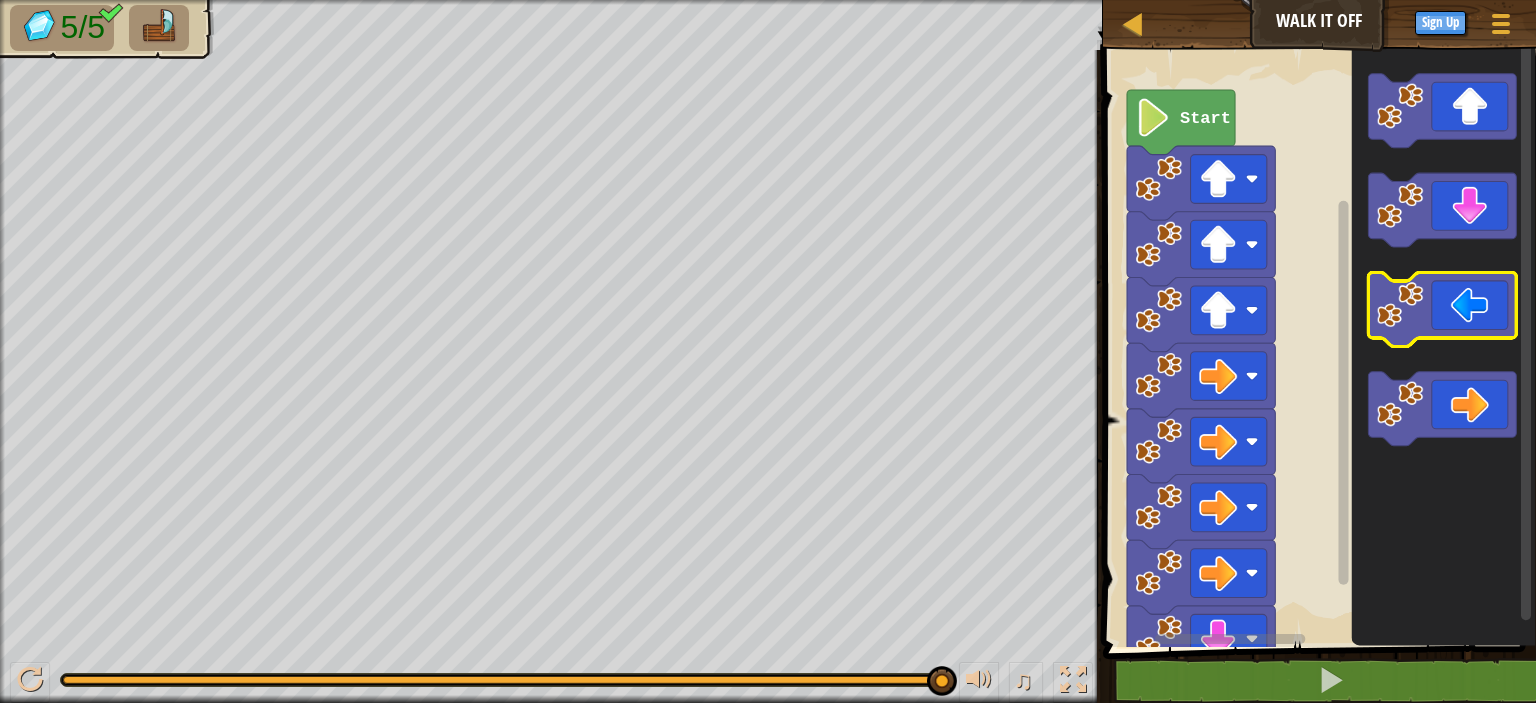 click 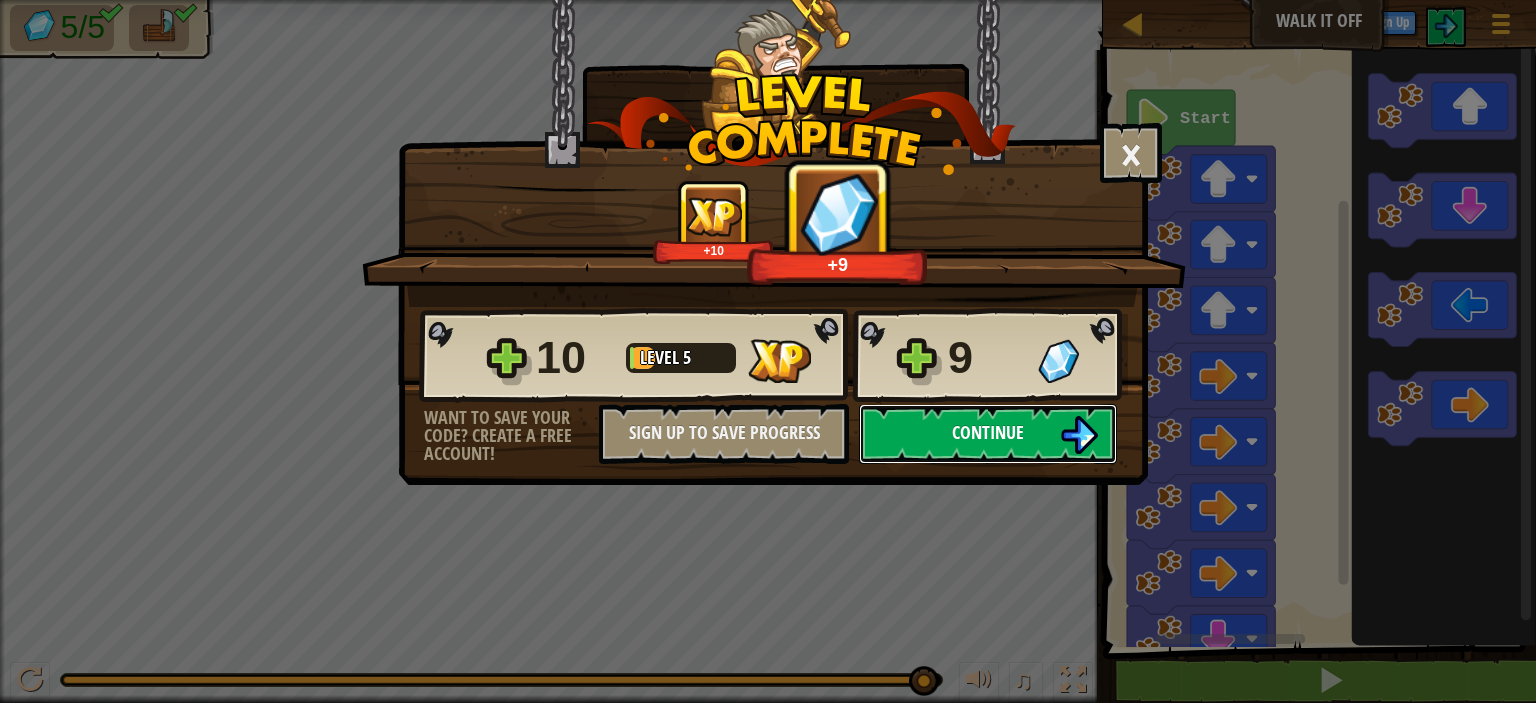click on "Continue" at bounding box center [988, 434] 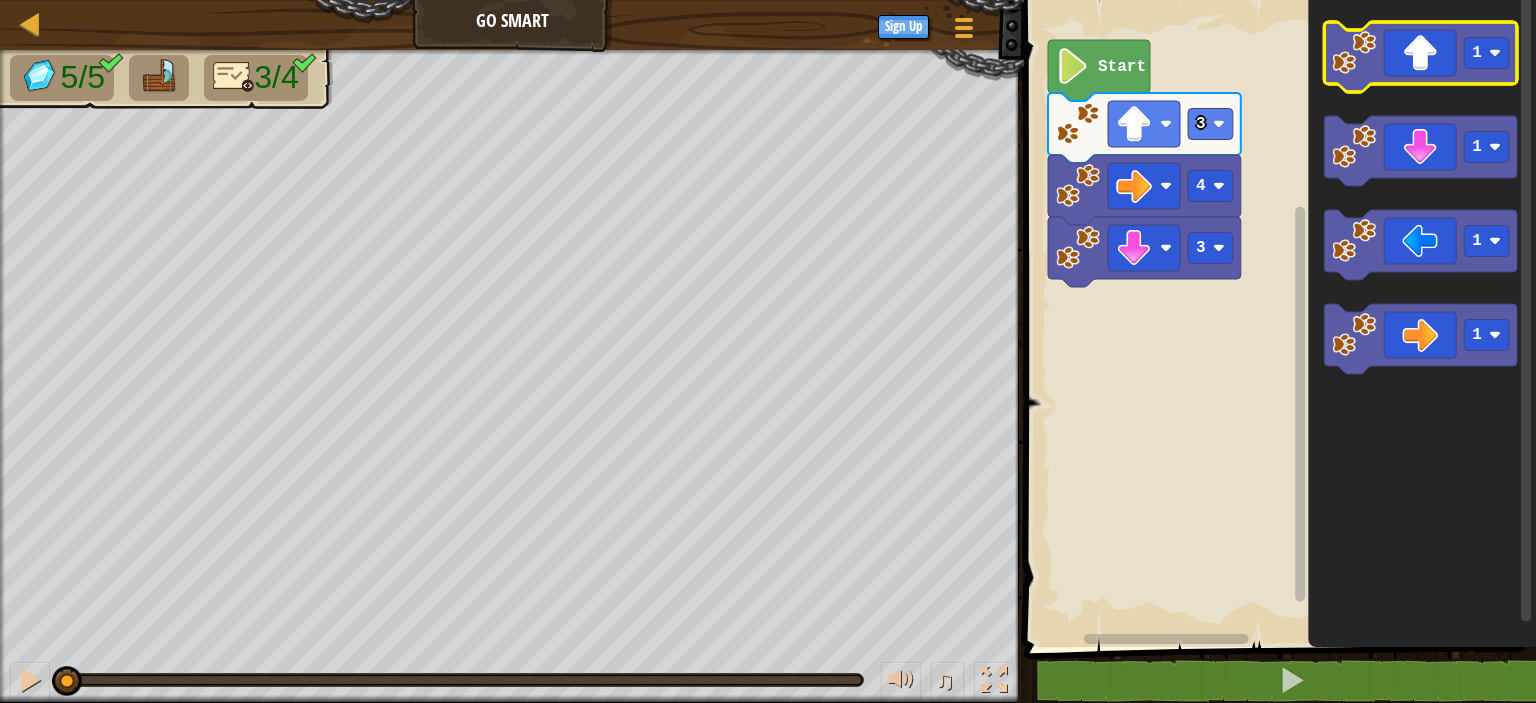 click 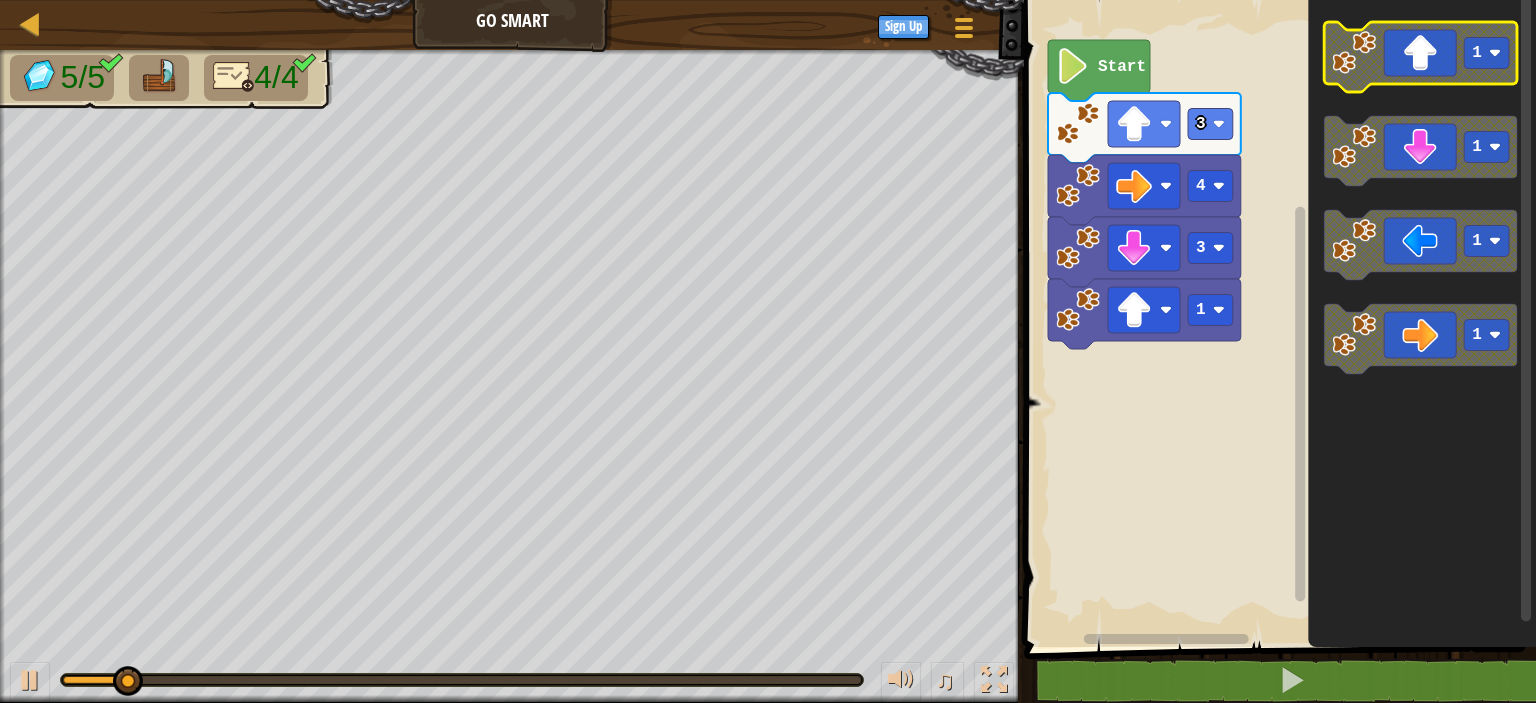 click 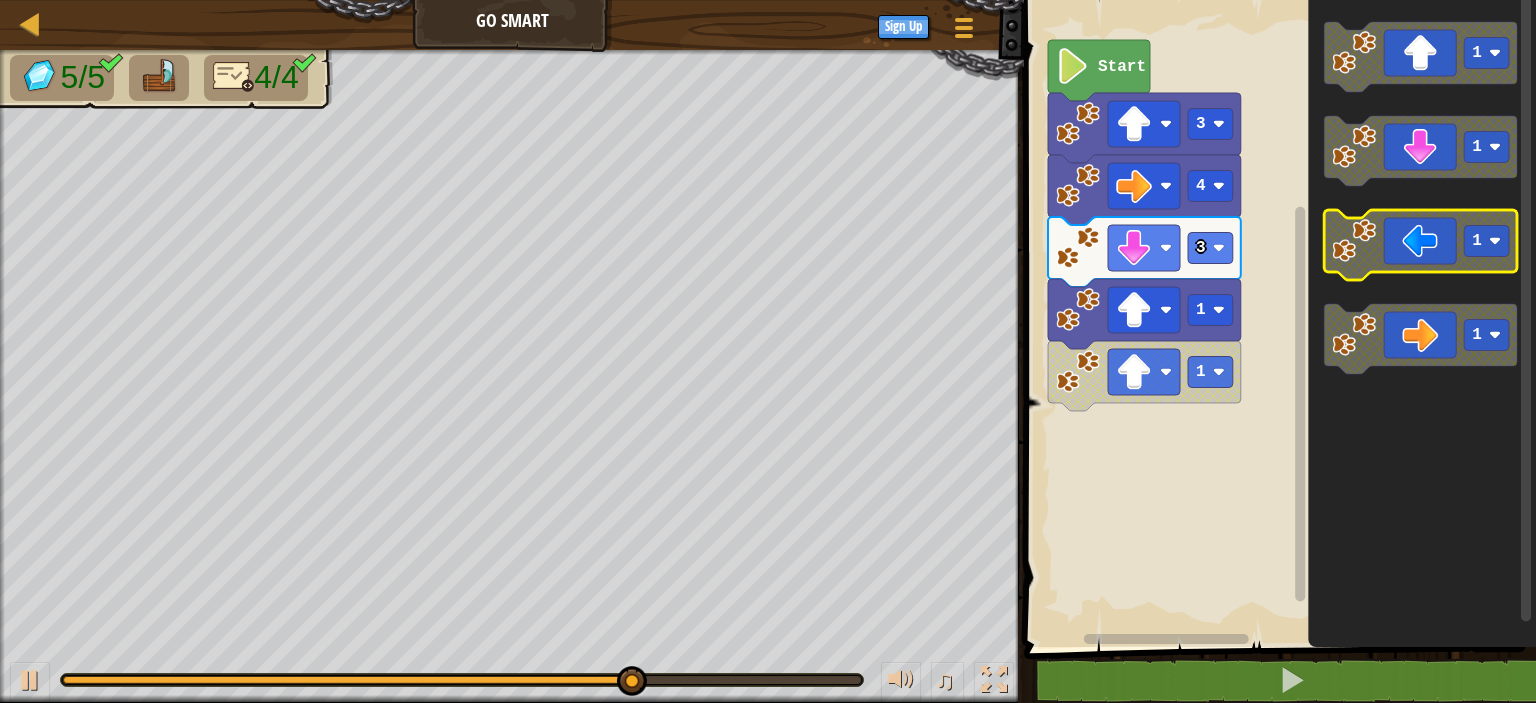 click 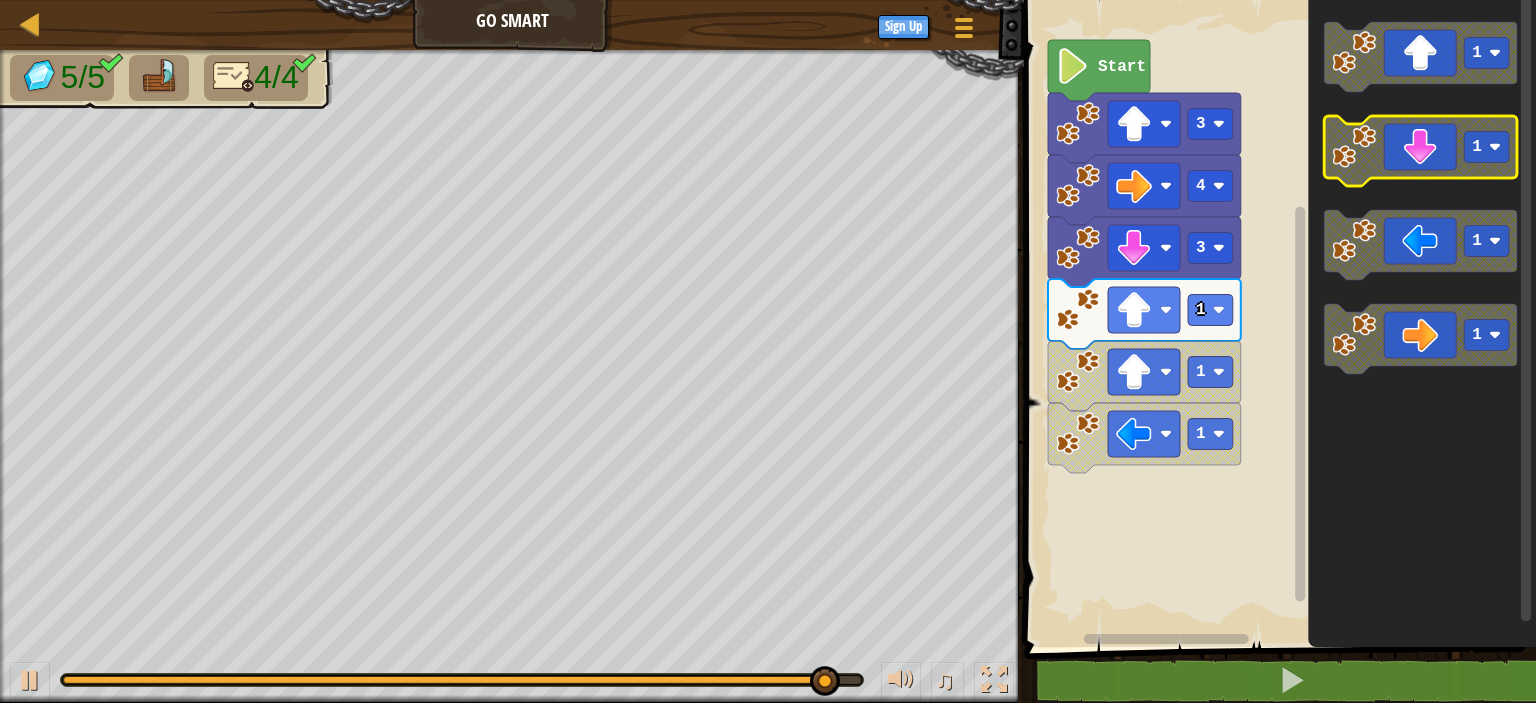 click 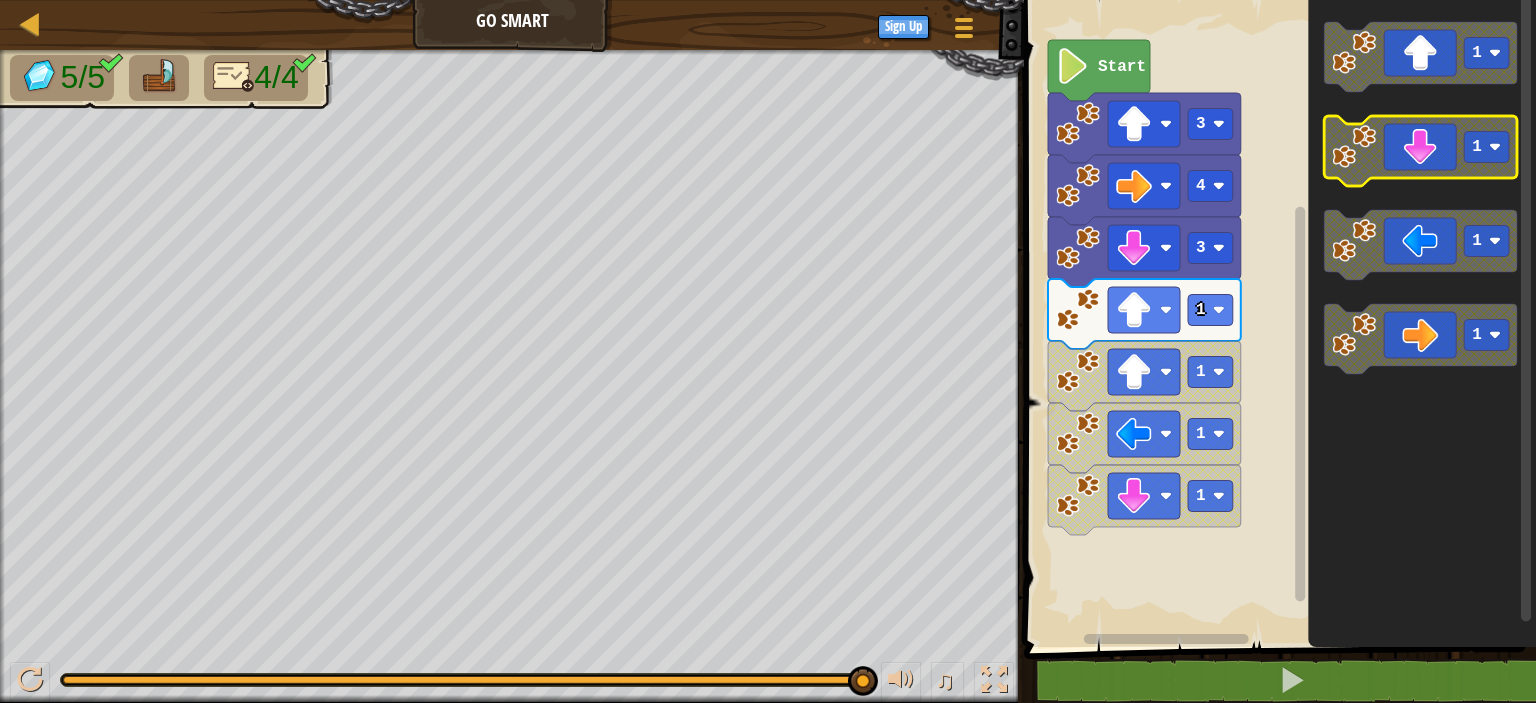 click 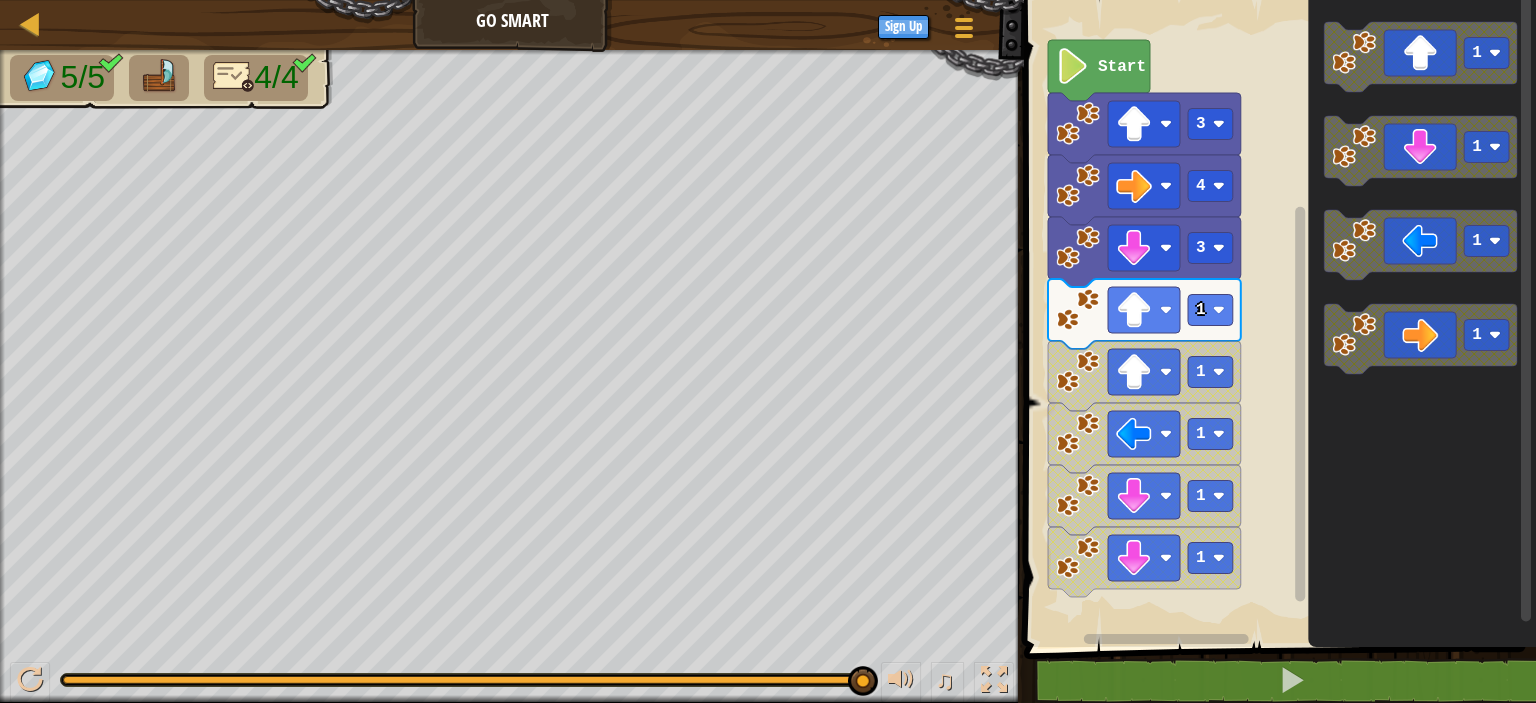 click 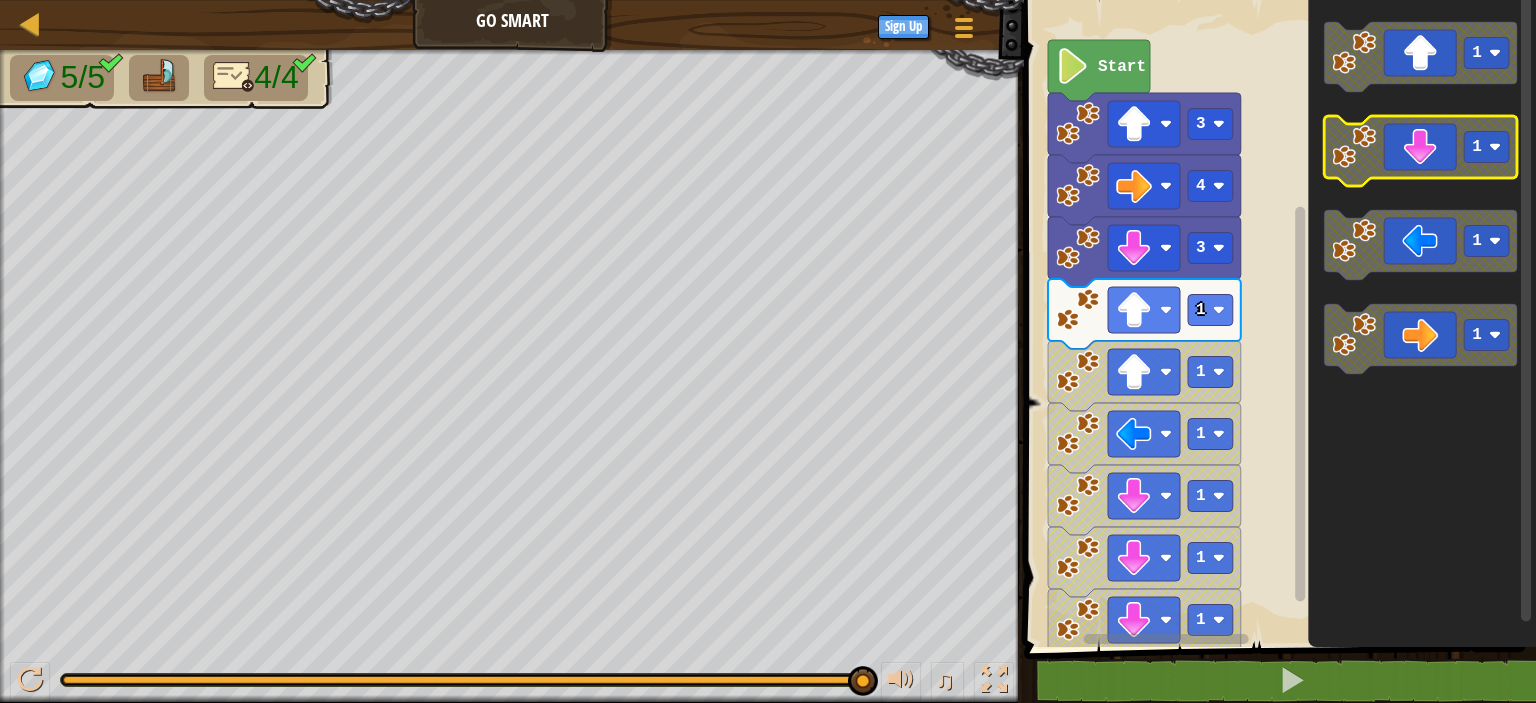 click 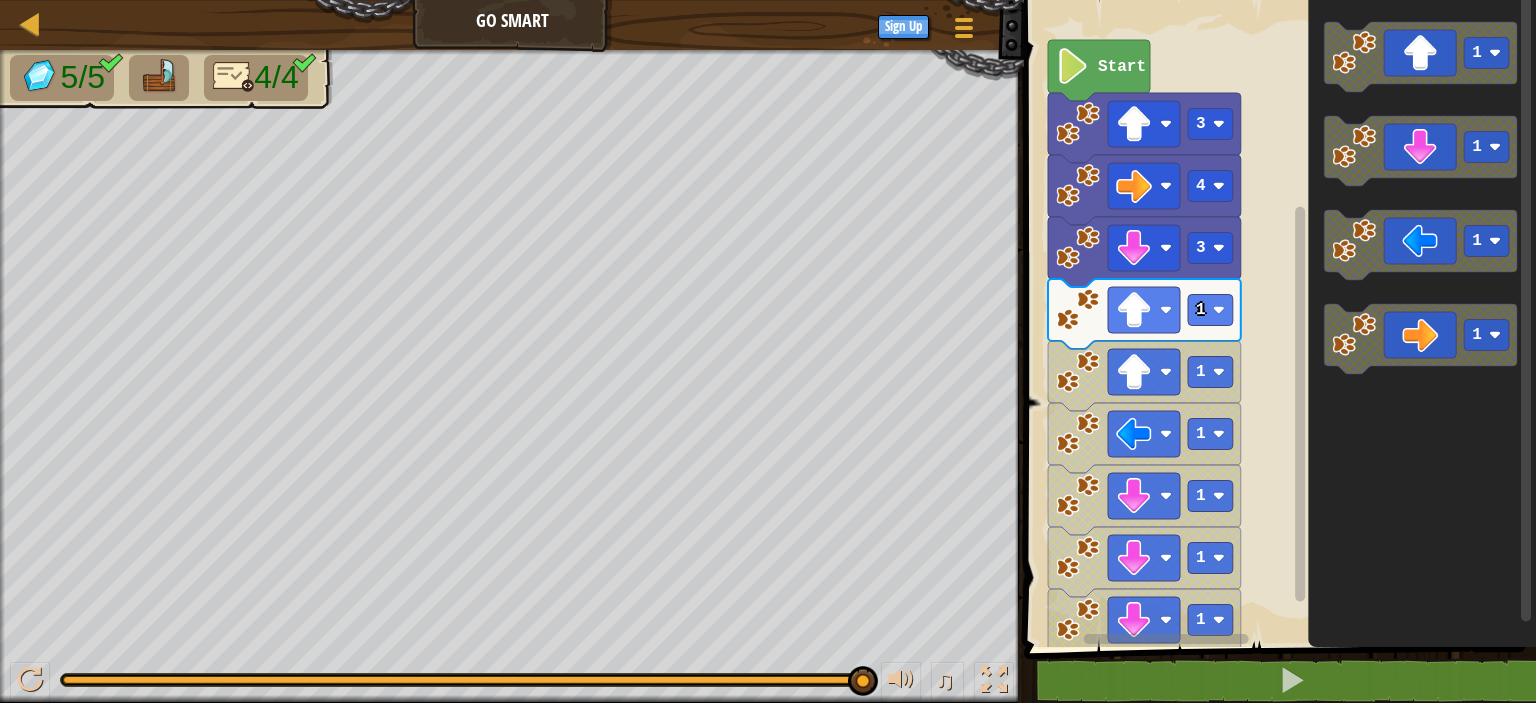 click on "1 1 1 1" 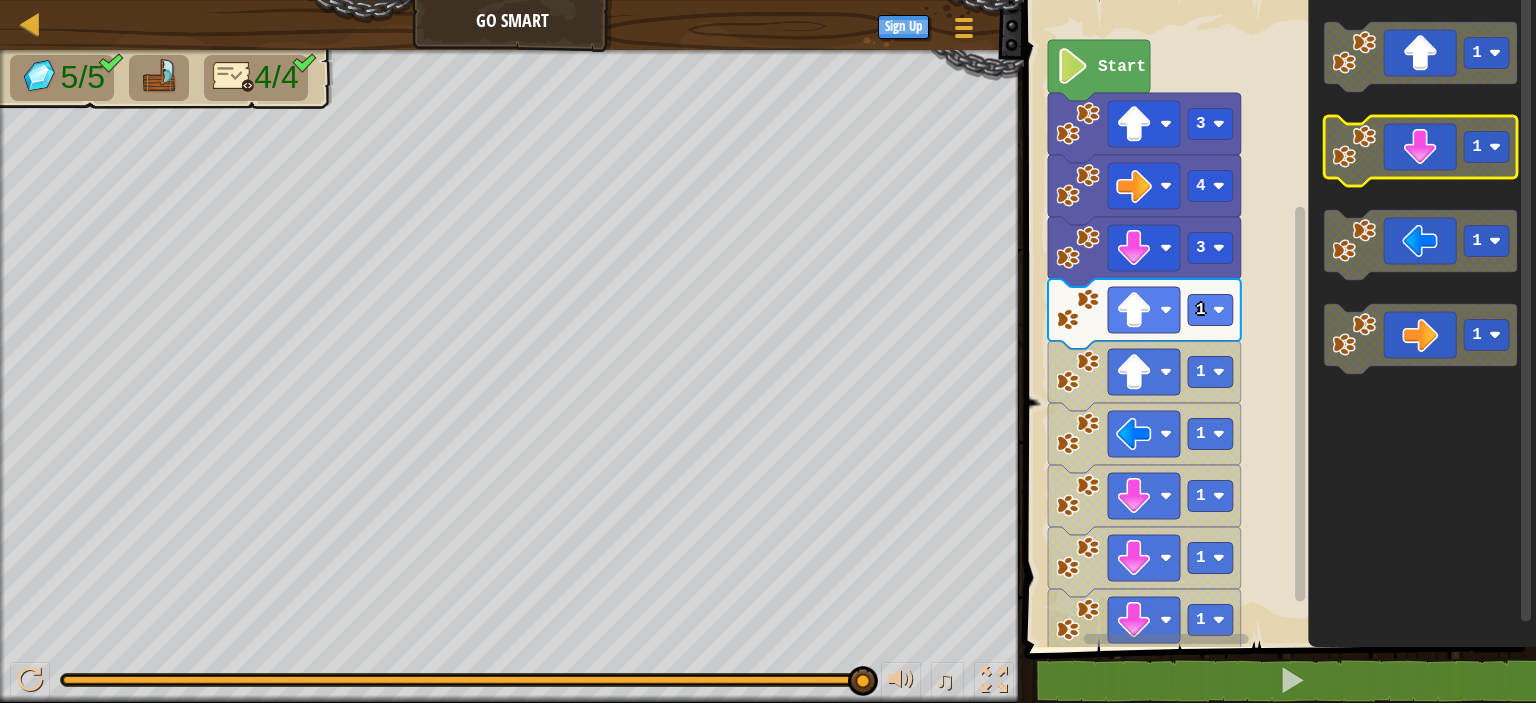 click 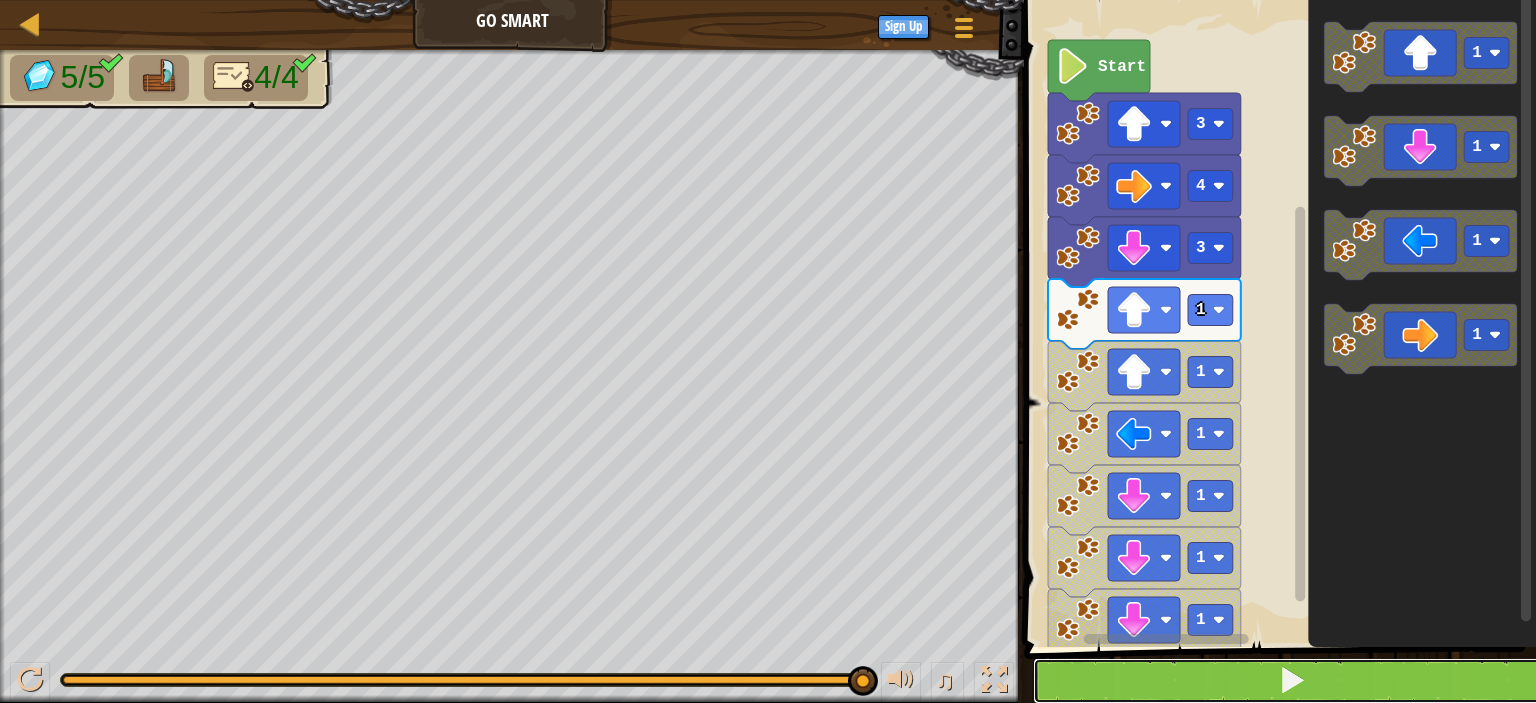 click at bounding box center [1292, 681] 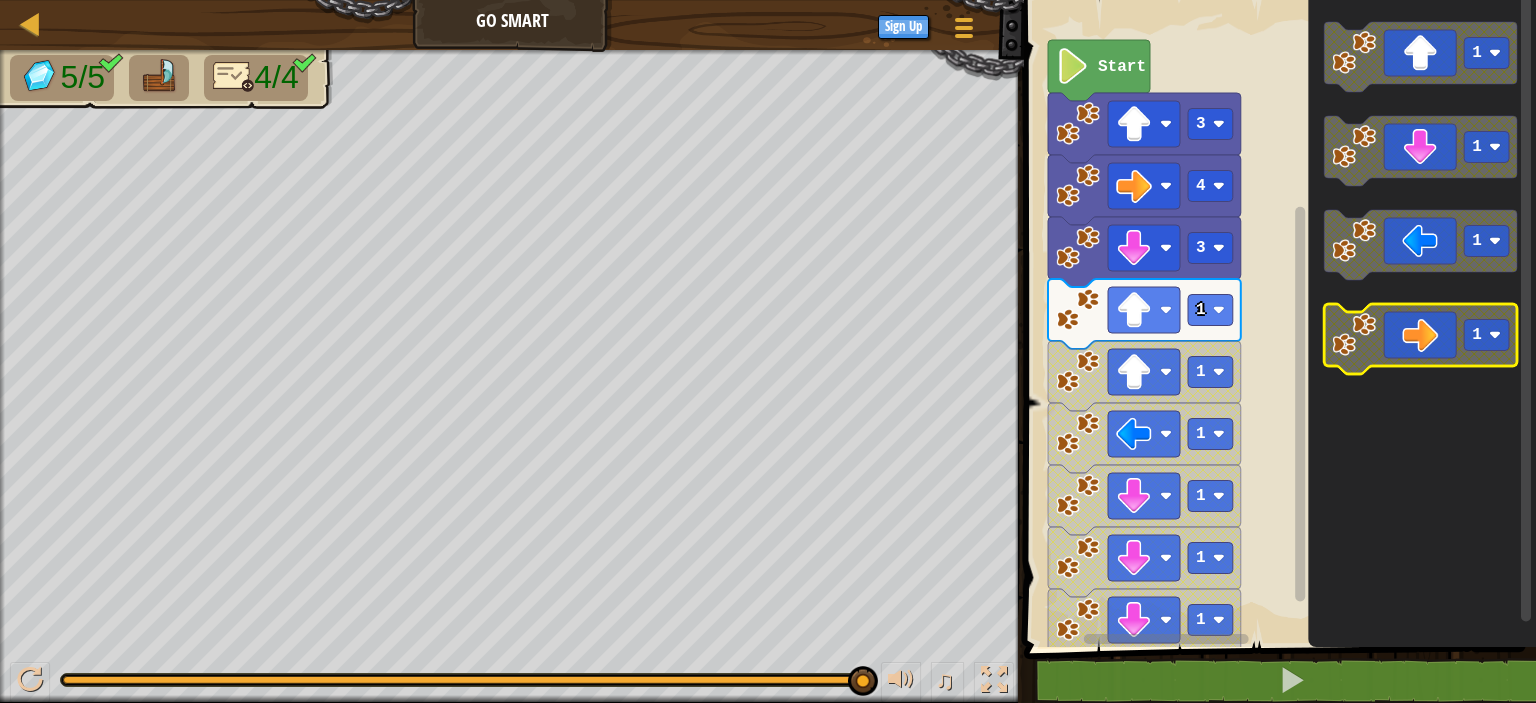 click 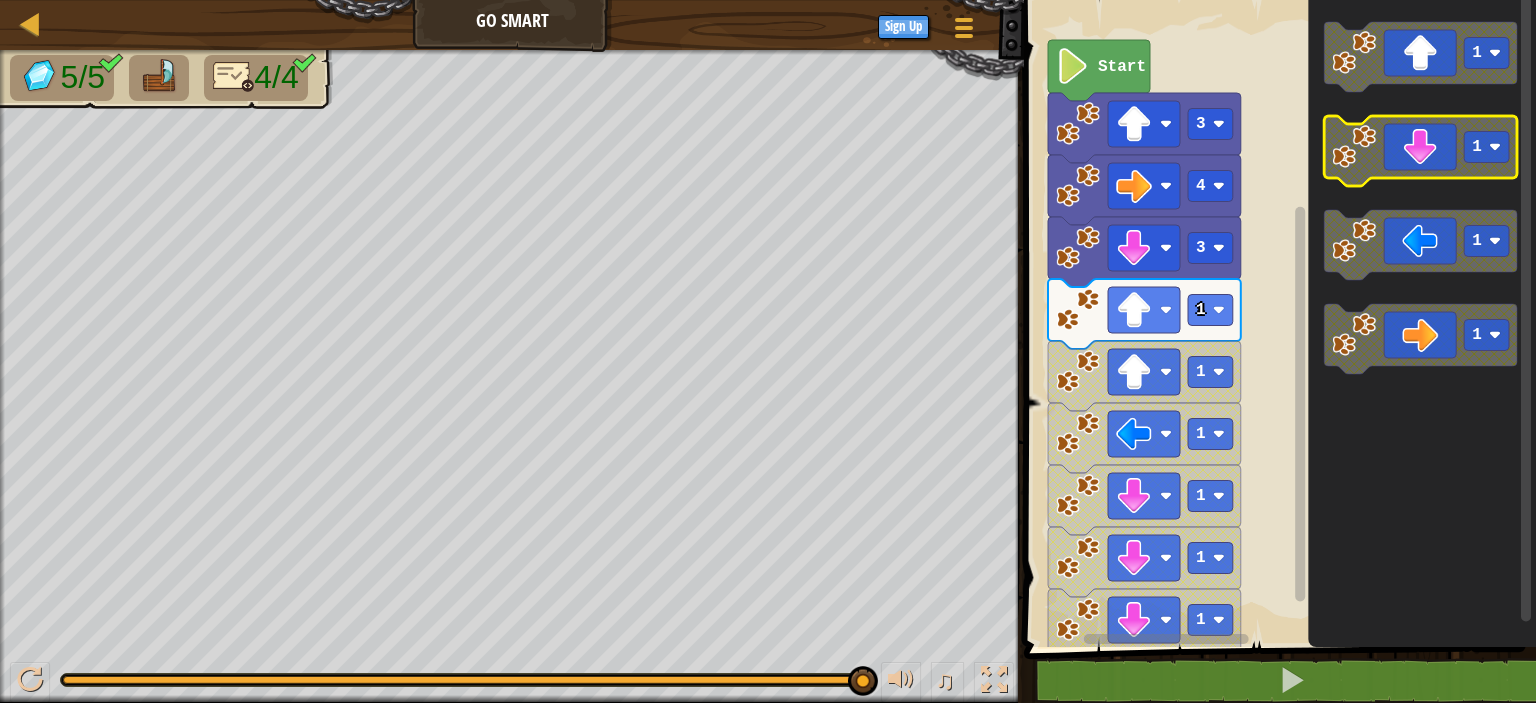 click 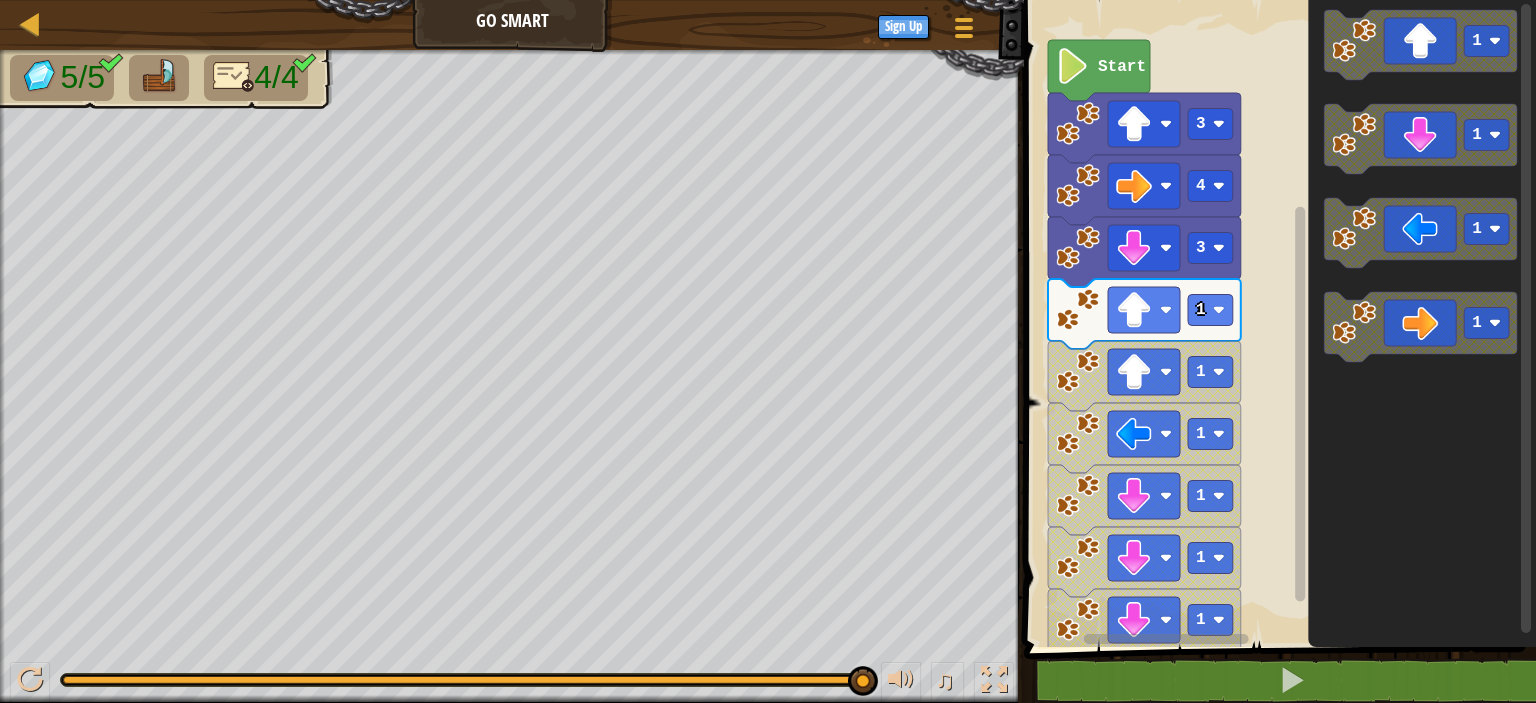 click 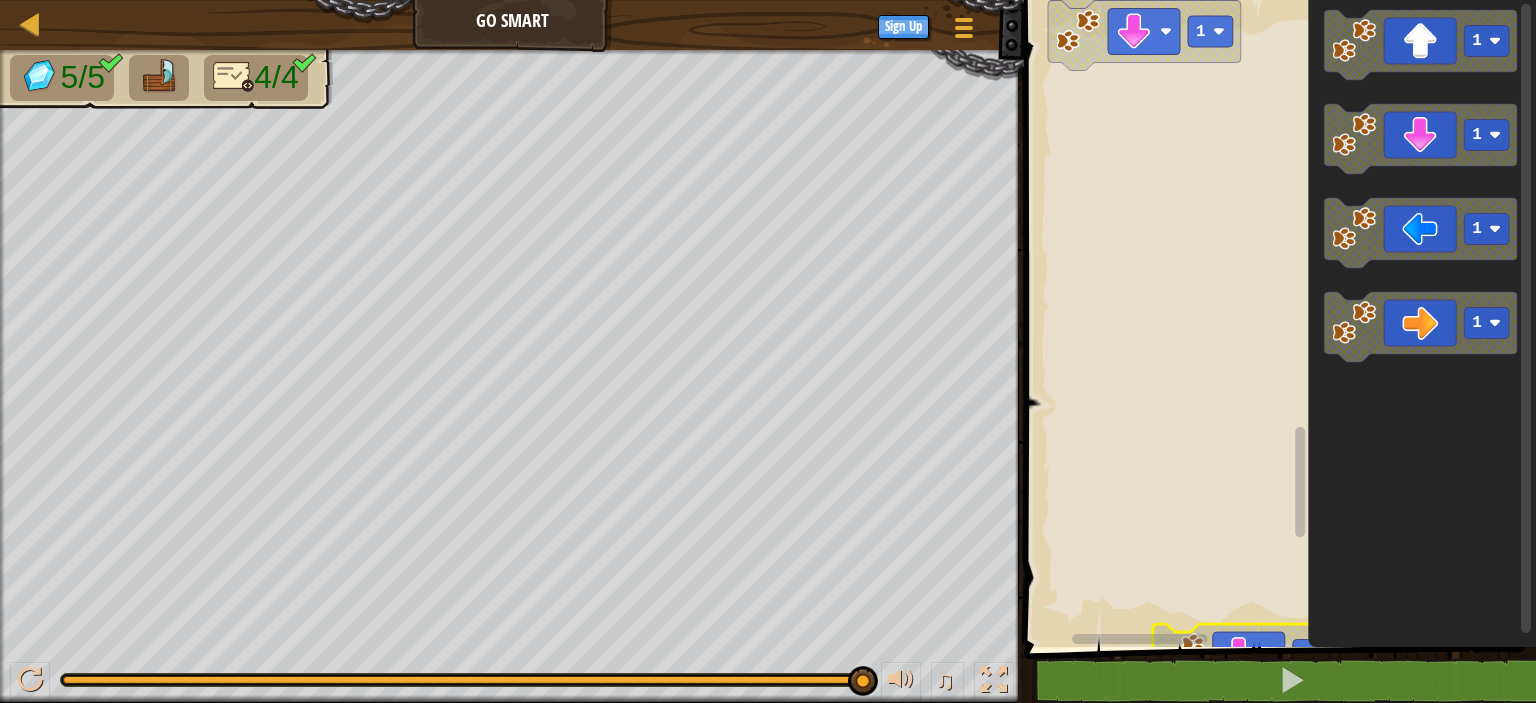 click 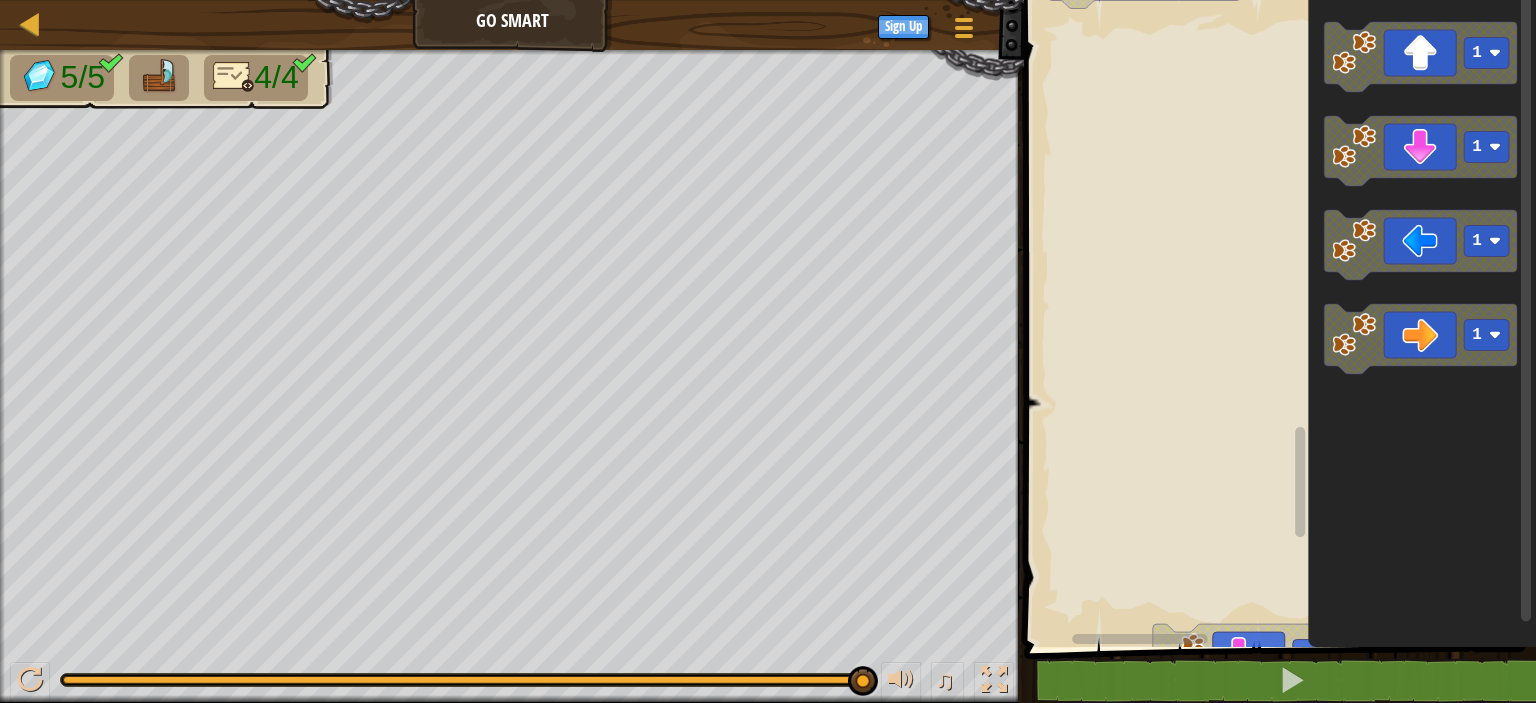 click 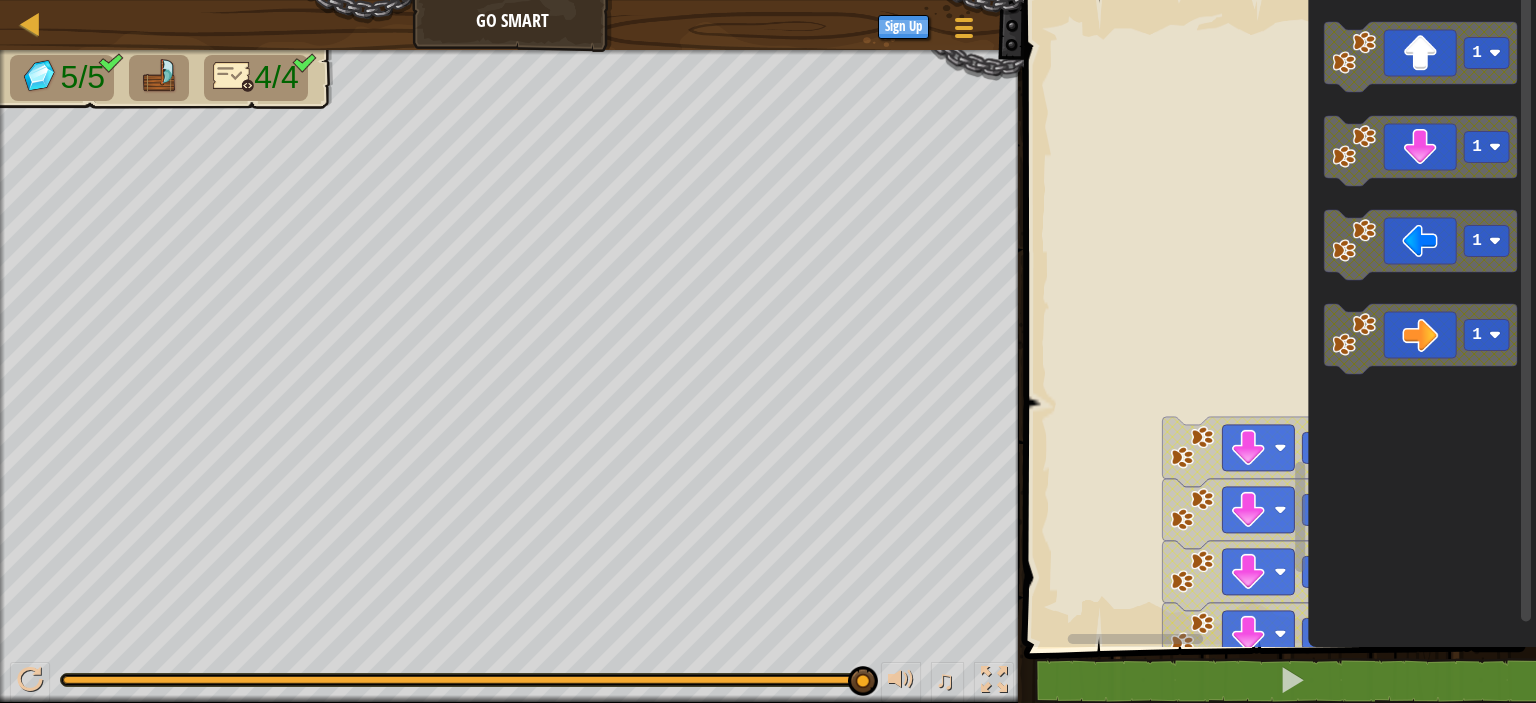 click 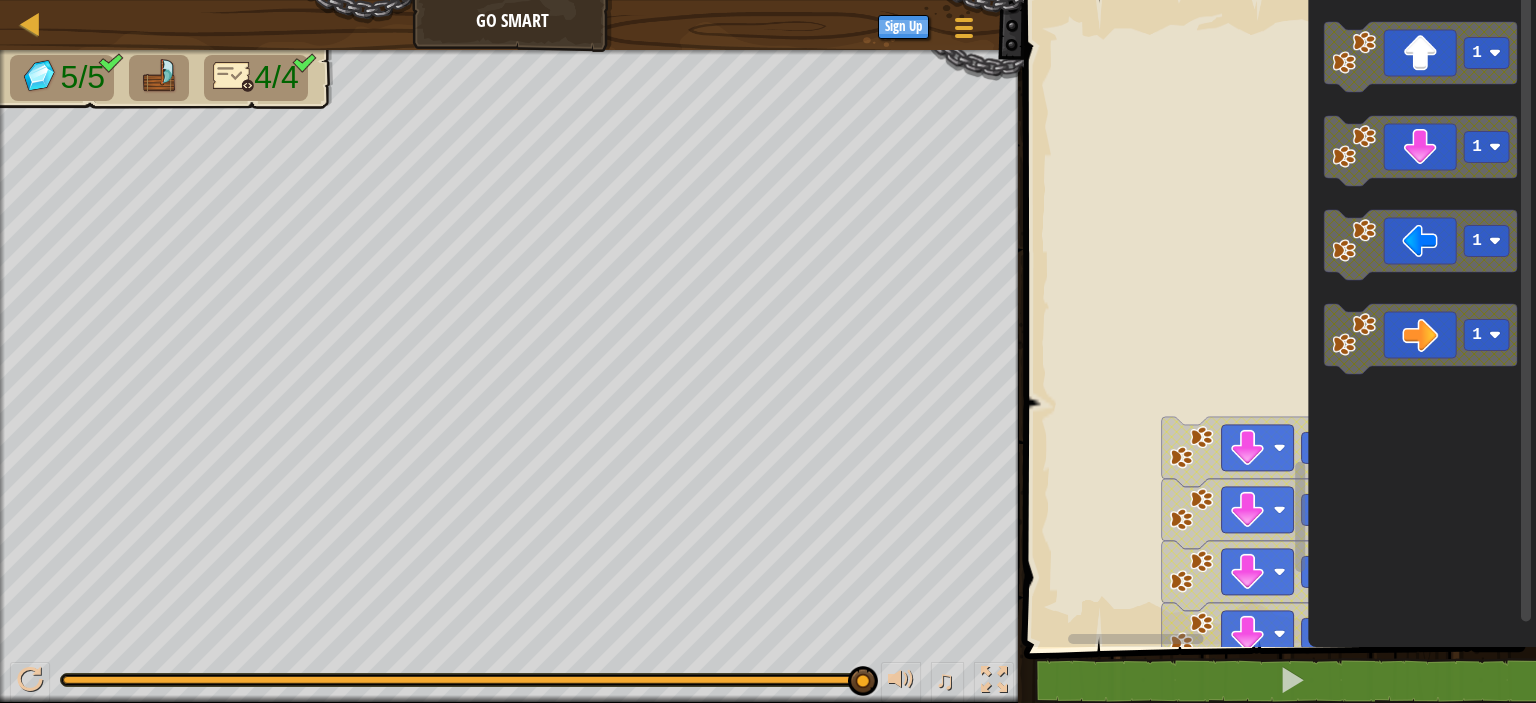 click 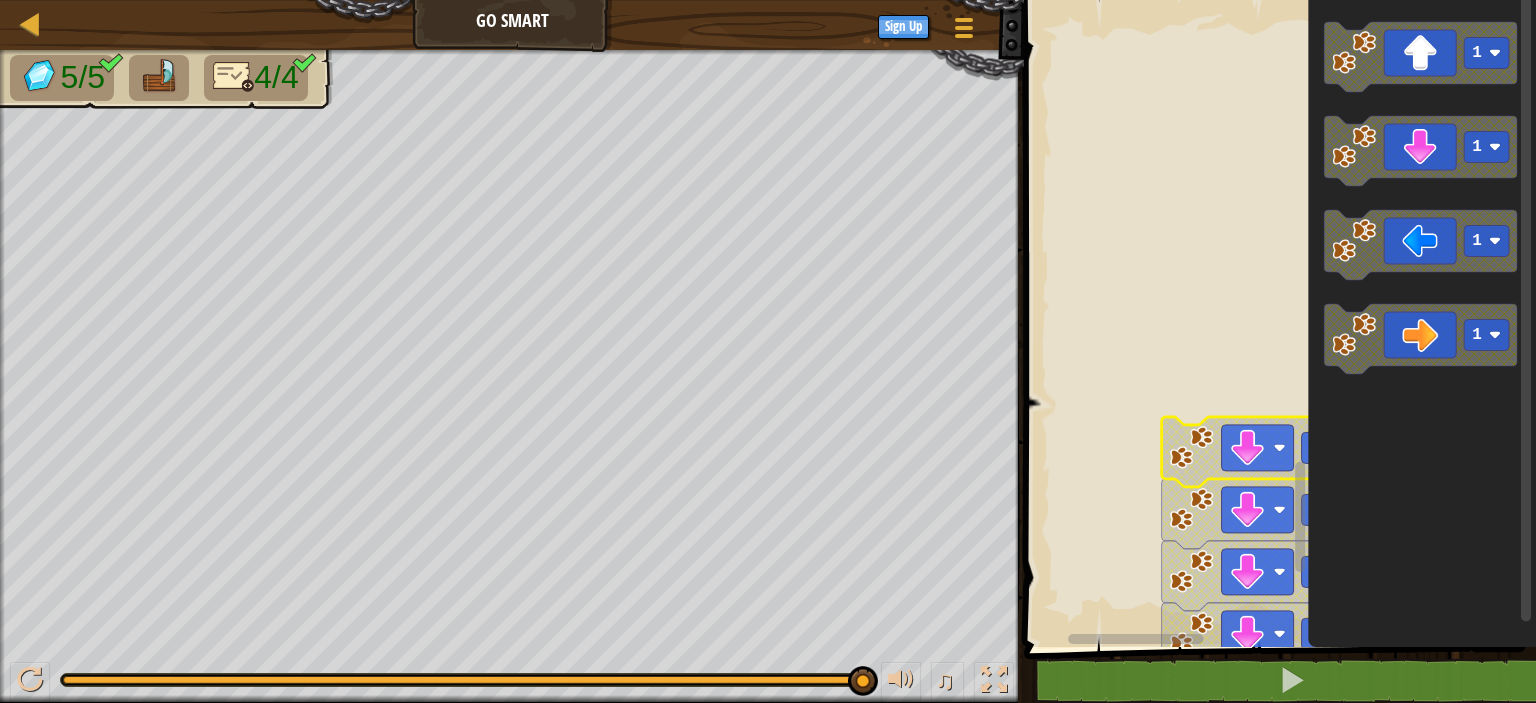 click 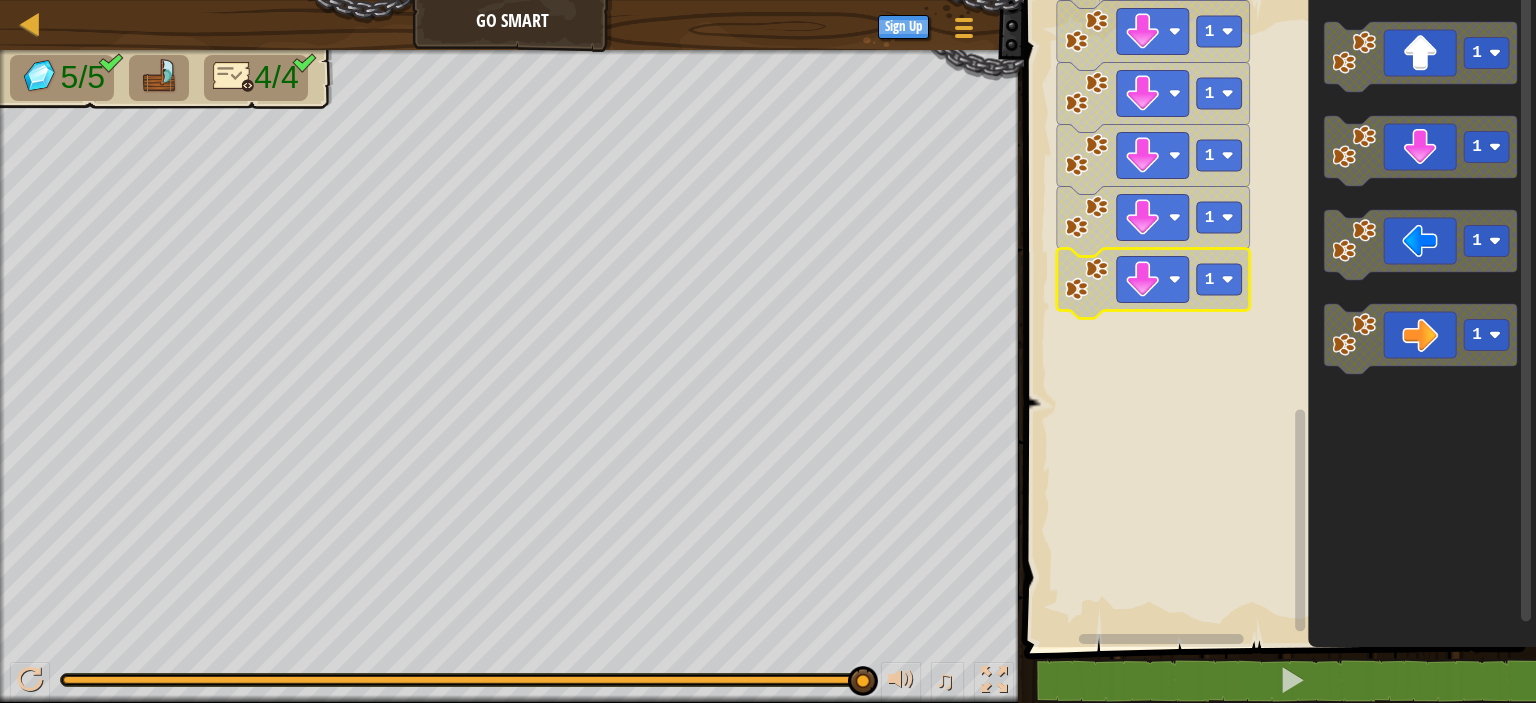 click 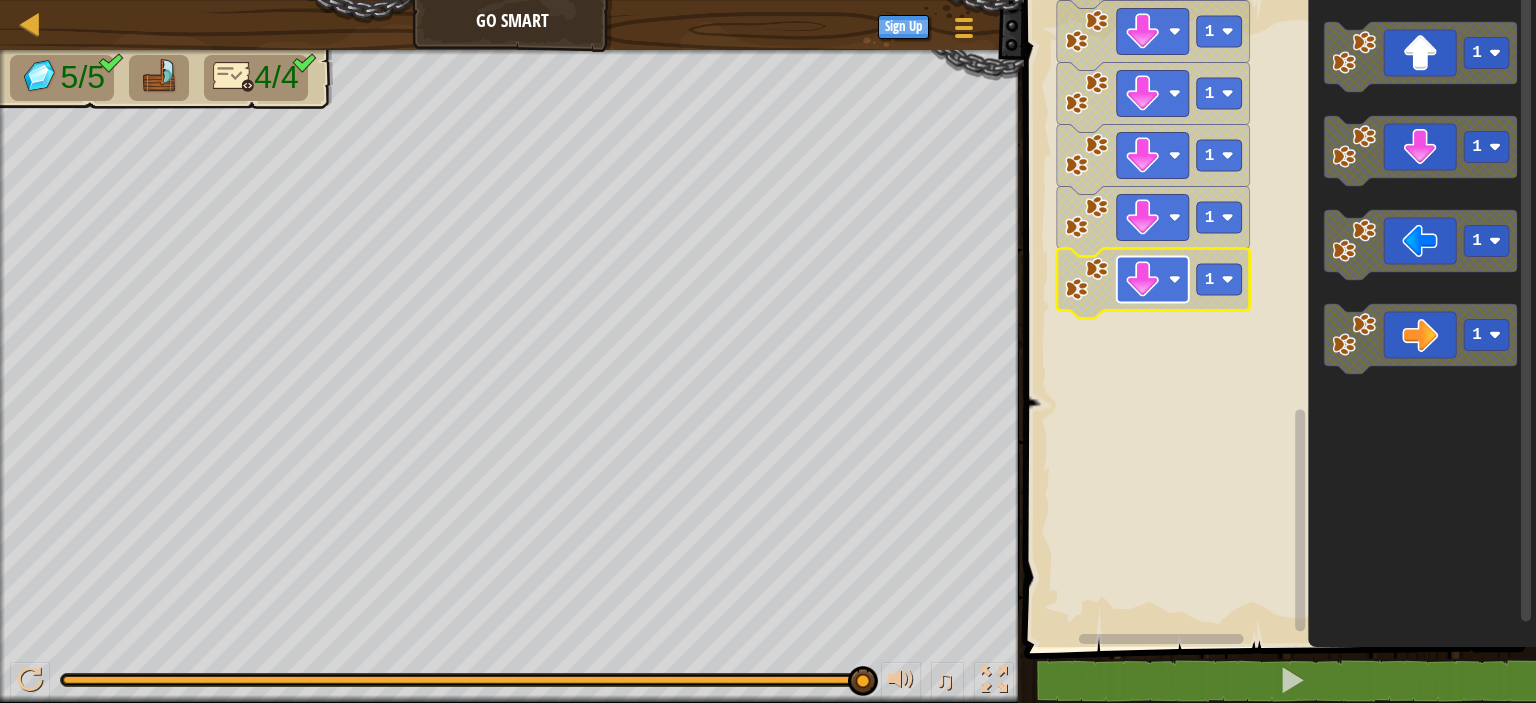 click 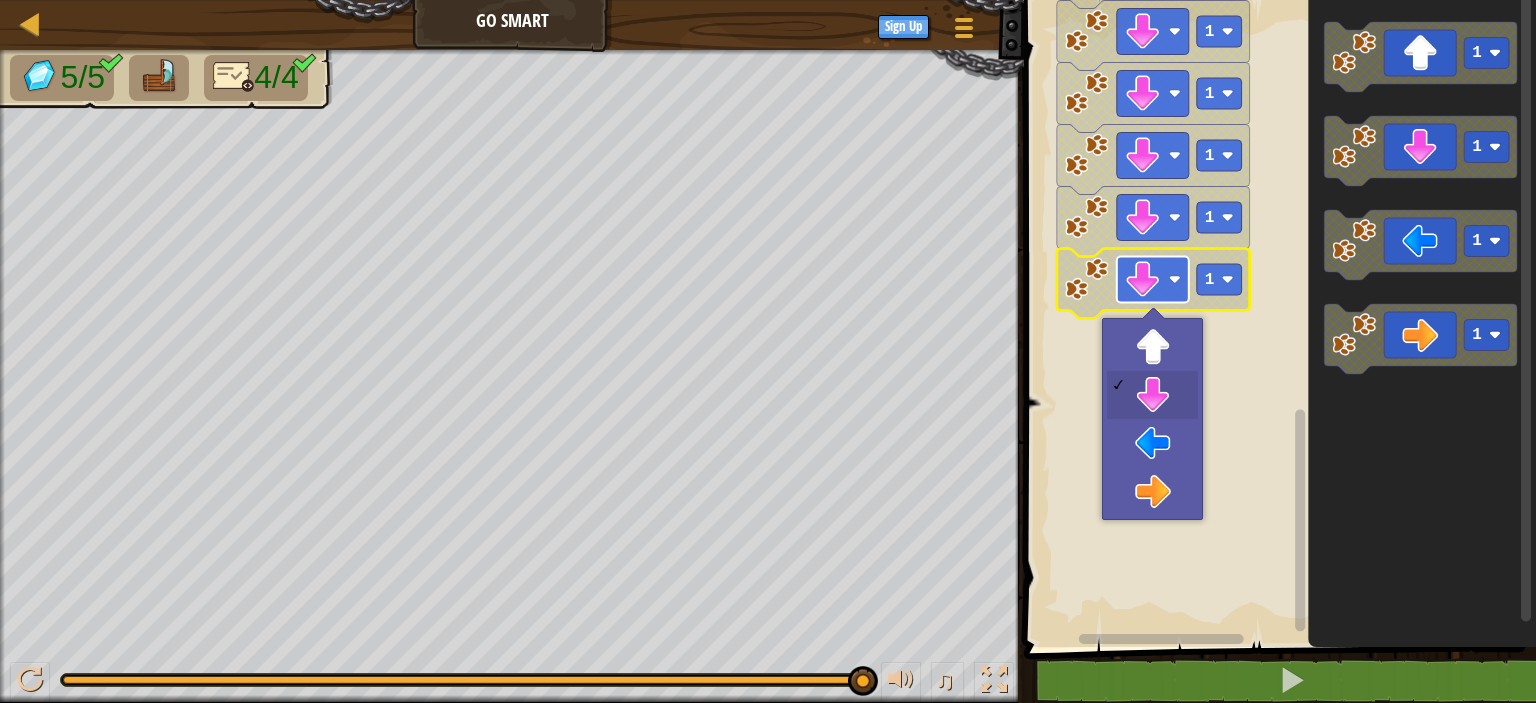 click 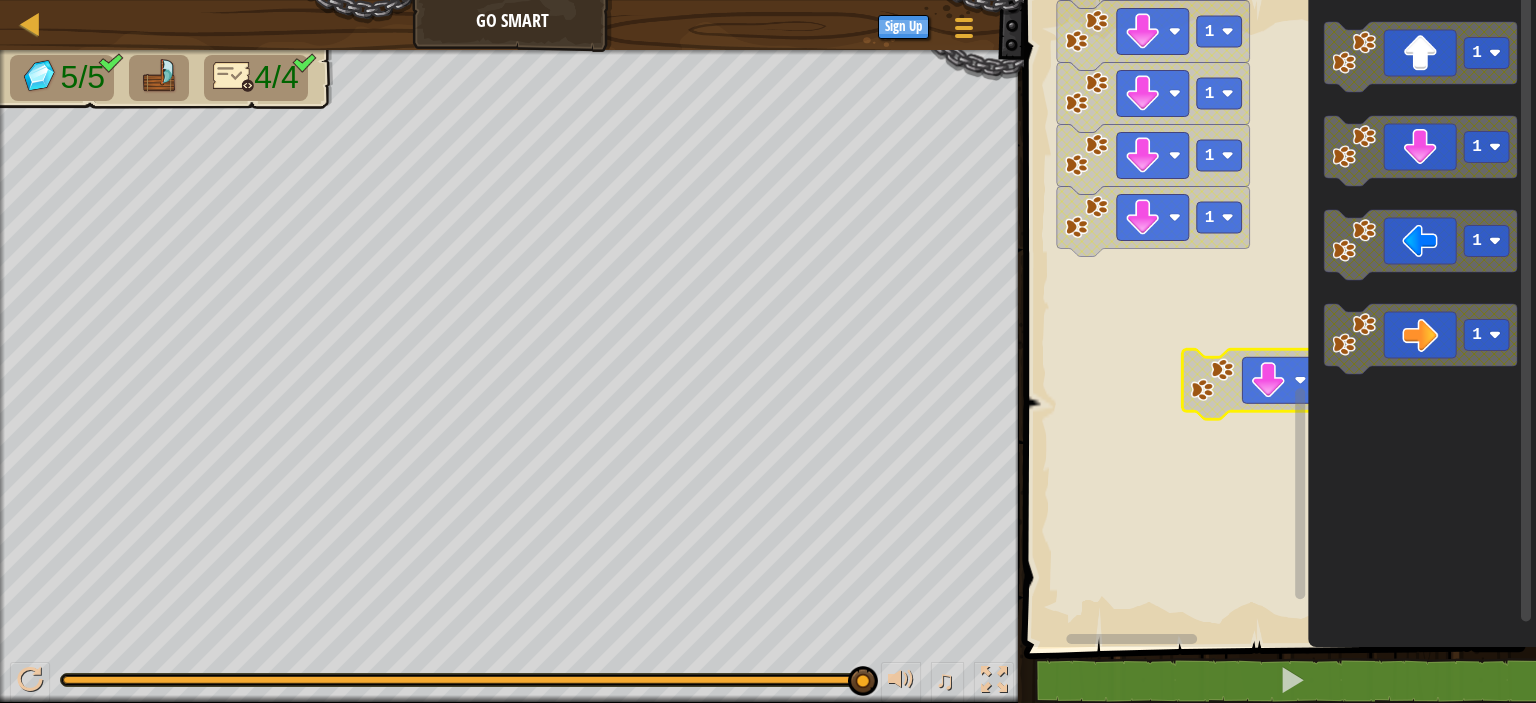 click 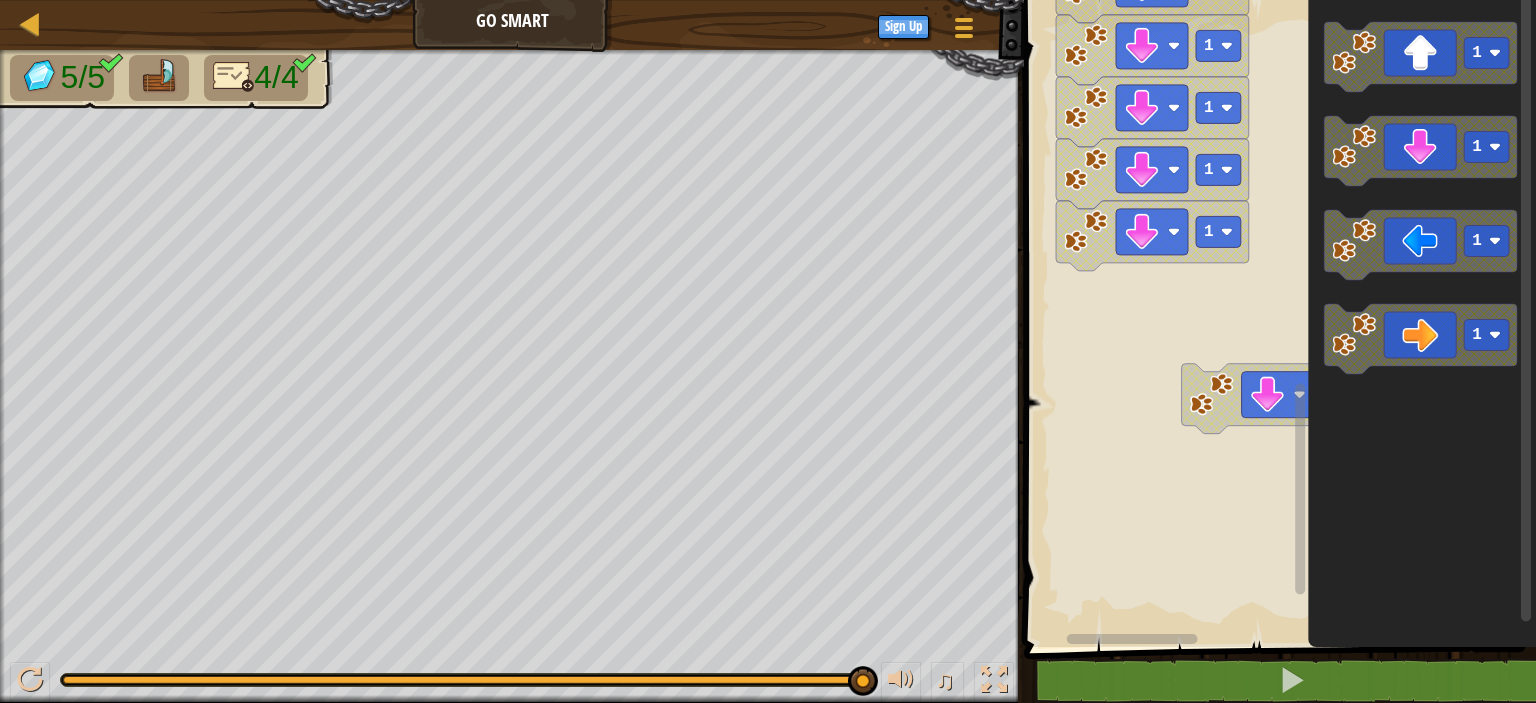 click 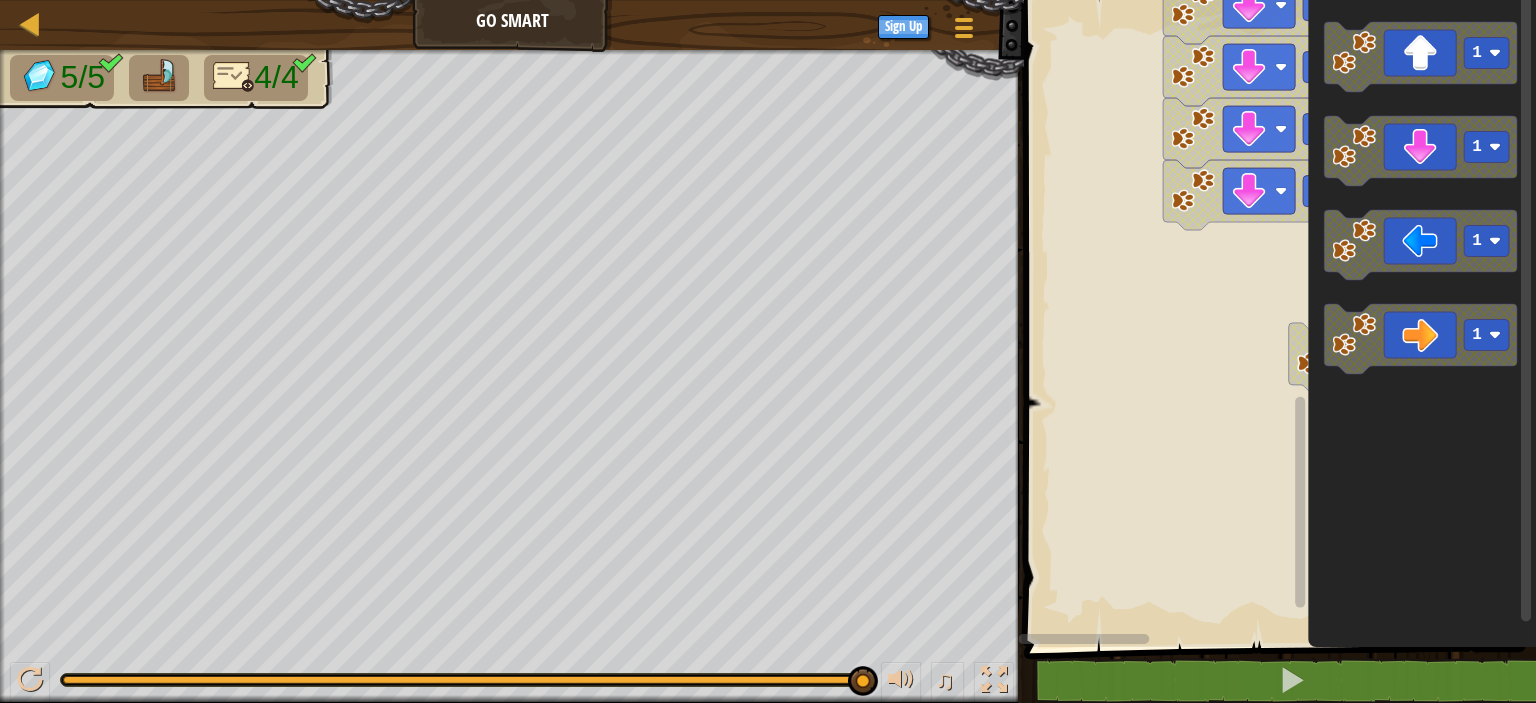 click 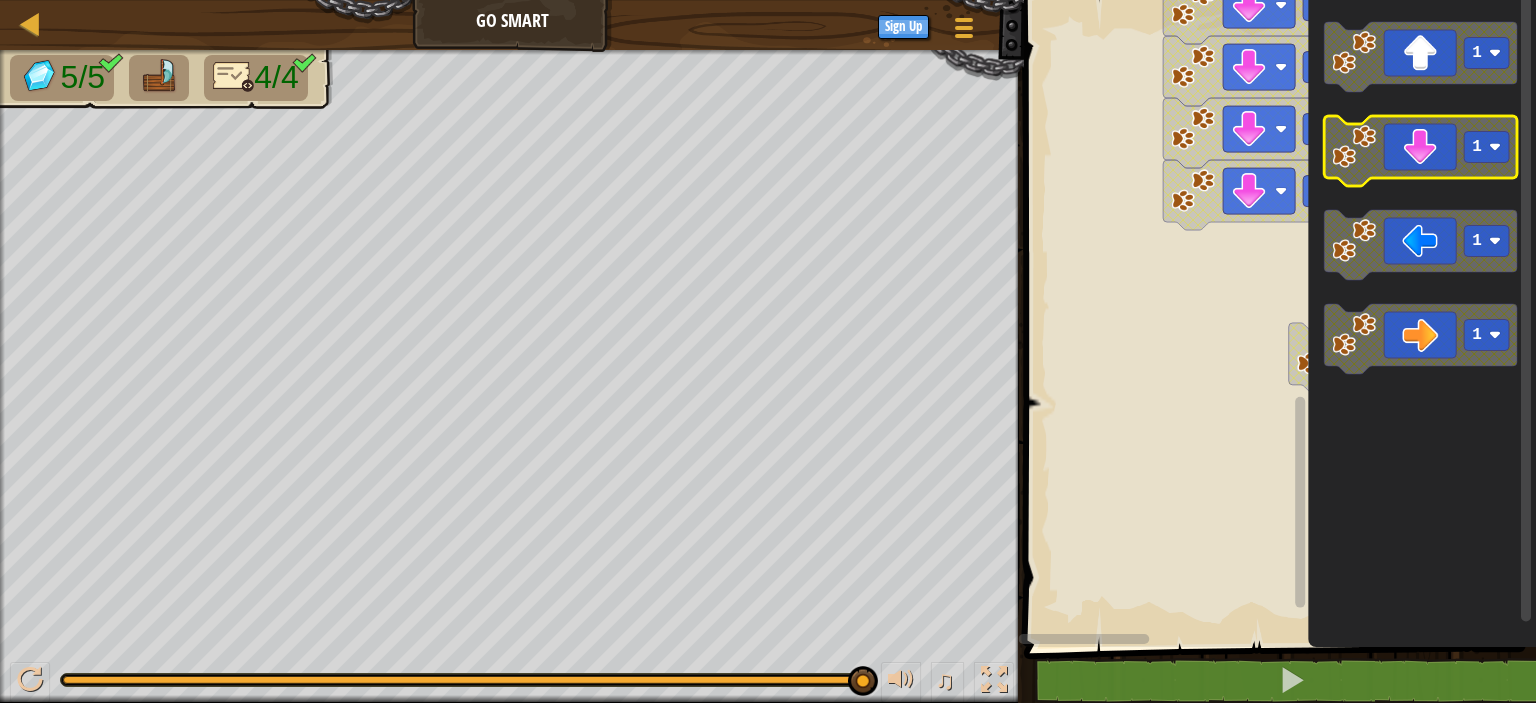 click 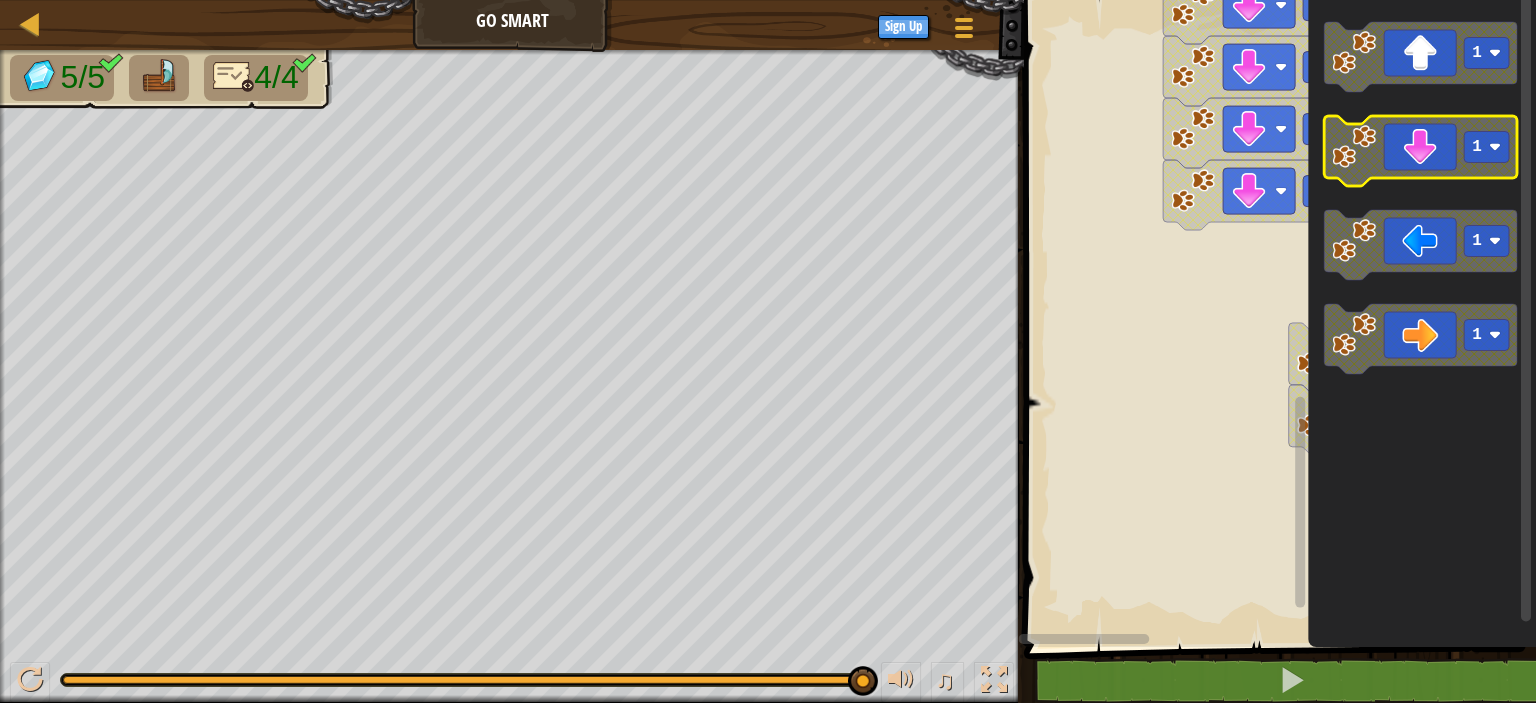 click 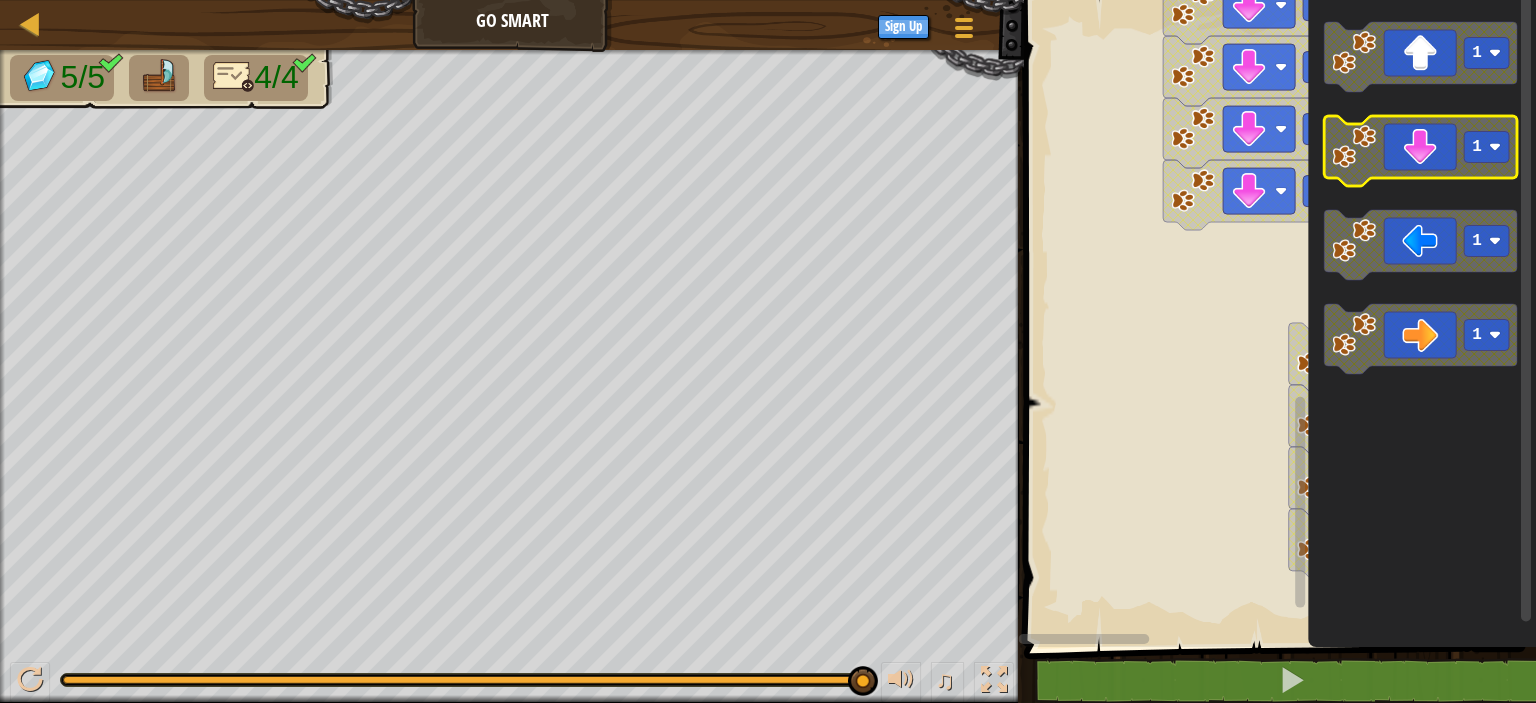 click 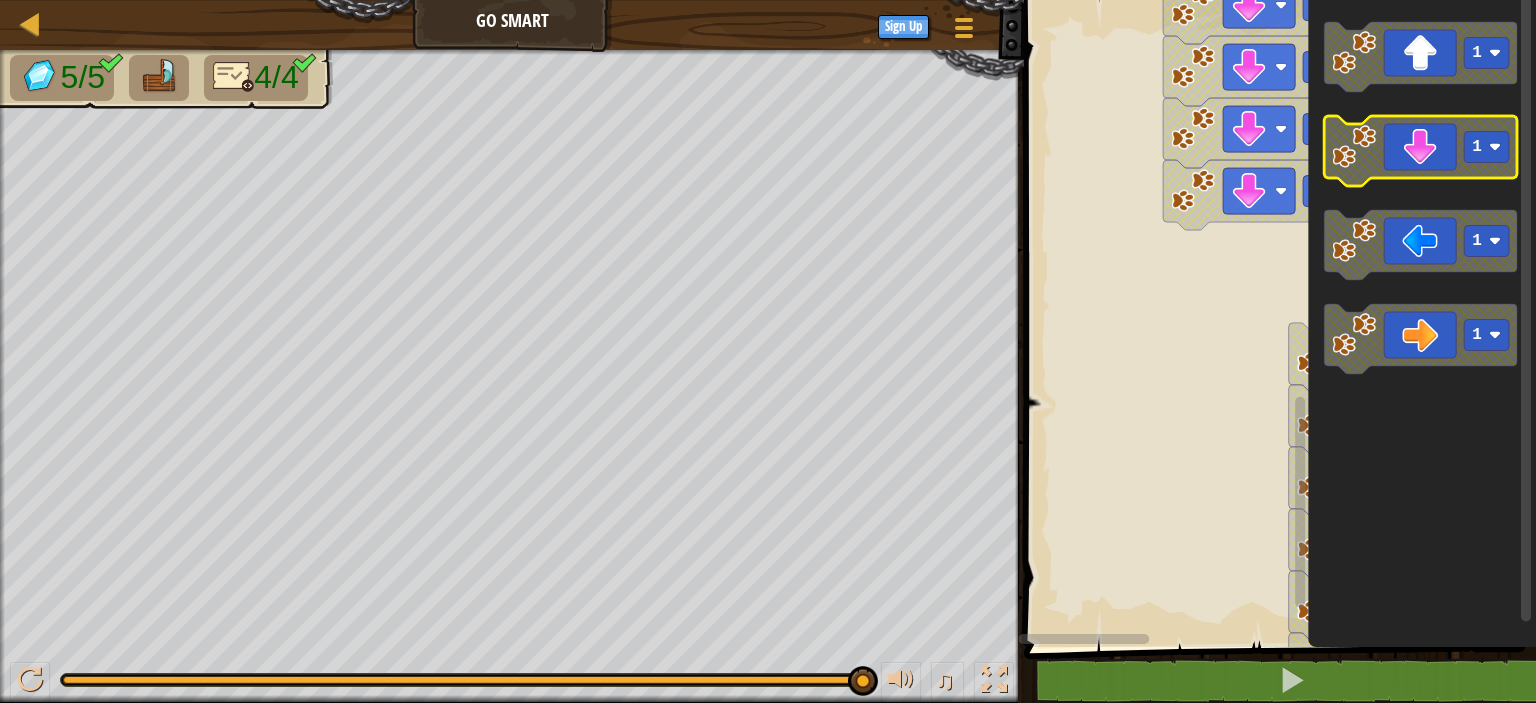 click 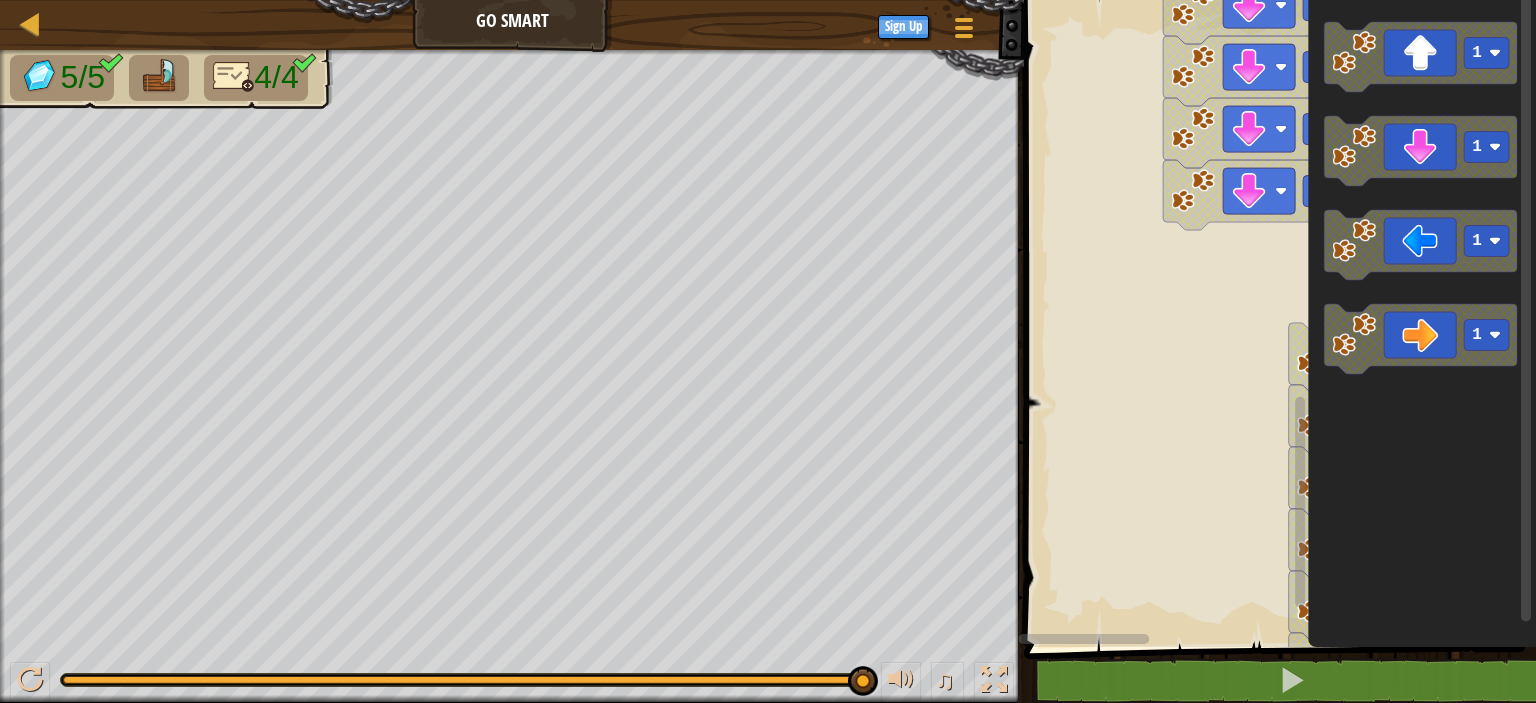 click on "1 1 1 1" 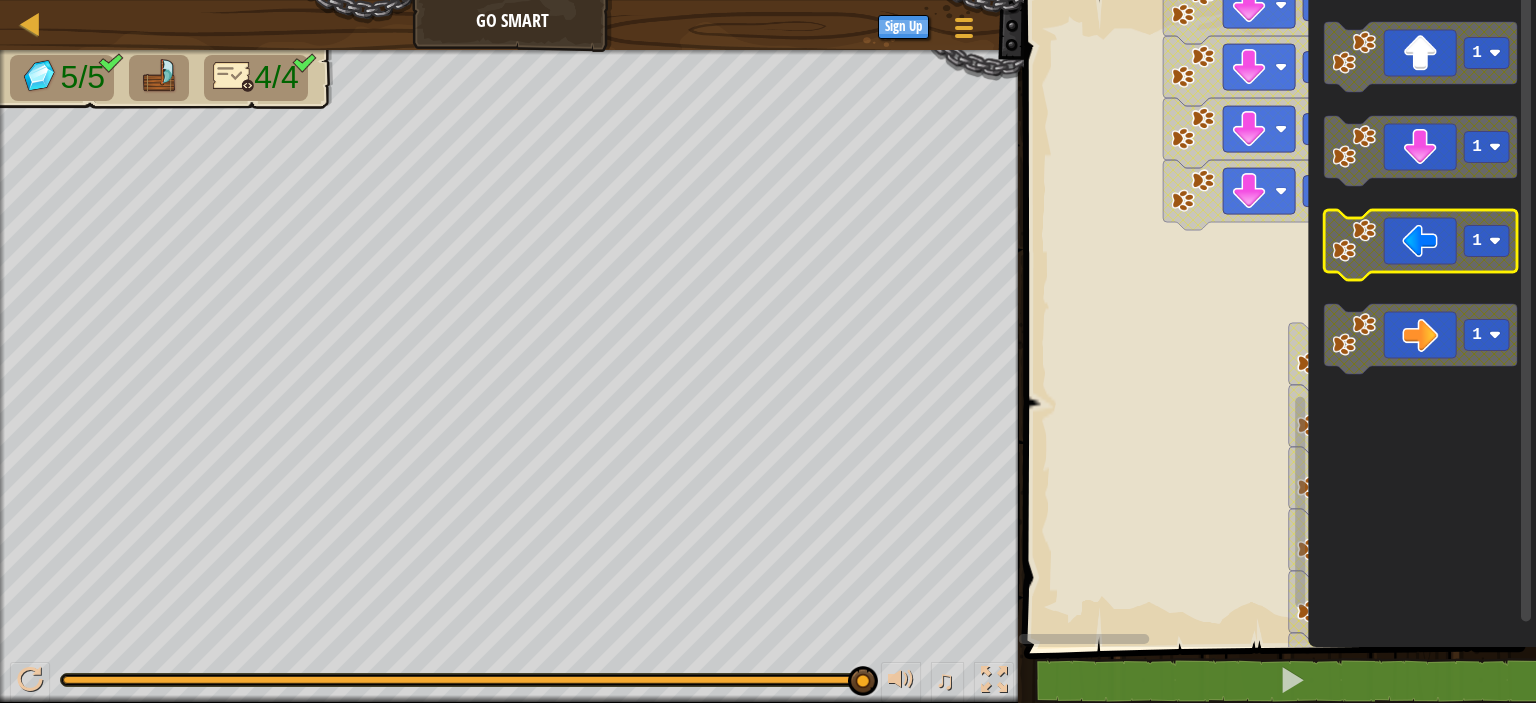 click 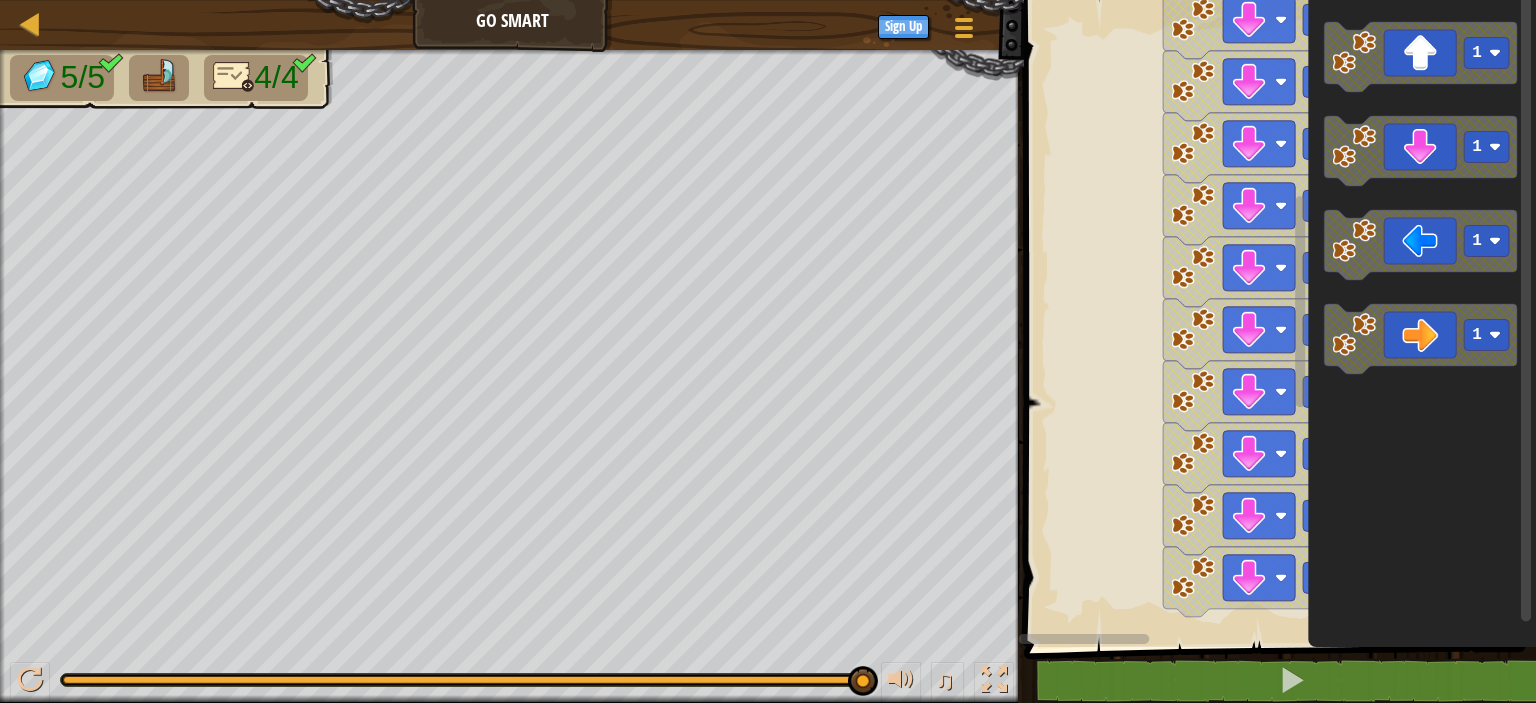 click on "Start 3 4 3 1 1 1 1 1 1 1 1 1 1 1 1 1 1 1 1 1 1 1 1 1 1 1 1 1 1 1 1" at bounding box center (1277, 318) 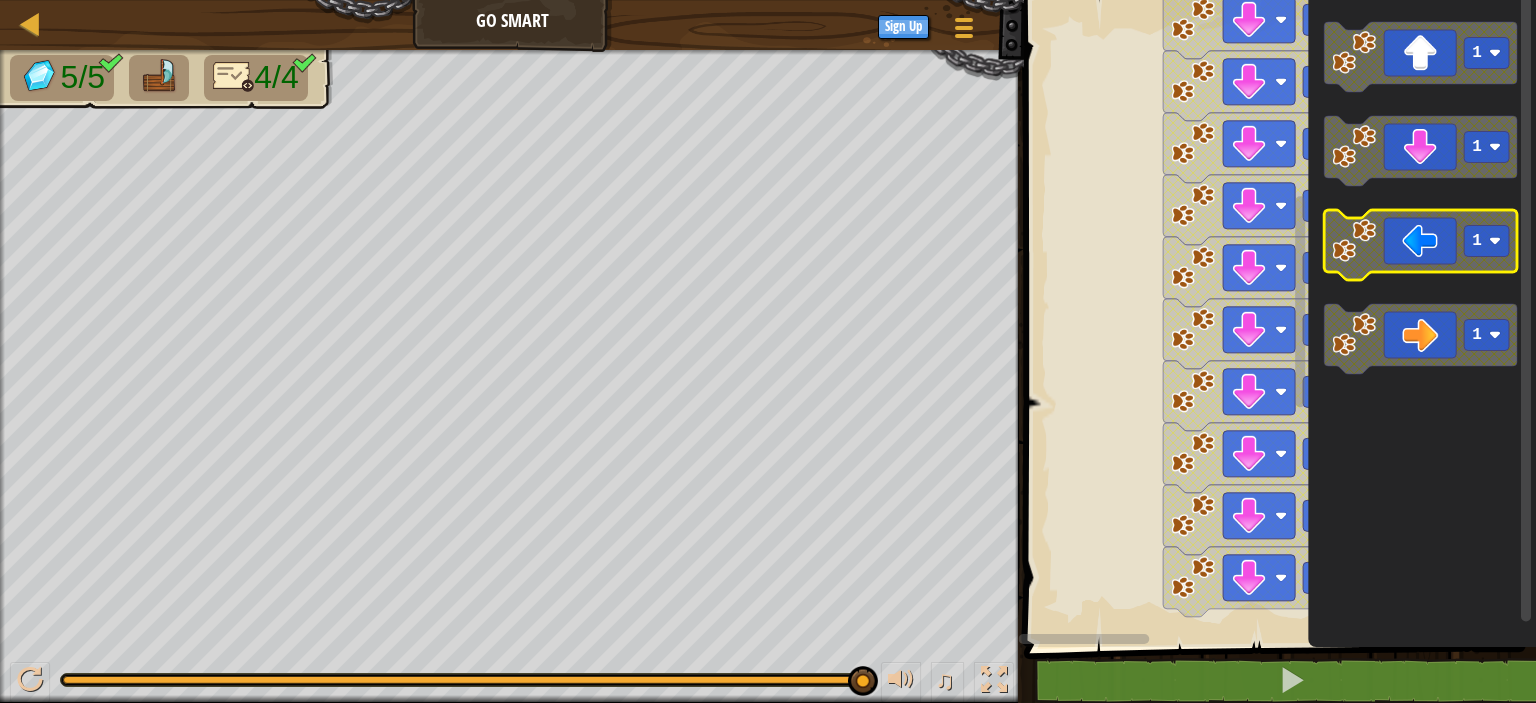 click 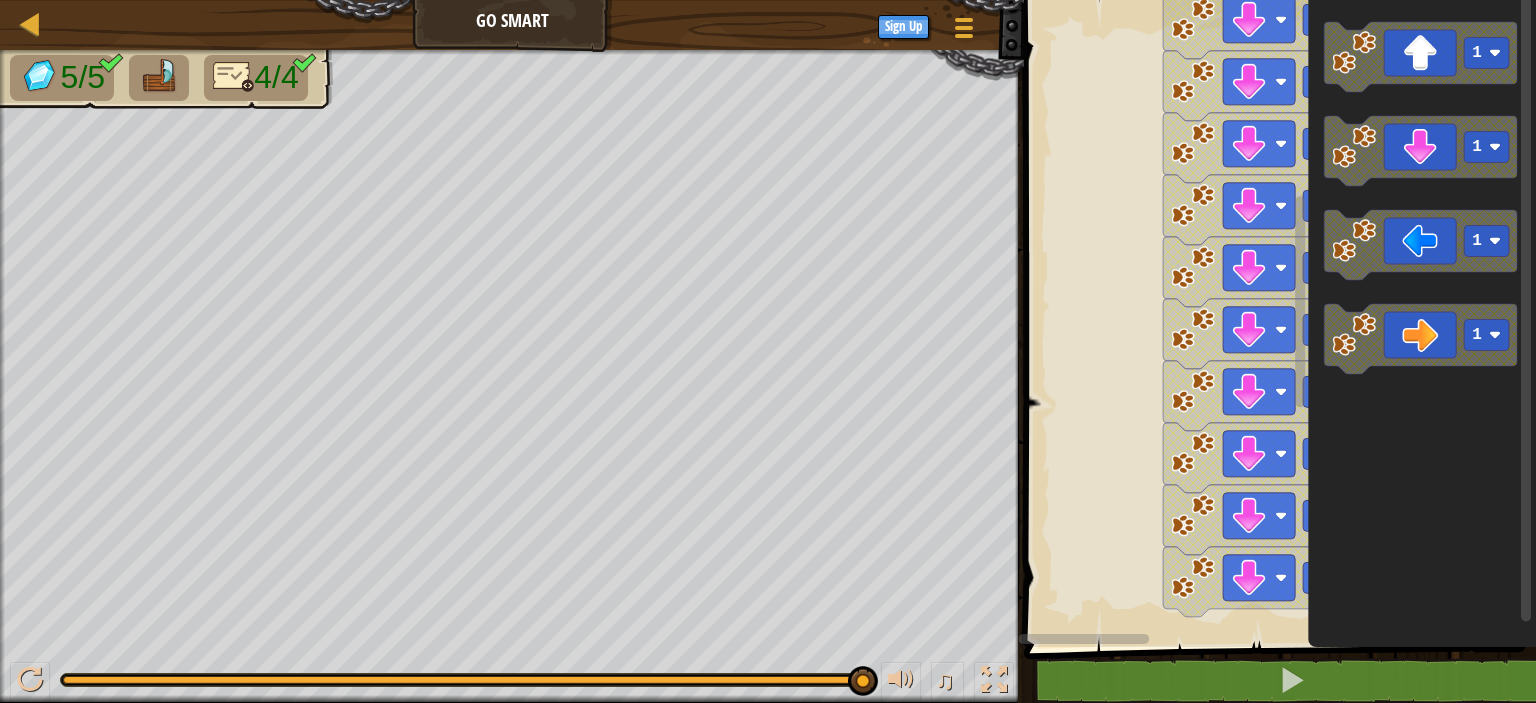 click 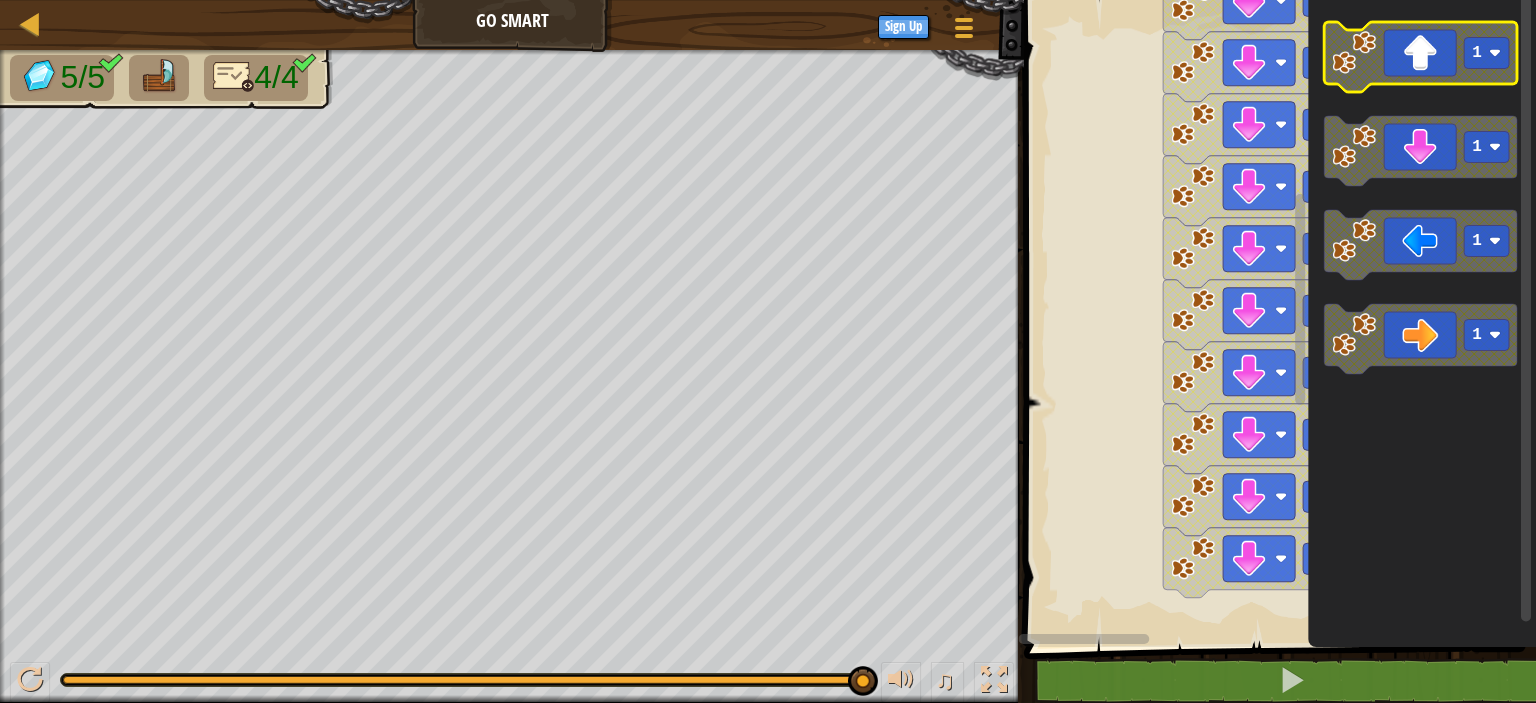 click 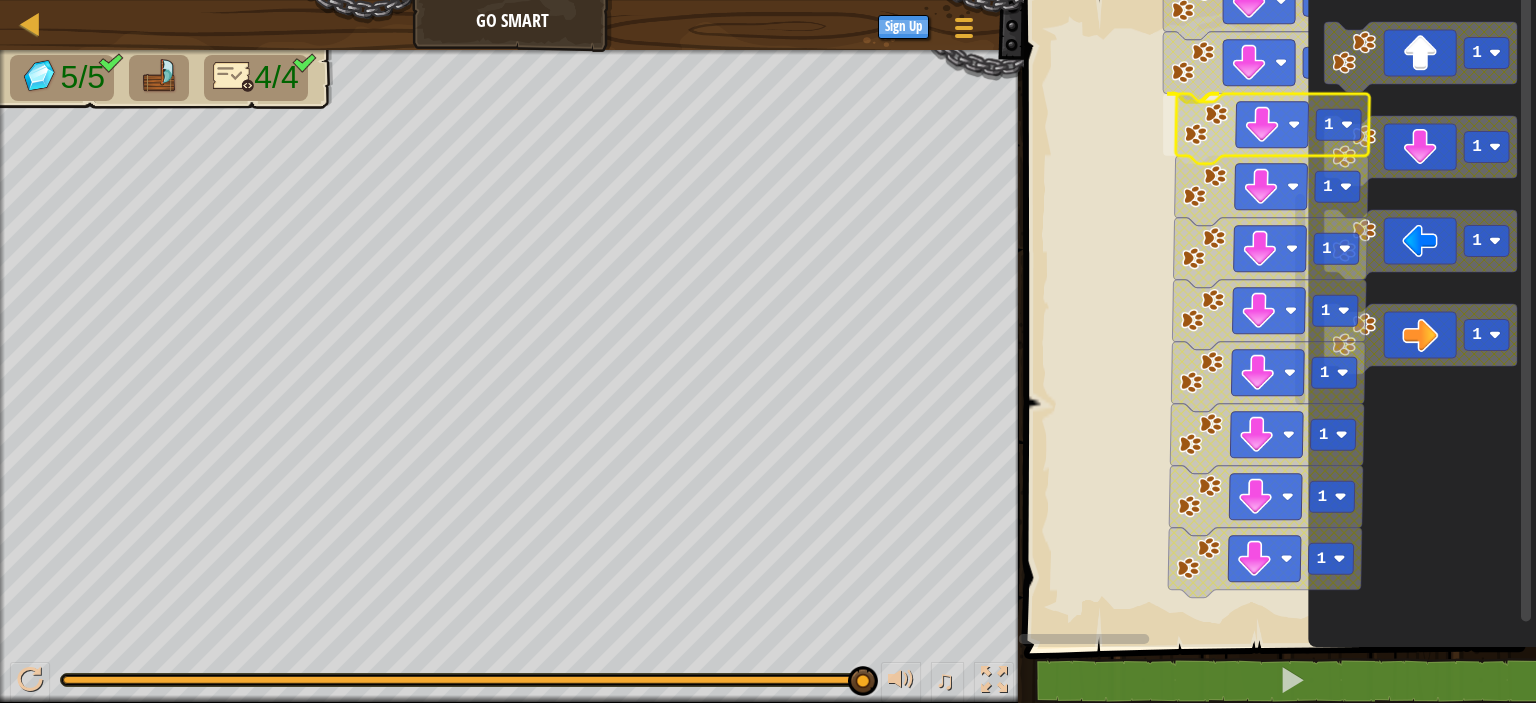 click on "Start 3 4 3 1 1 1 1 1 1 1 1 1 1 1 1 1 1 1 1 1 1 1 1 1 1 1 1 1 1 1 1 1 1" at bounding box center (1277, 318) 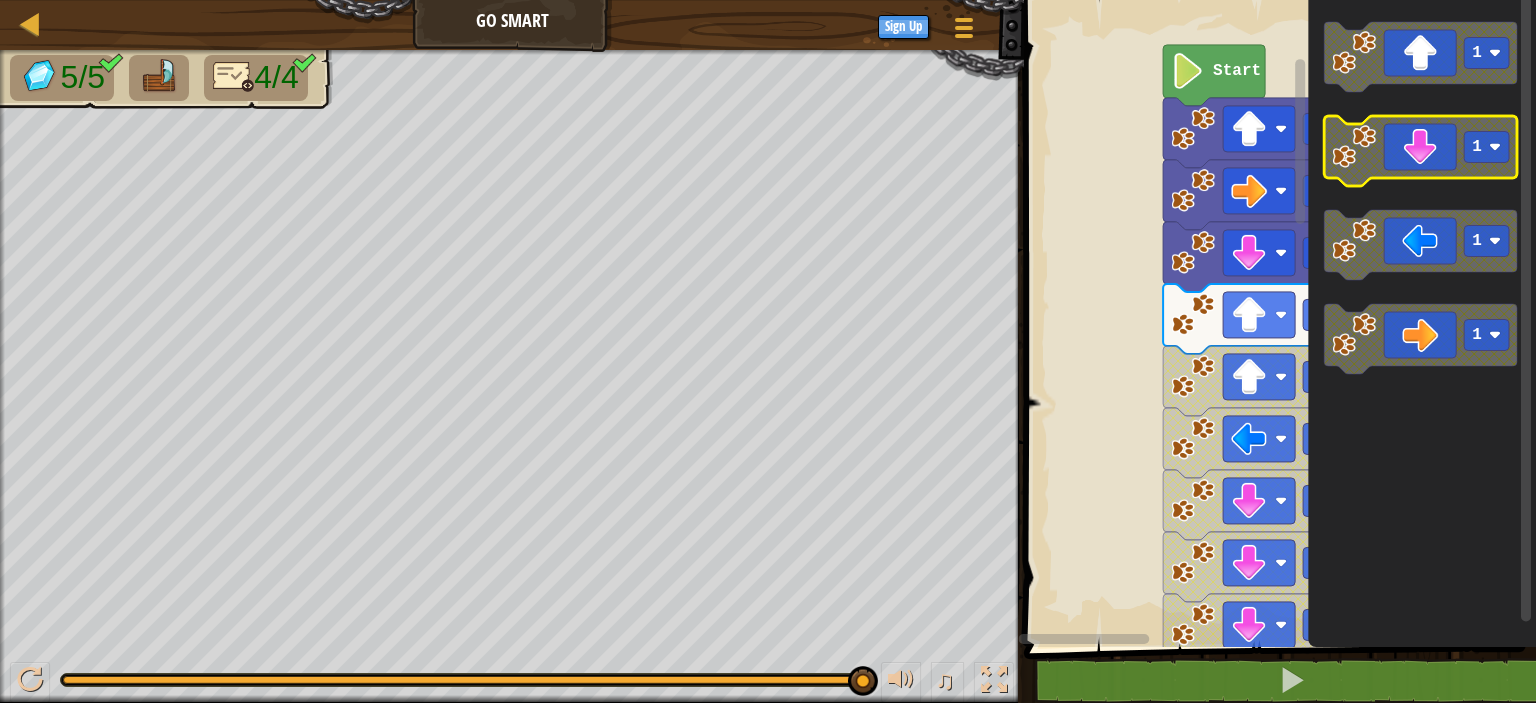 click on "1 1 1 1" 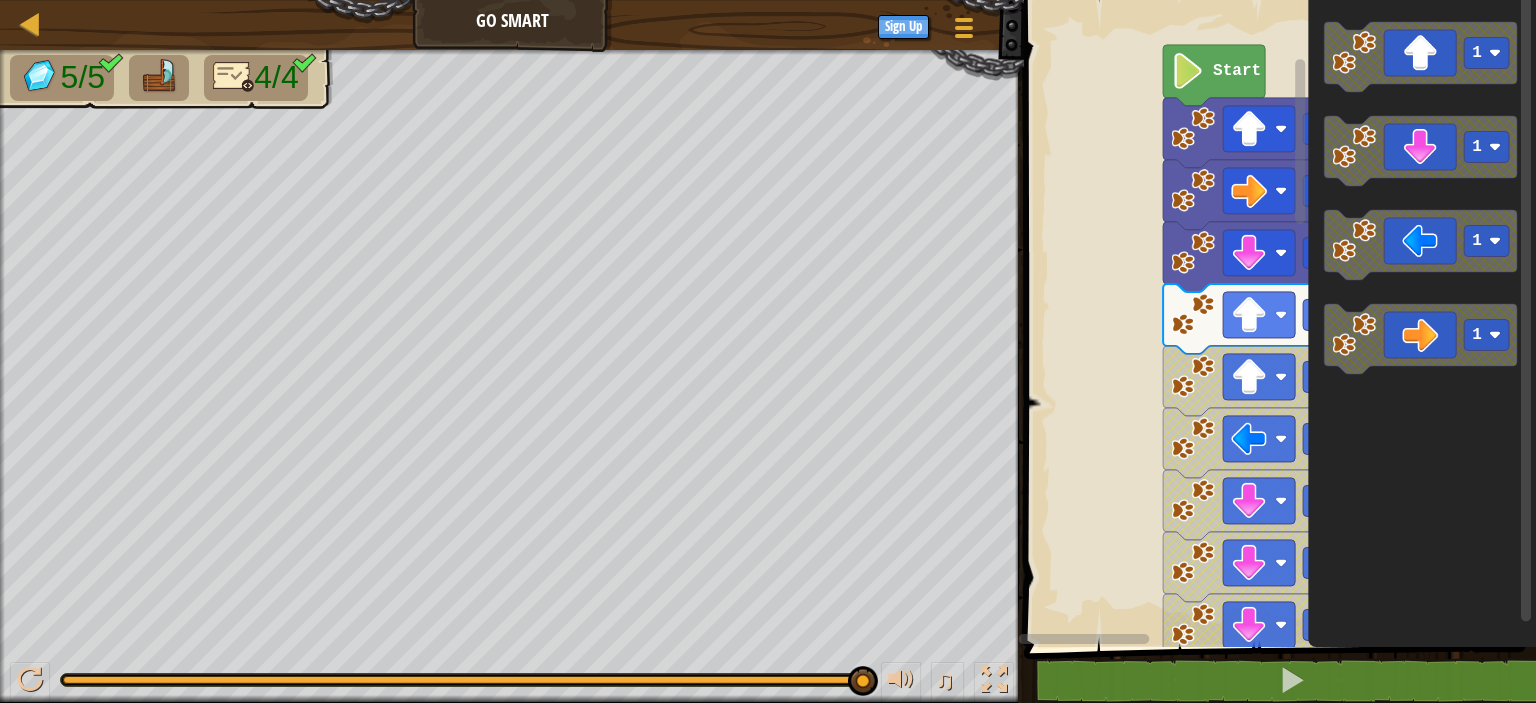 click on "1 1 1 1" 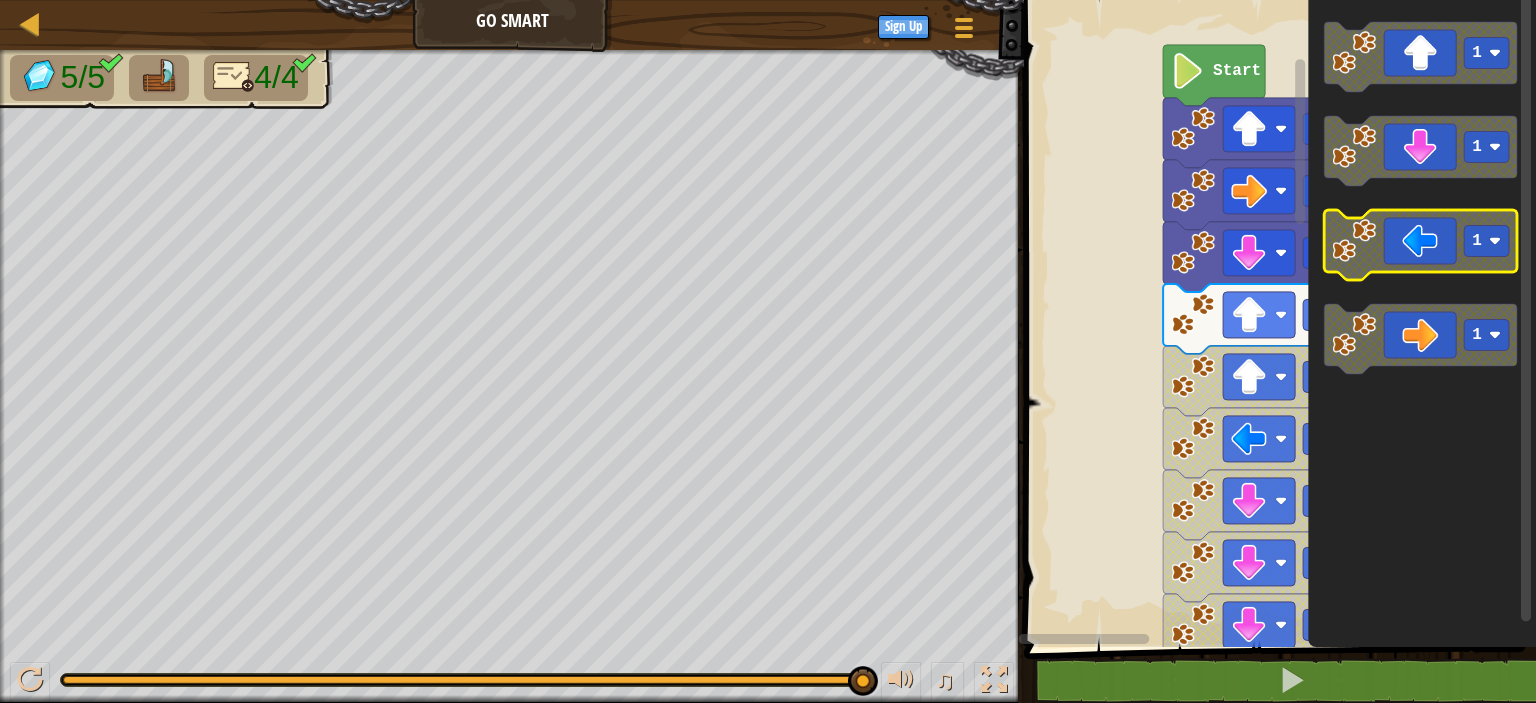 click on "1 1 1 1" 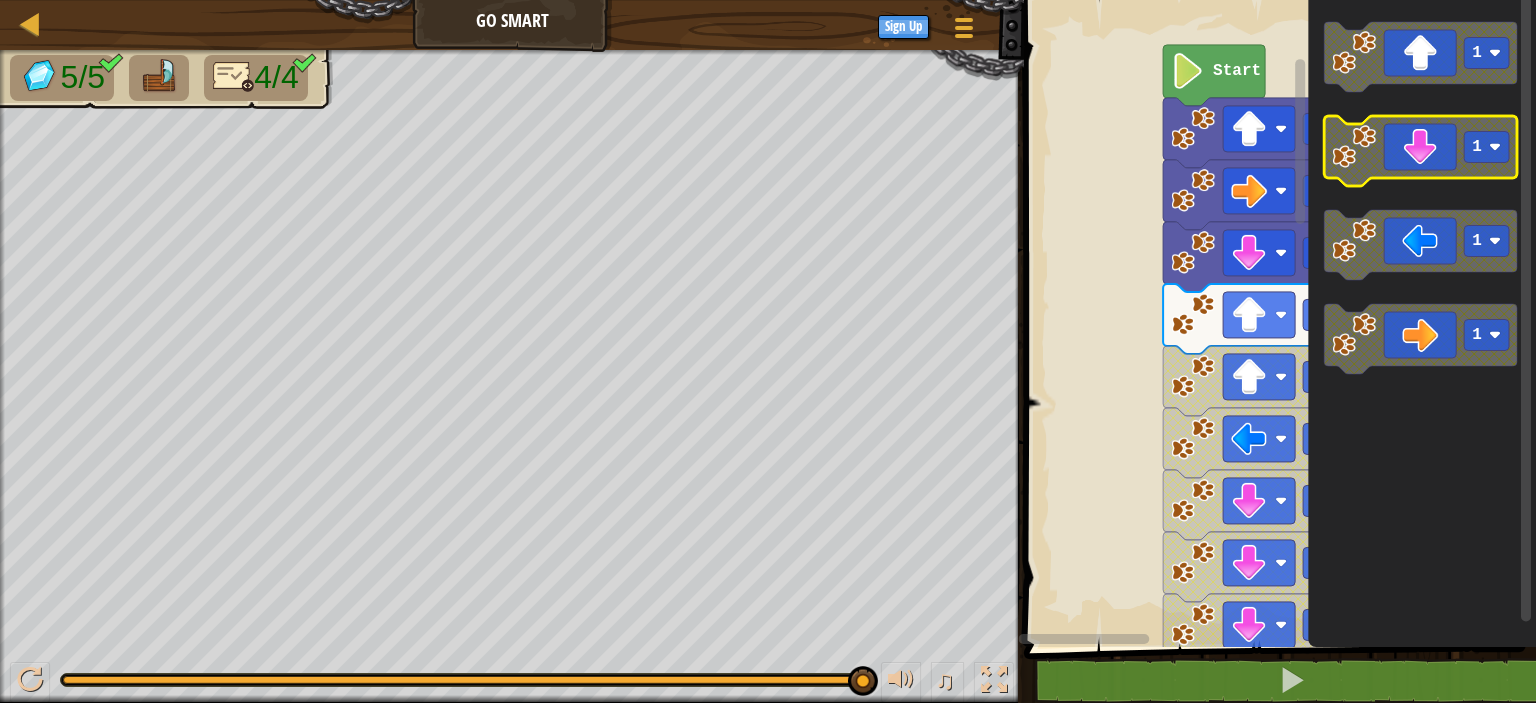 click 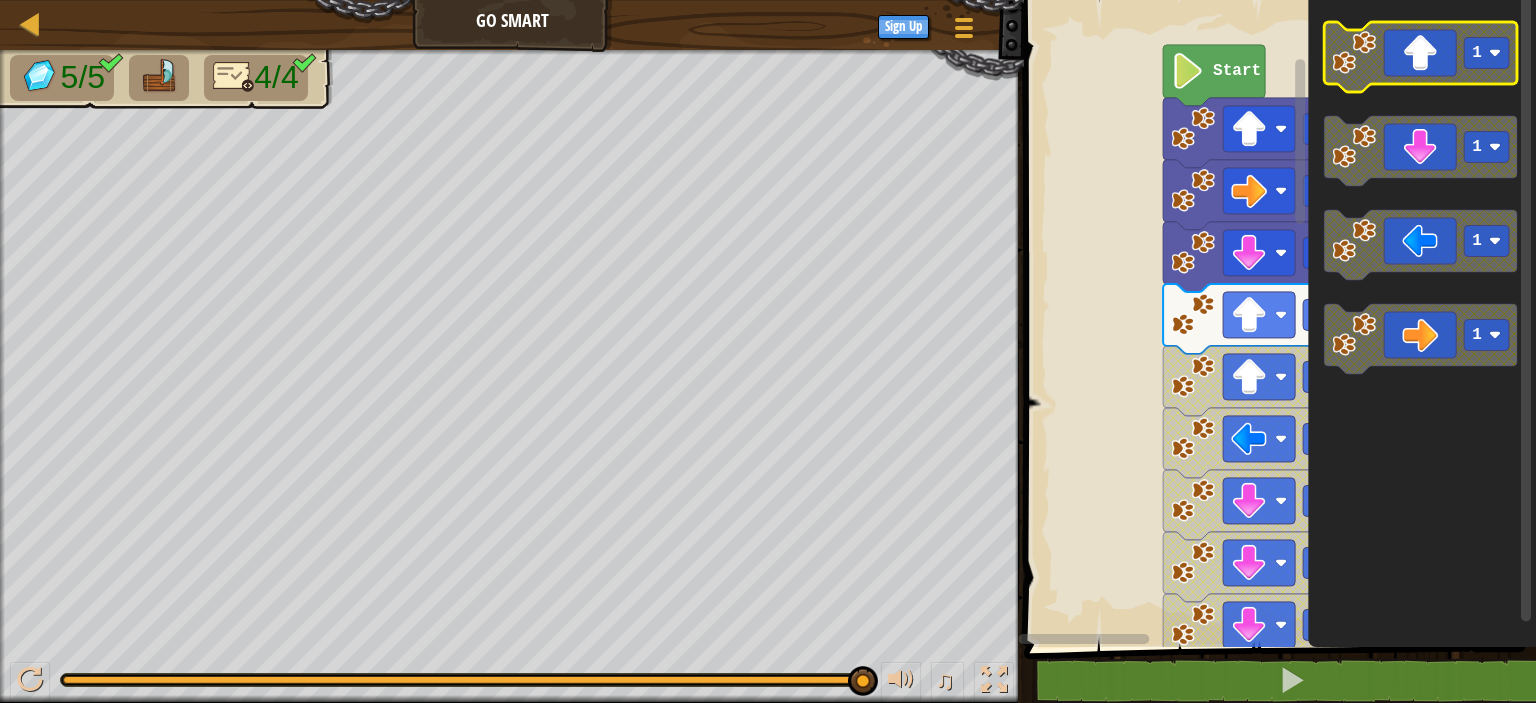click 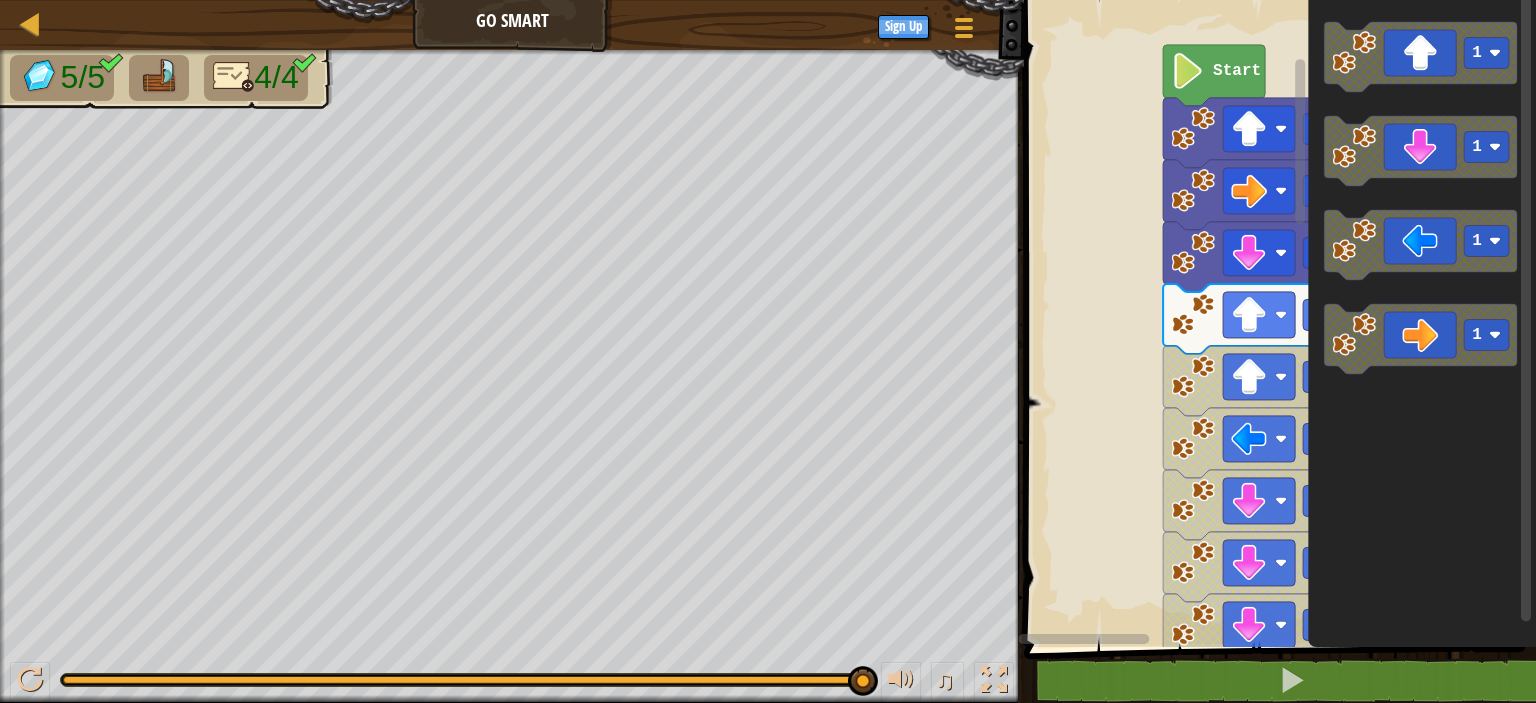 click on "1 1 1 1" 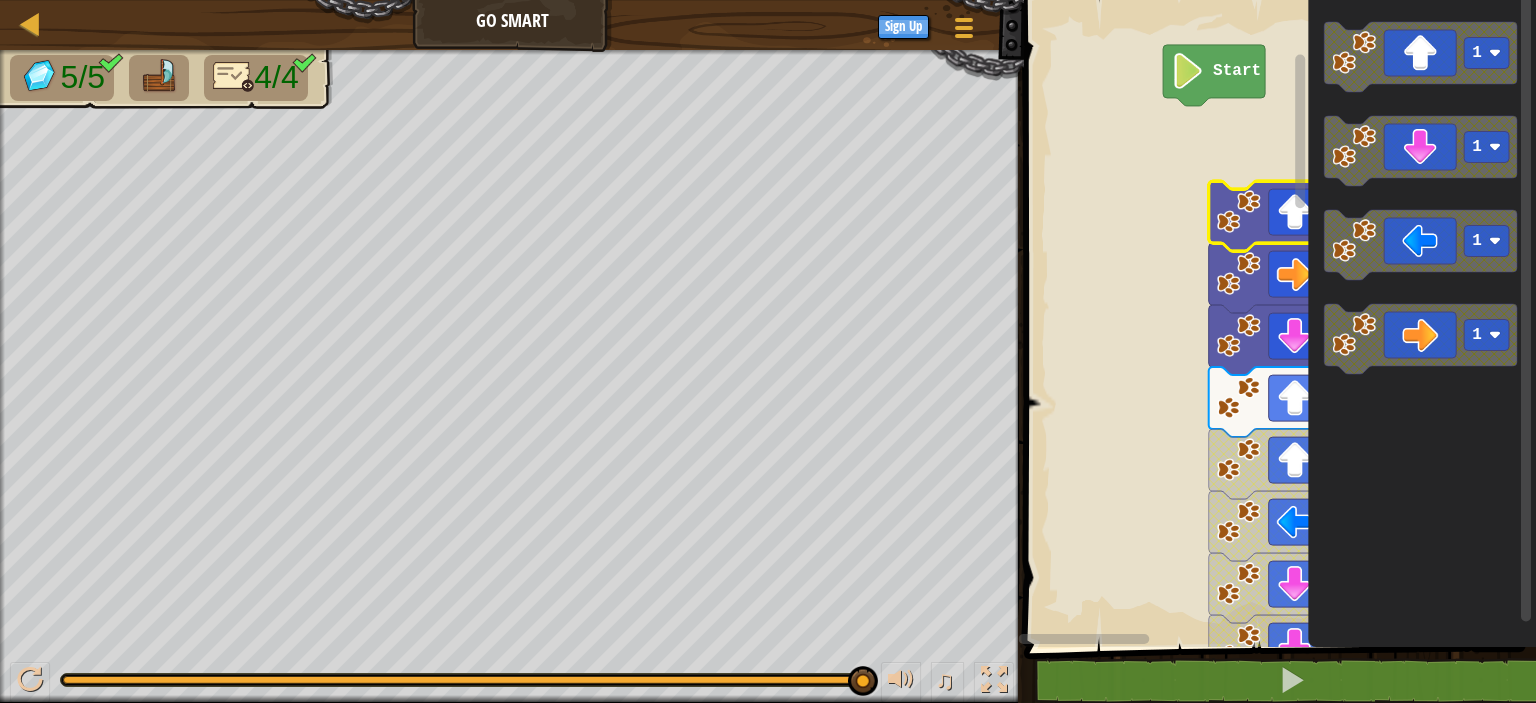 click 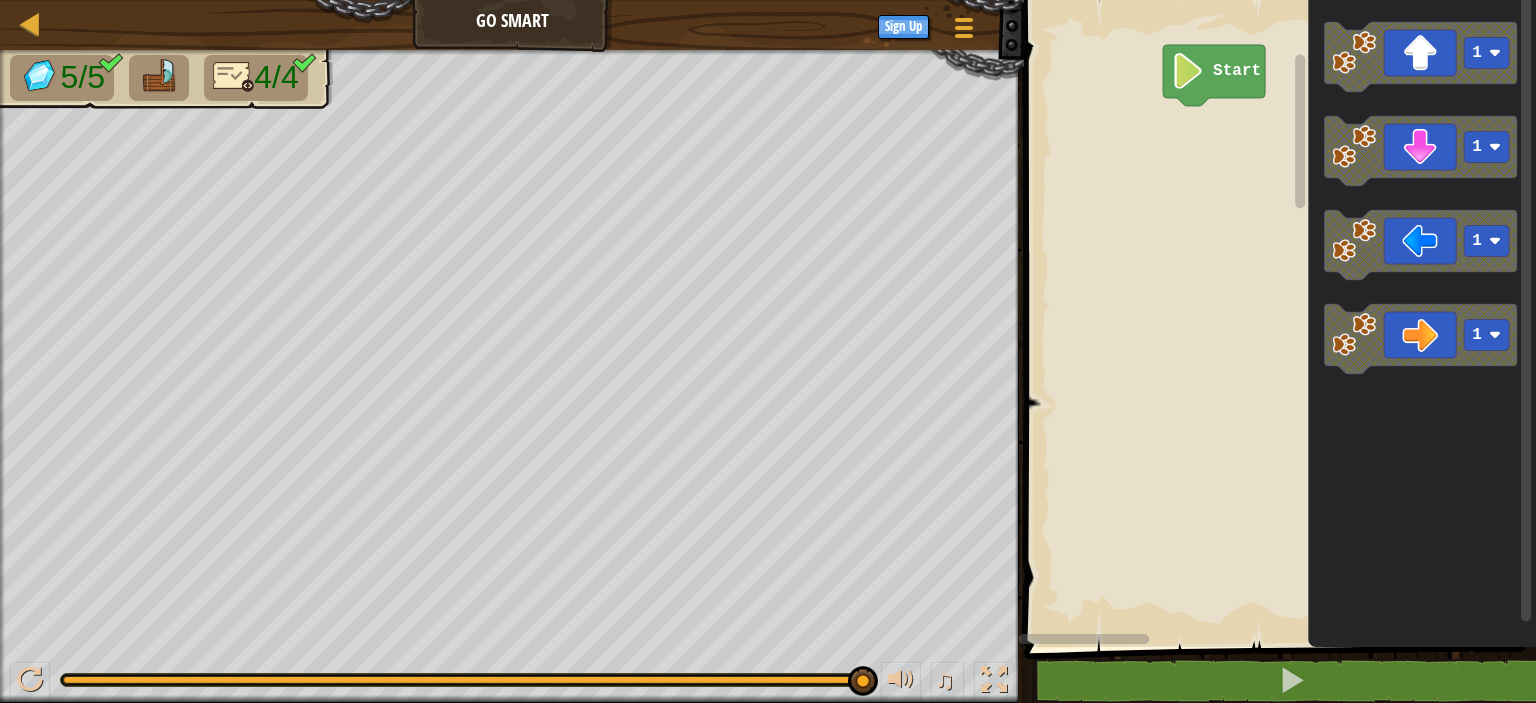 click 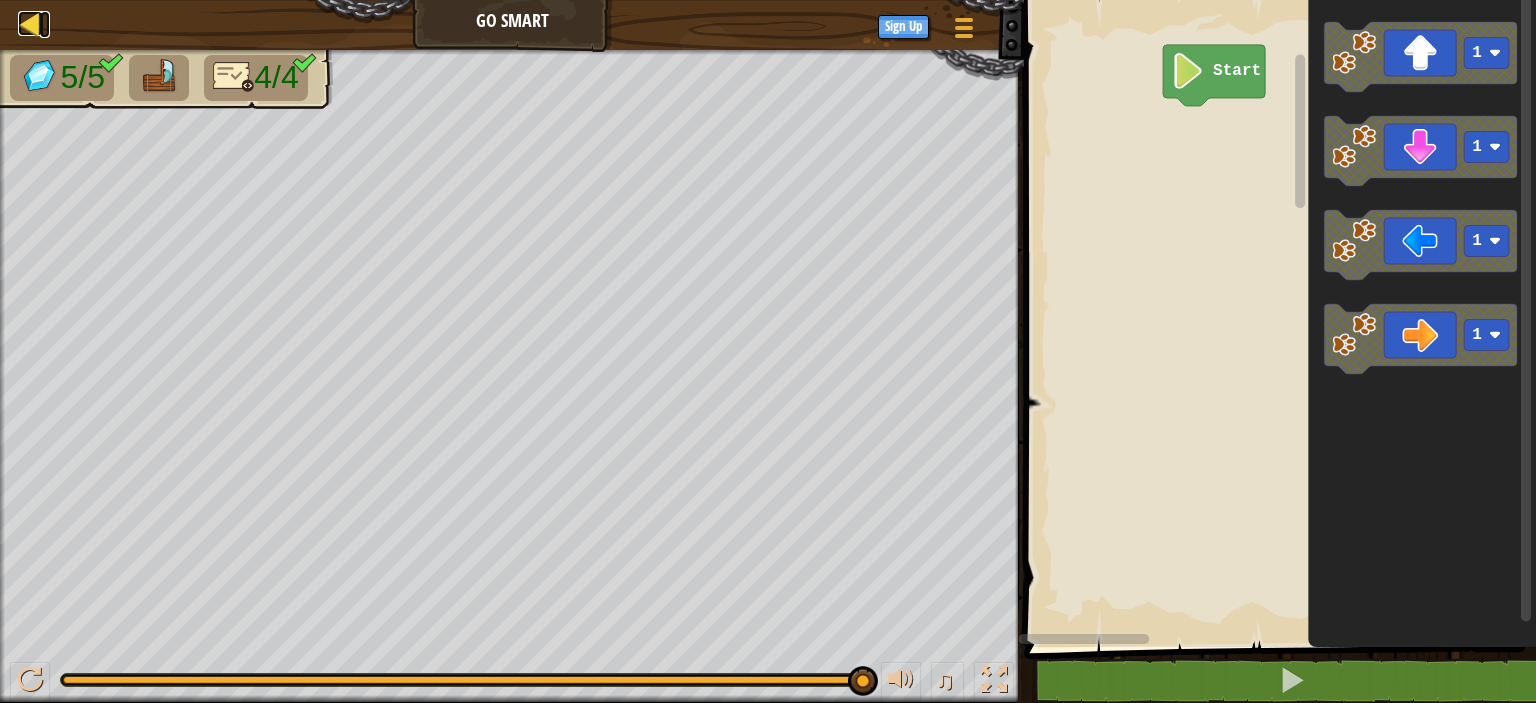 click at bounding box center [30, 23] 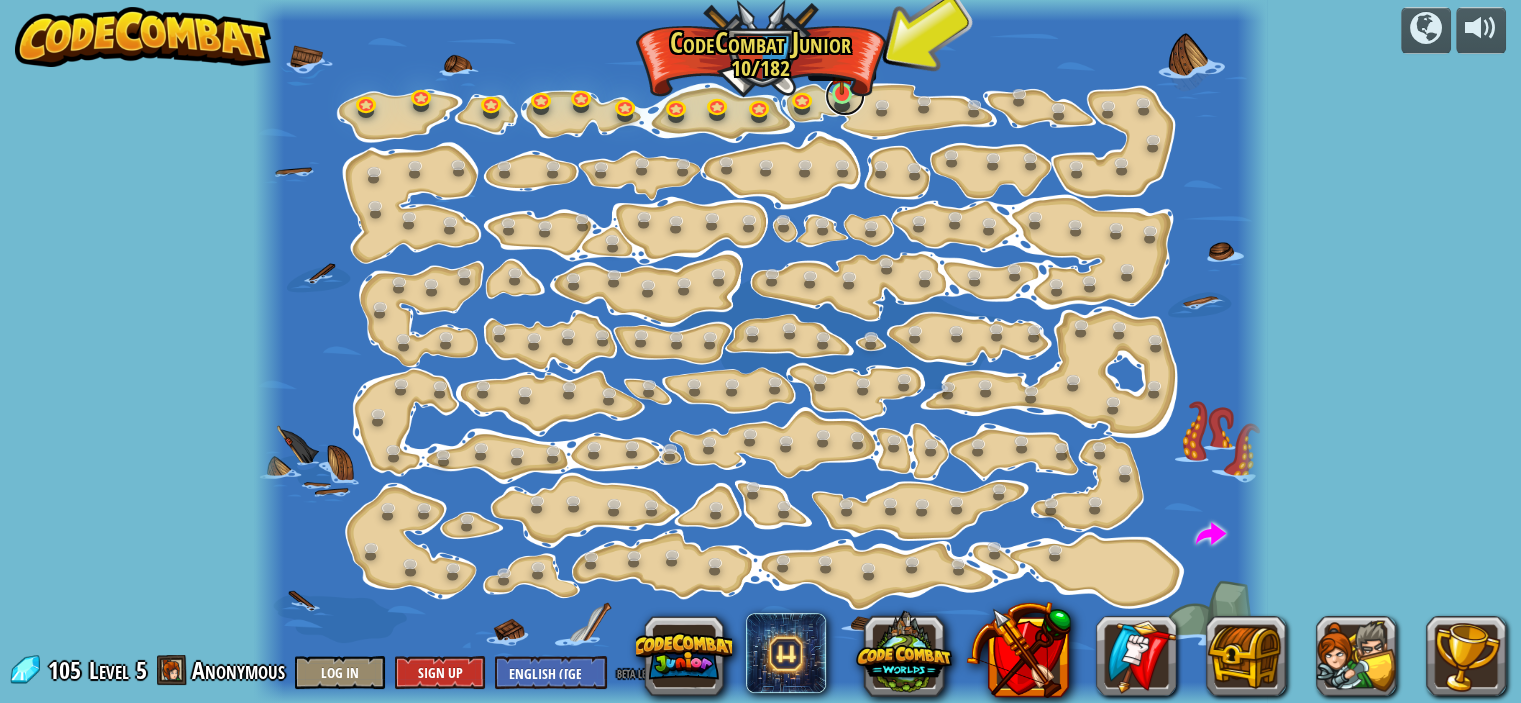 click at bounding box center [845, 96] 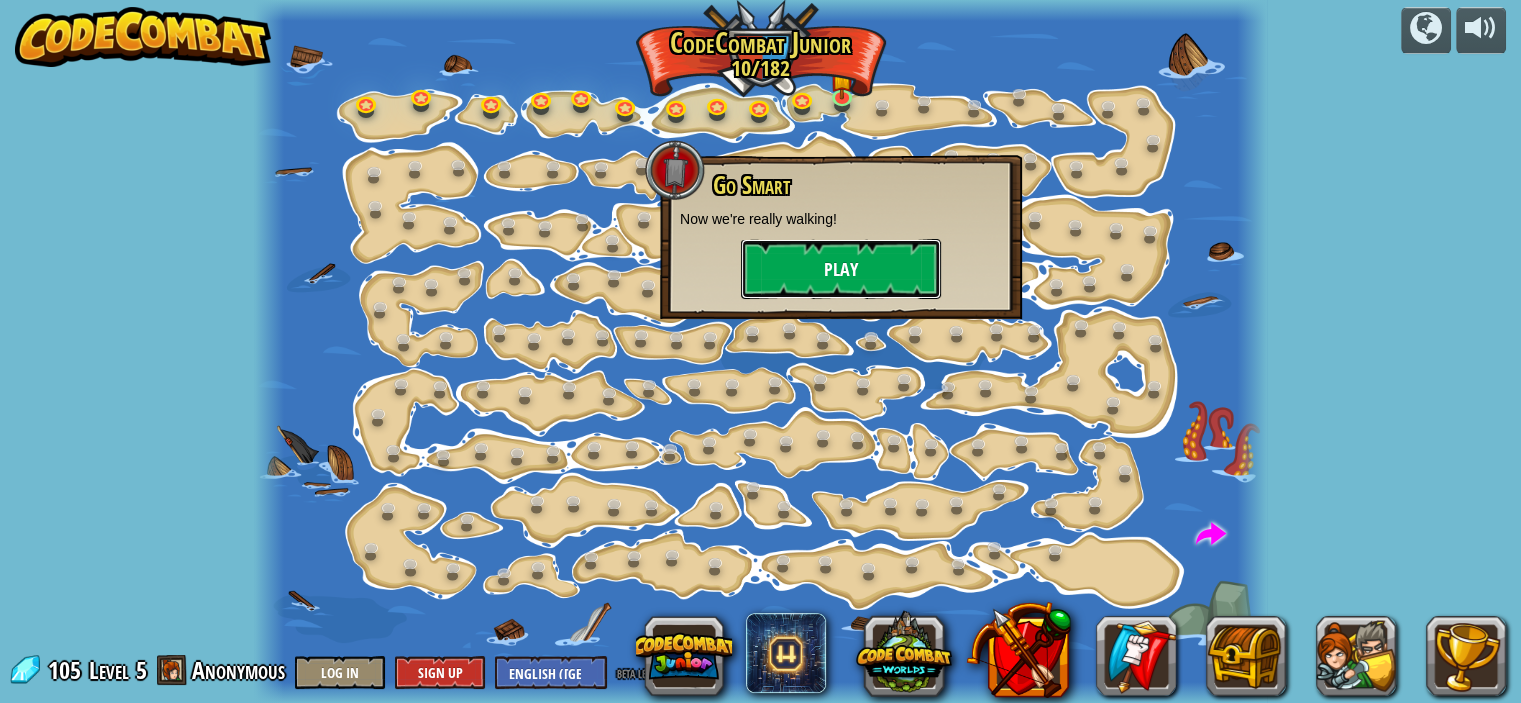 click on "Play" at bounding box center [841, 269] 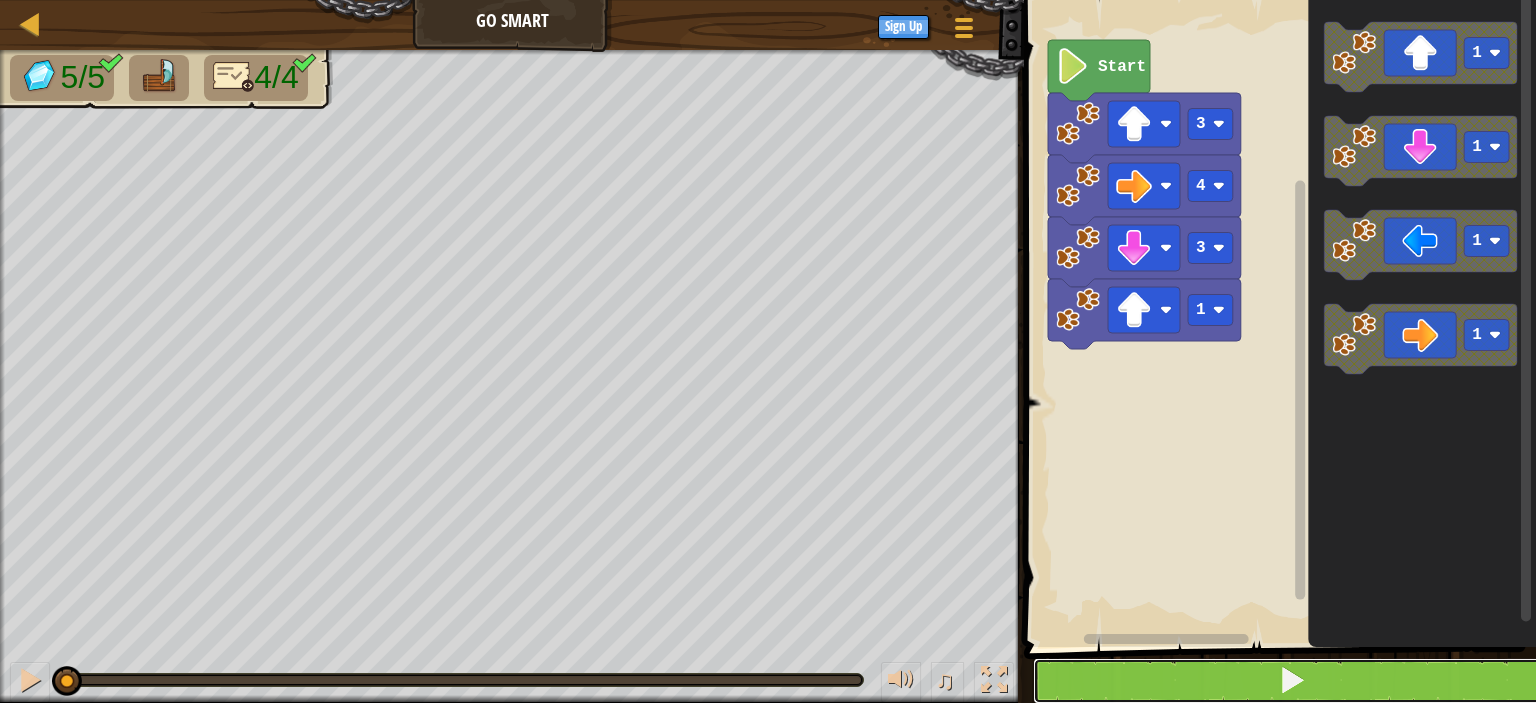 click at bounding box center [1292, 681] 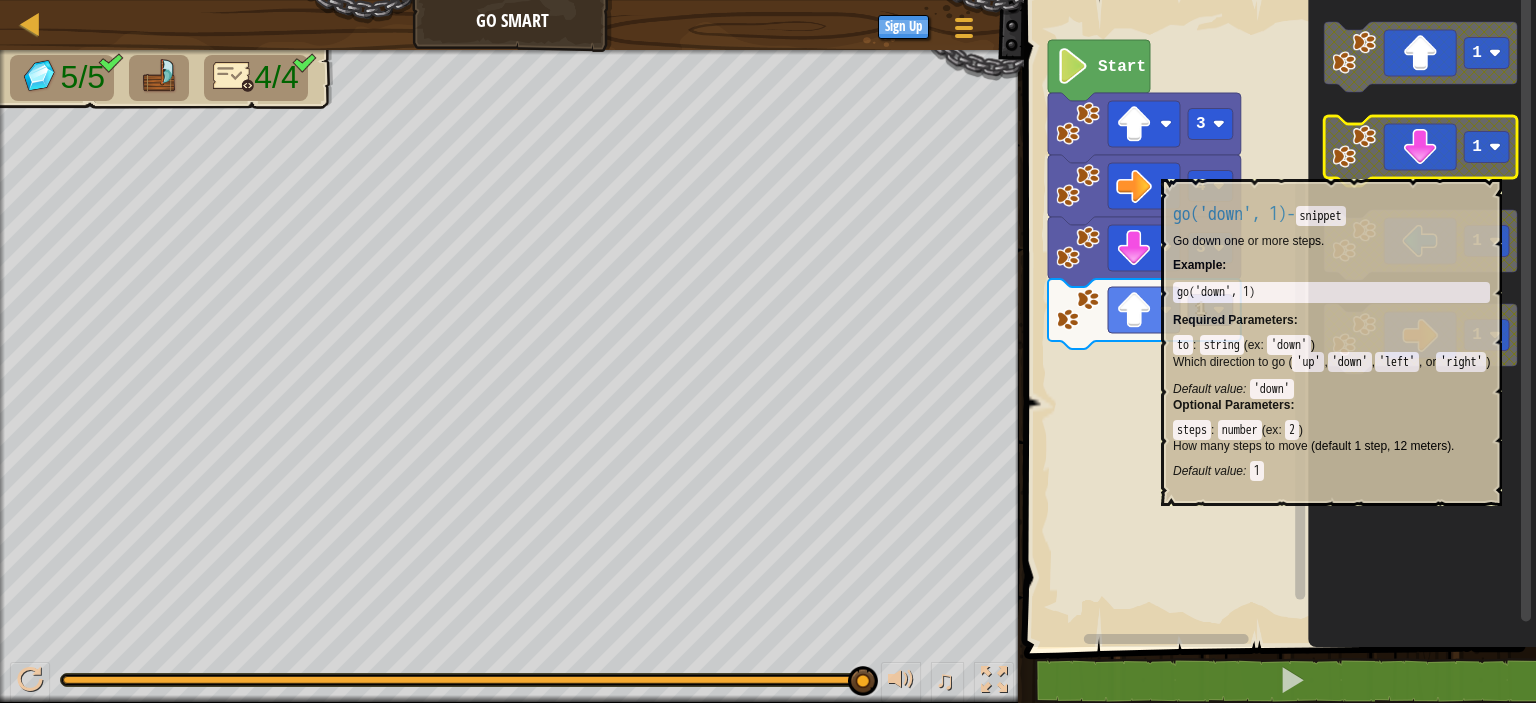 click 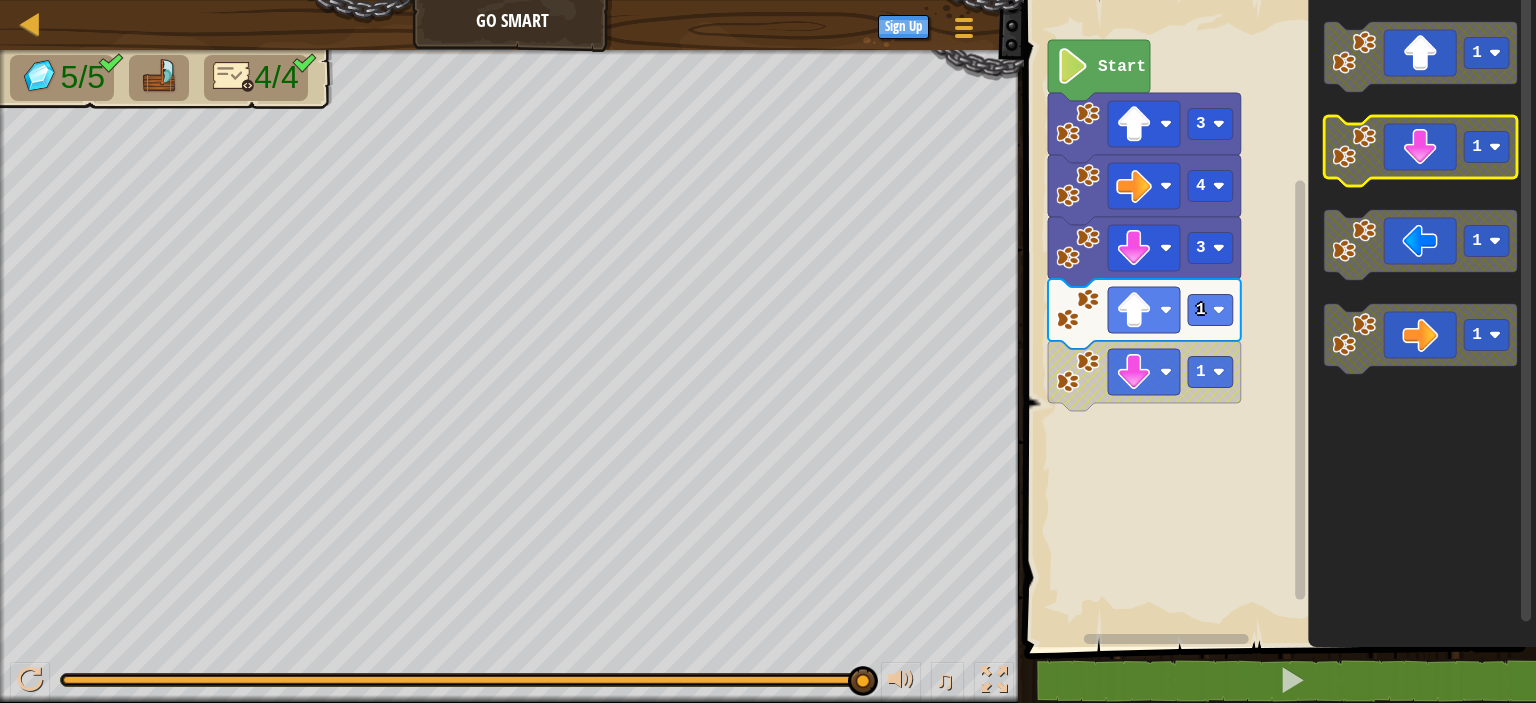 click 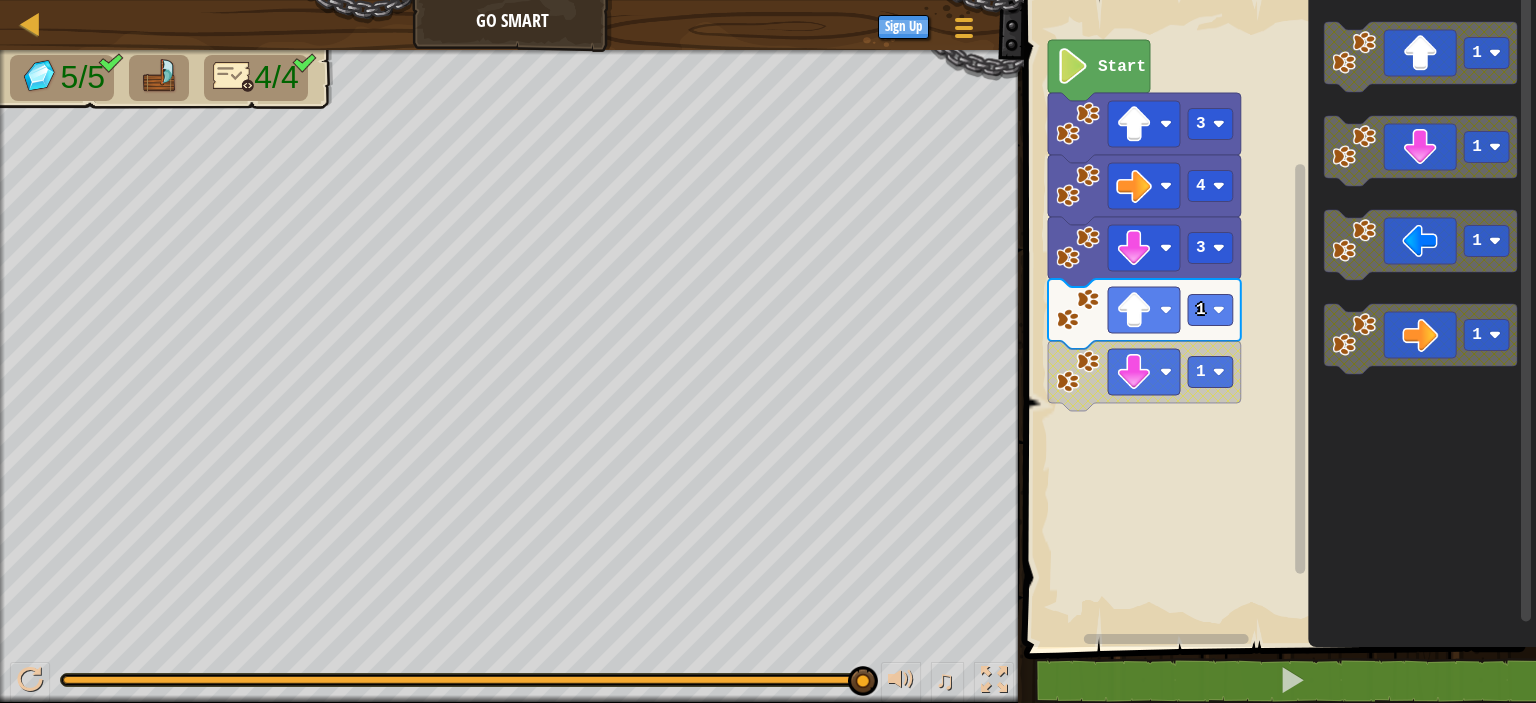 click on "1 1 1 1" 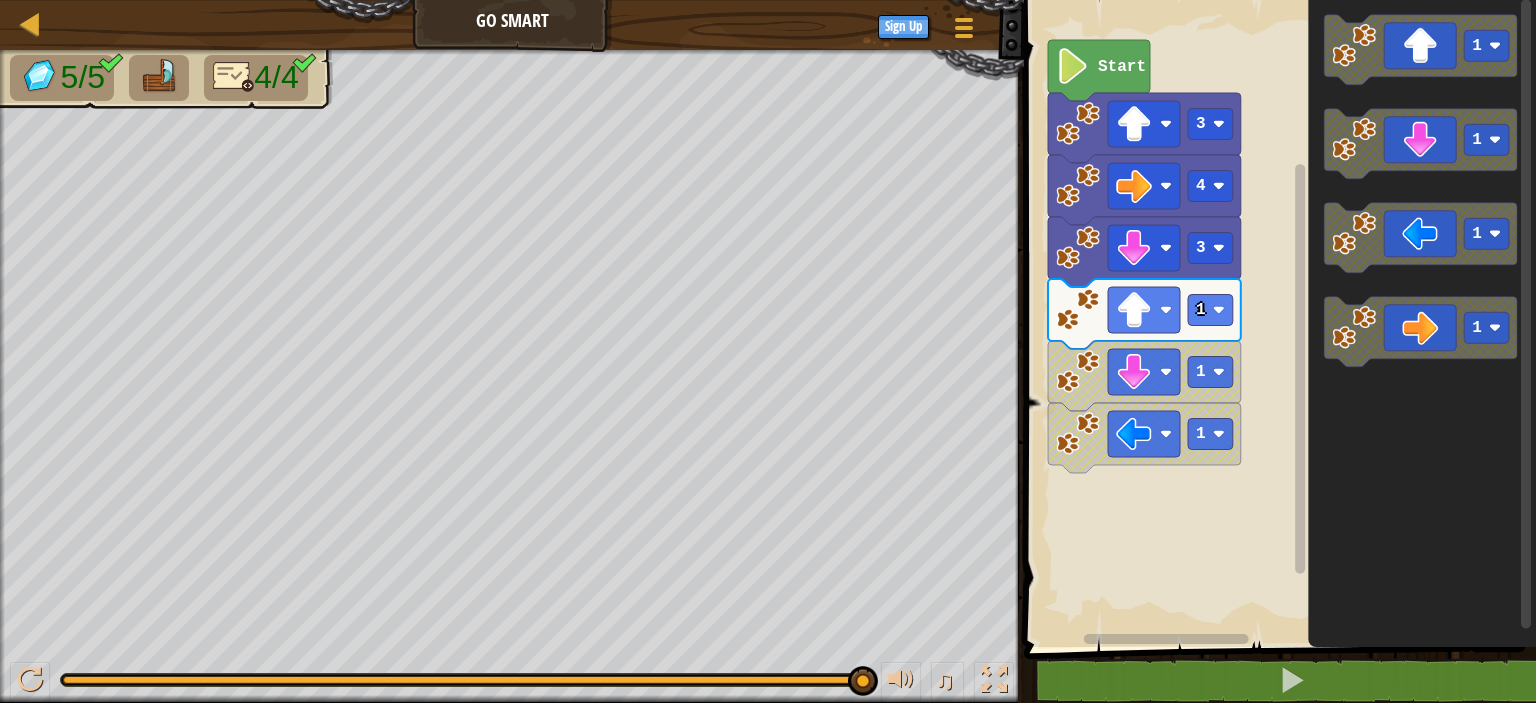 click 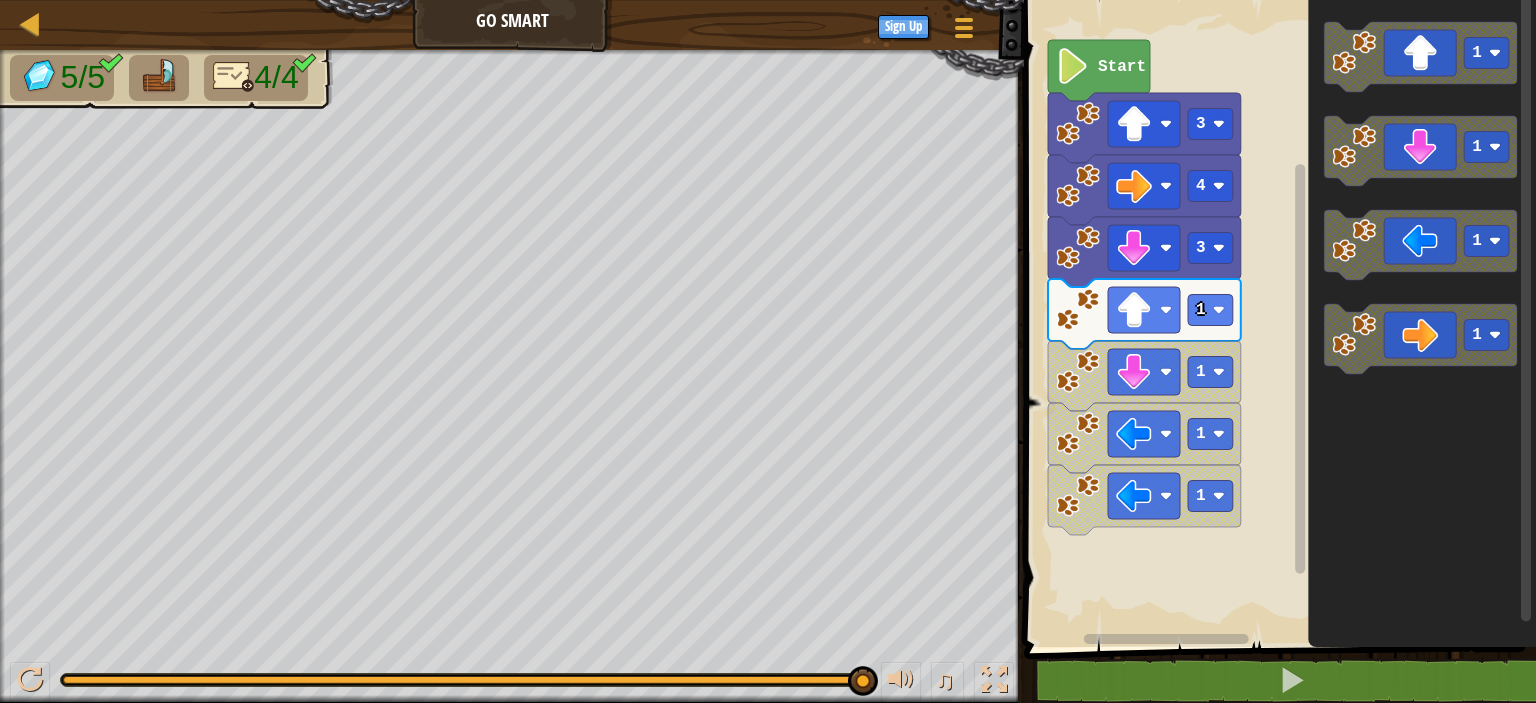 click 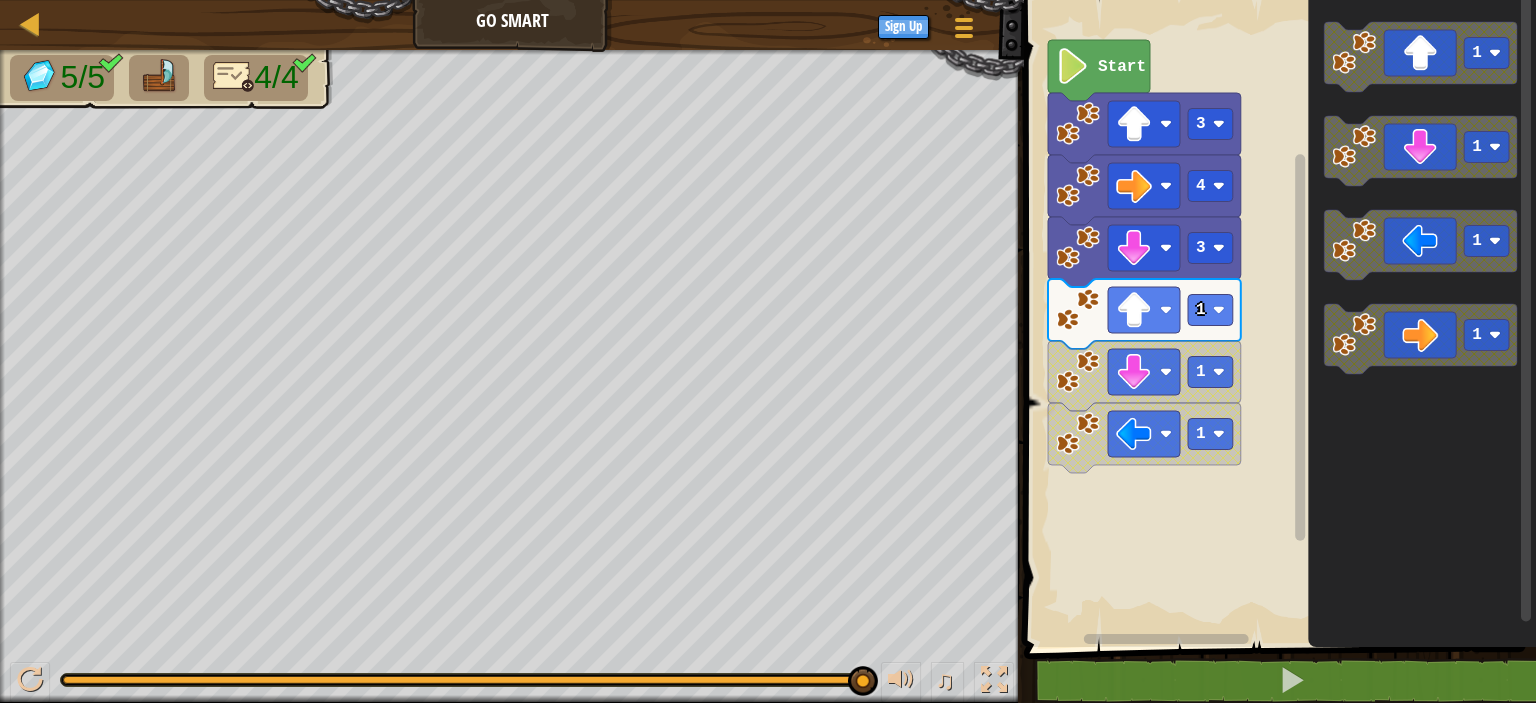 click 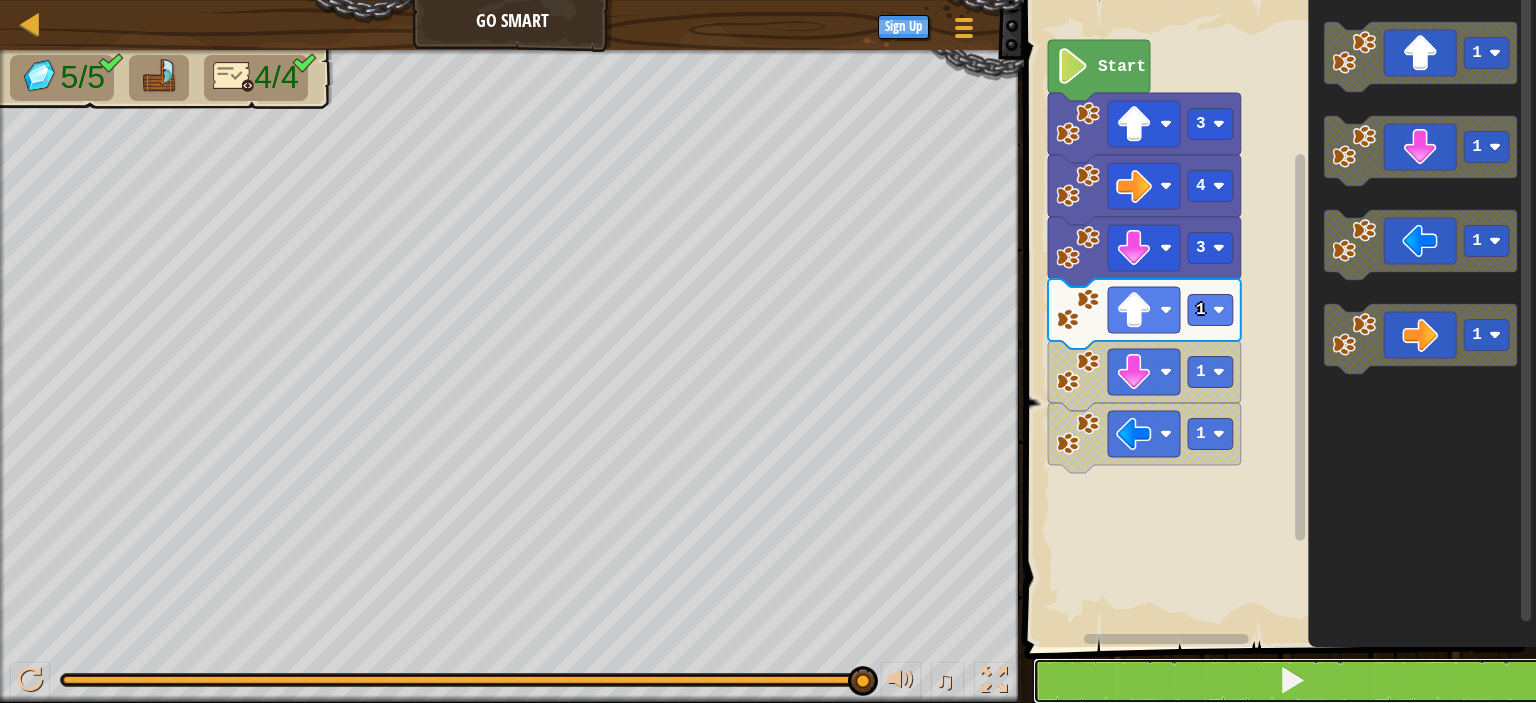 click at bounding box center (1292, 680) 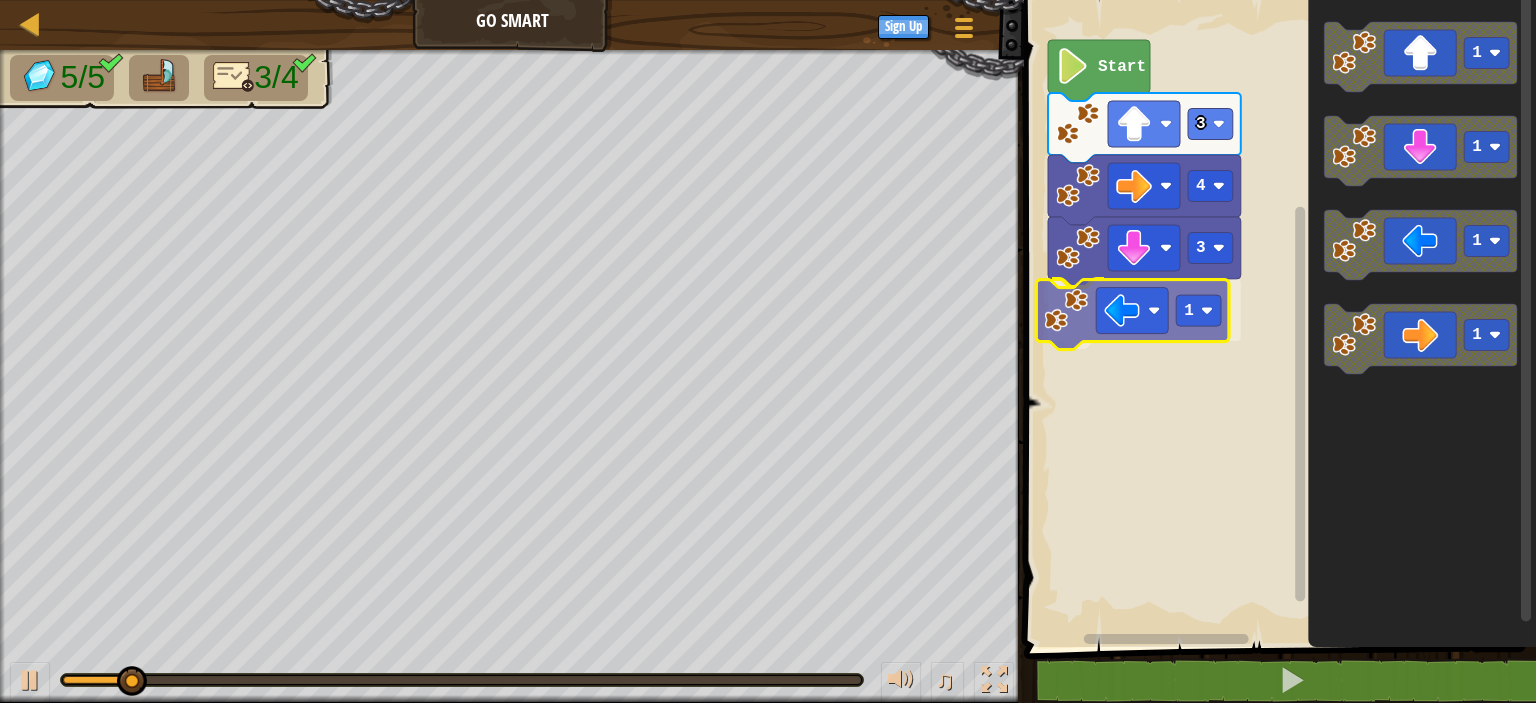 click on "Start 3 4 3 1 1 1 1 1 1" at bounding box center (1277, 318) 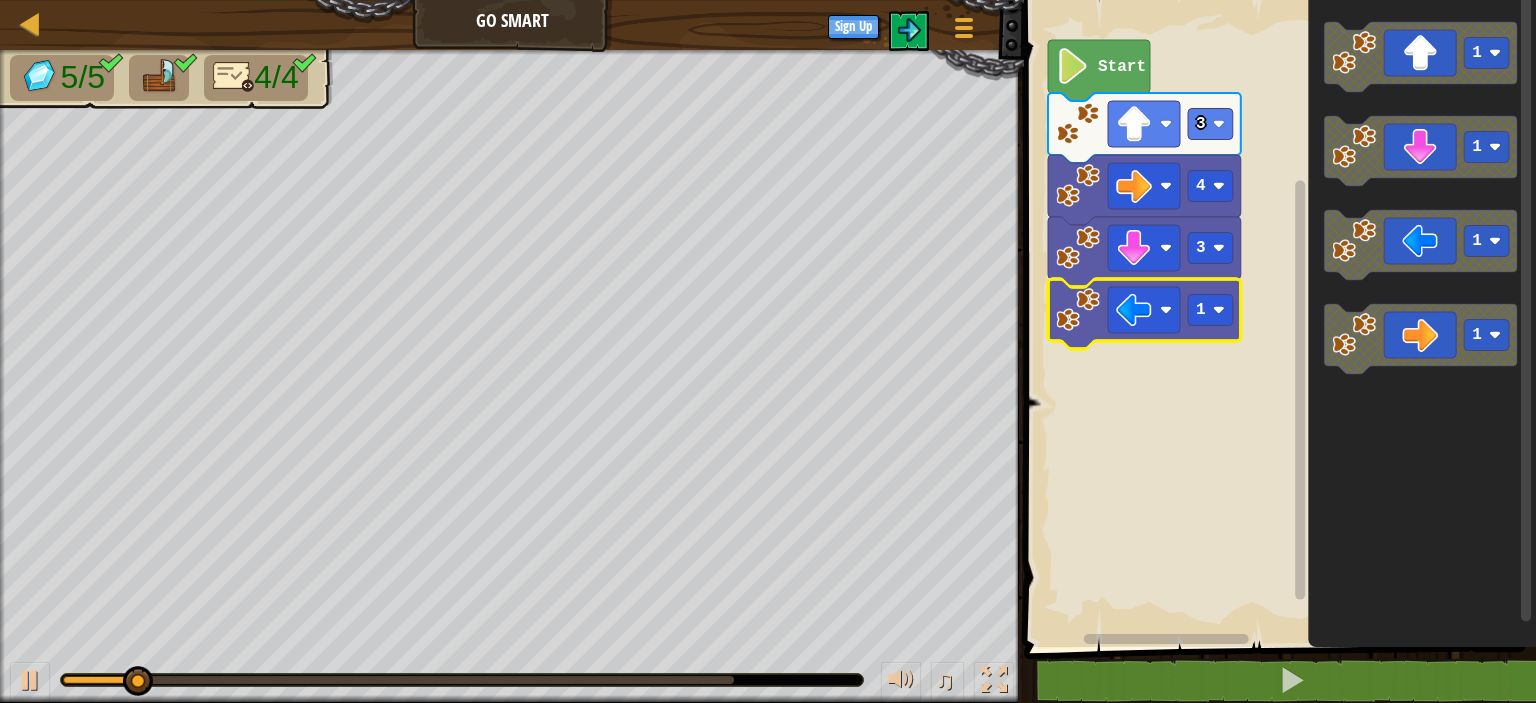 click 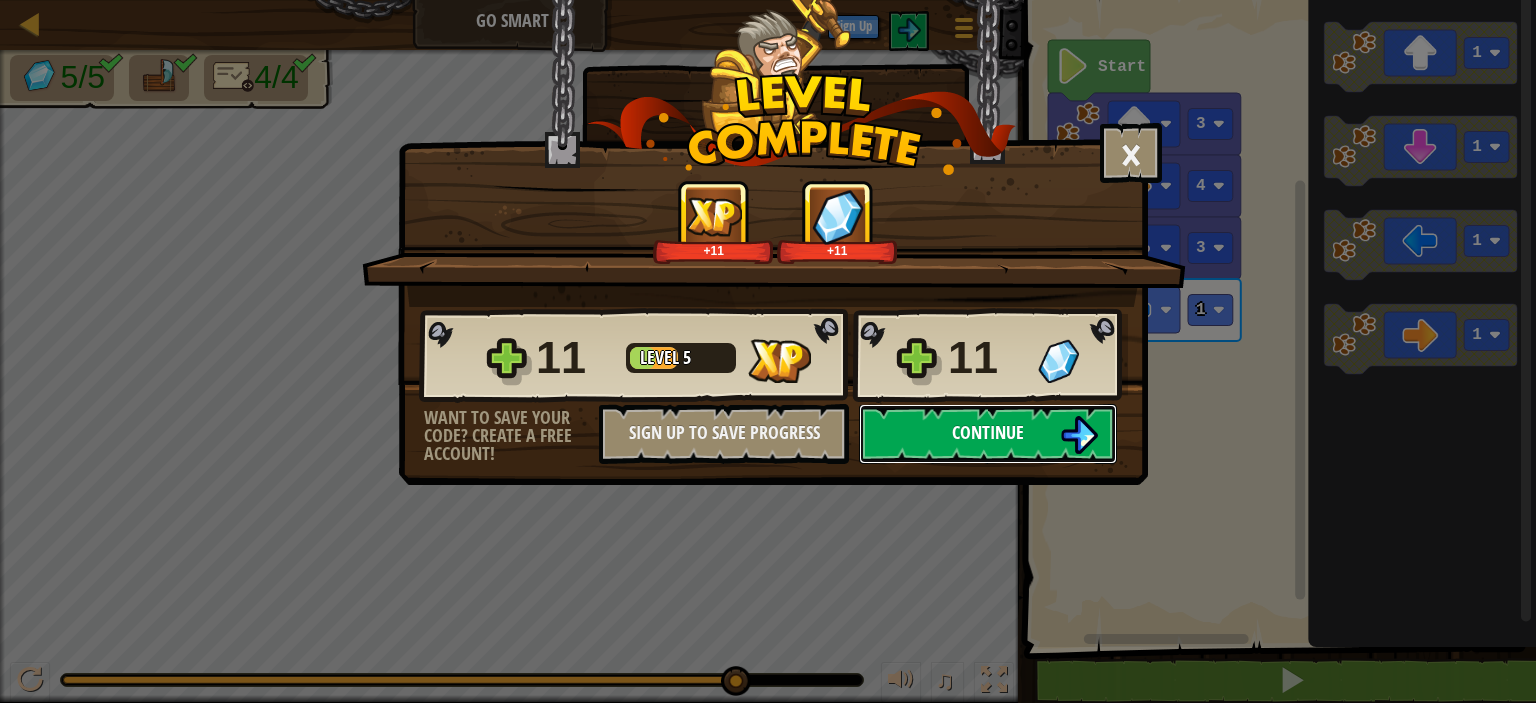 click on "Continue" at bounding box center (988, 432) 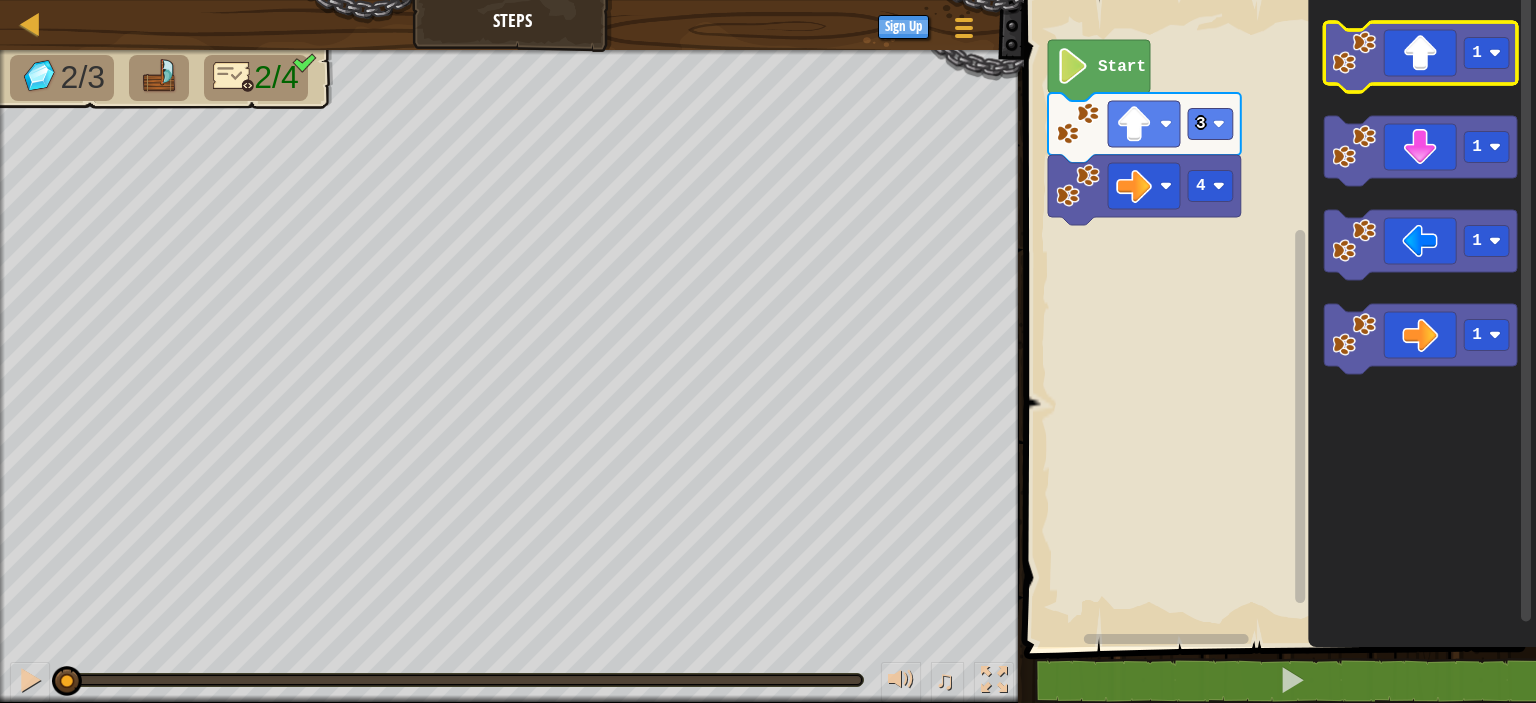 click 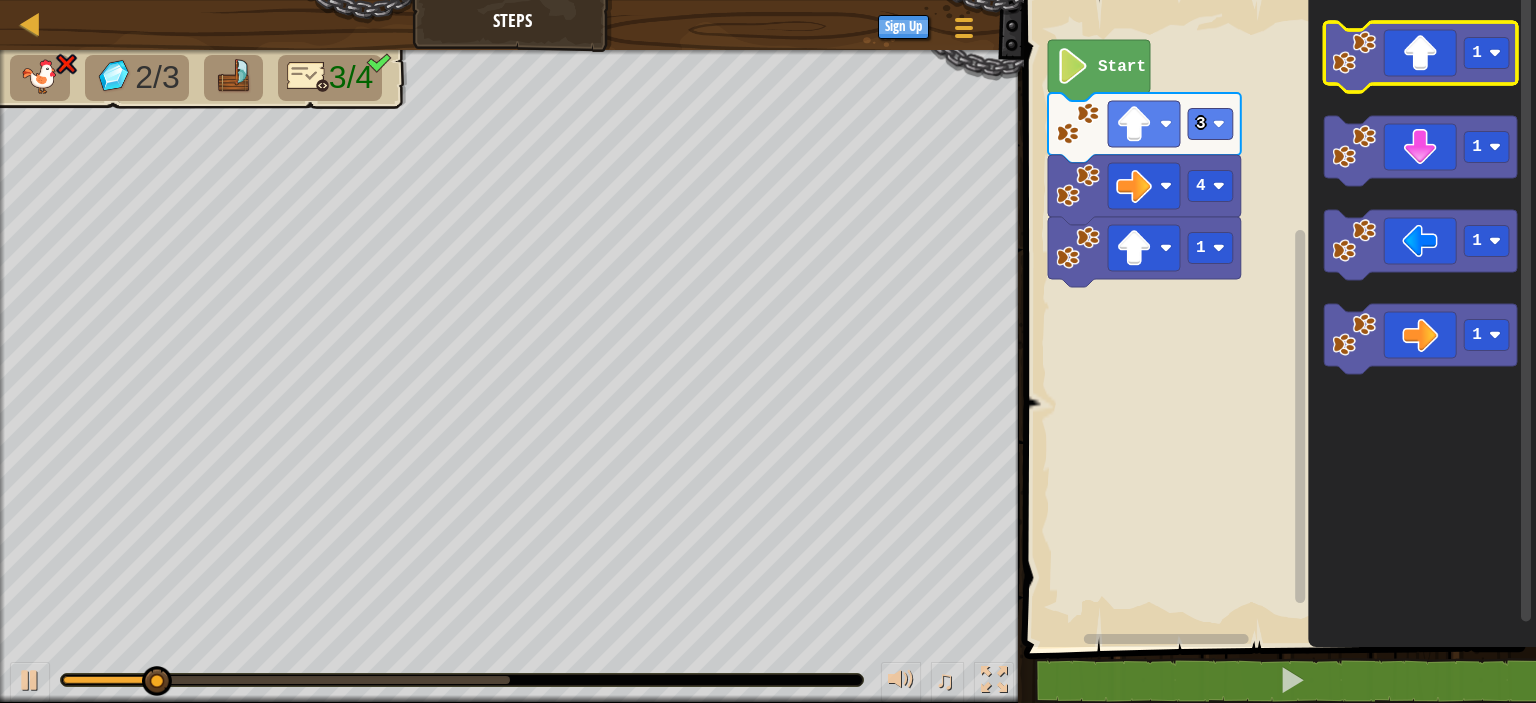 click 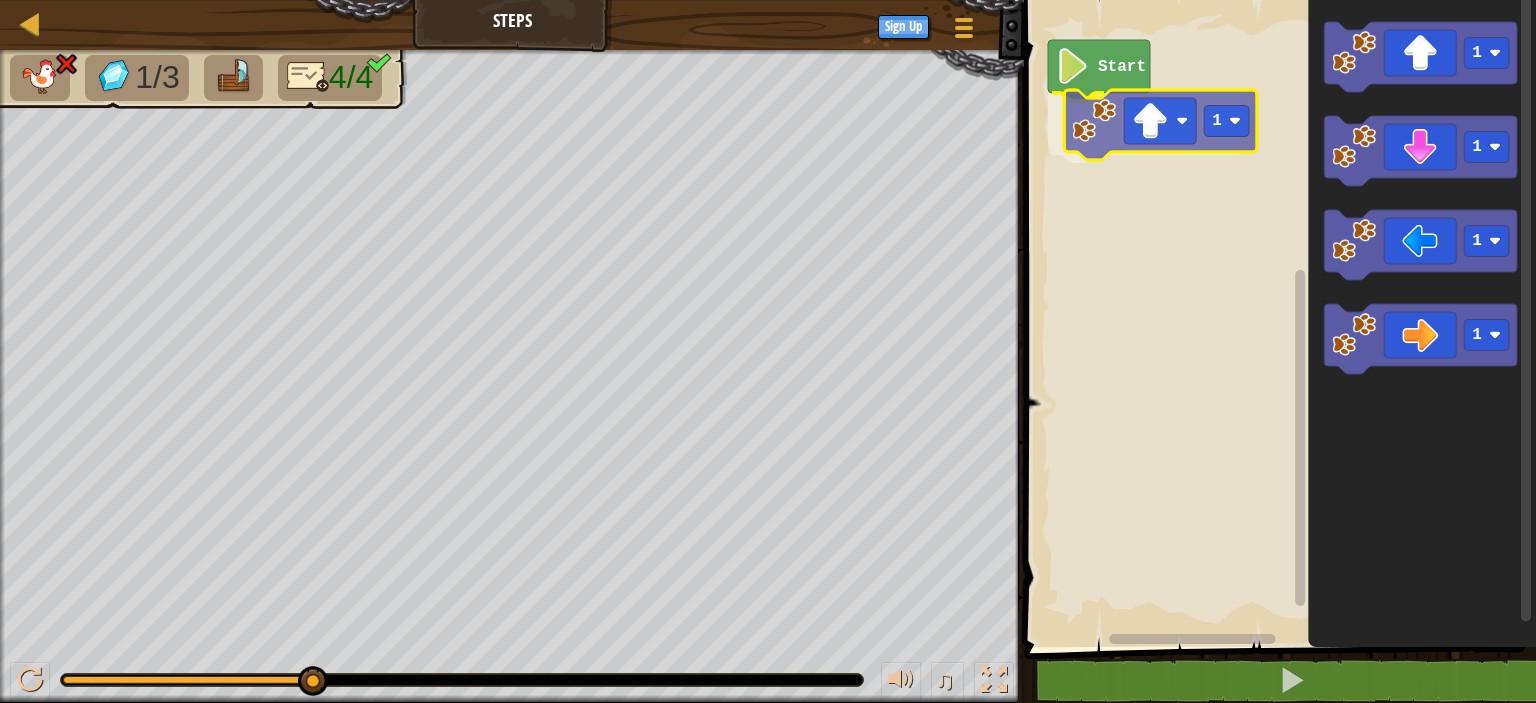 click on "Start 1 1 1 1 1 1" at bounding box center (1277, 318) 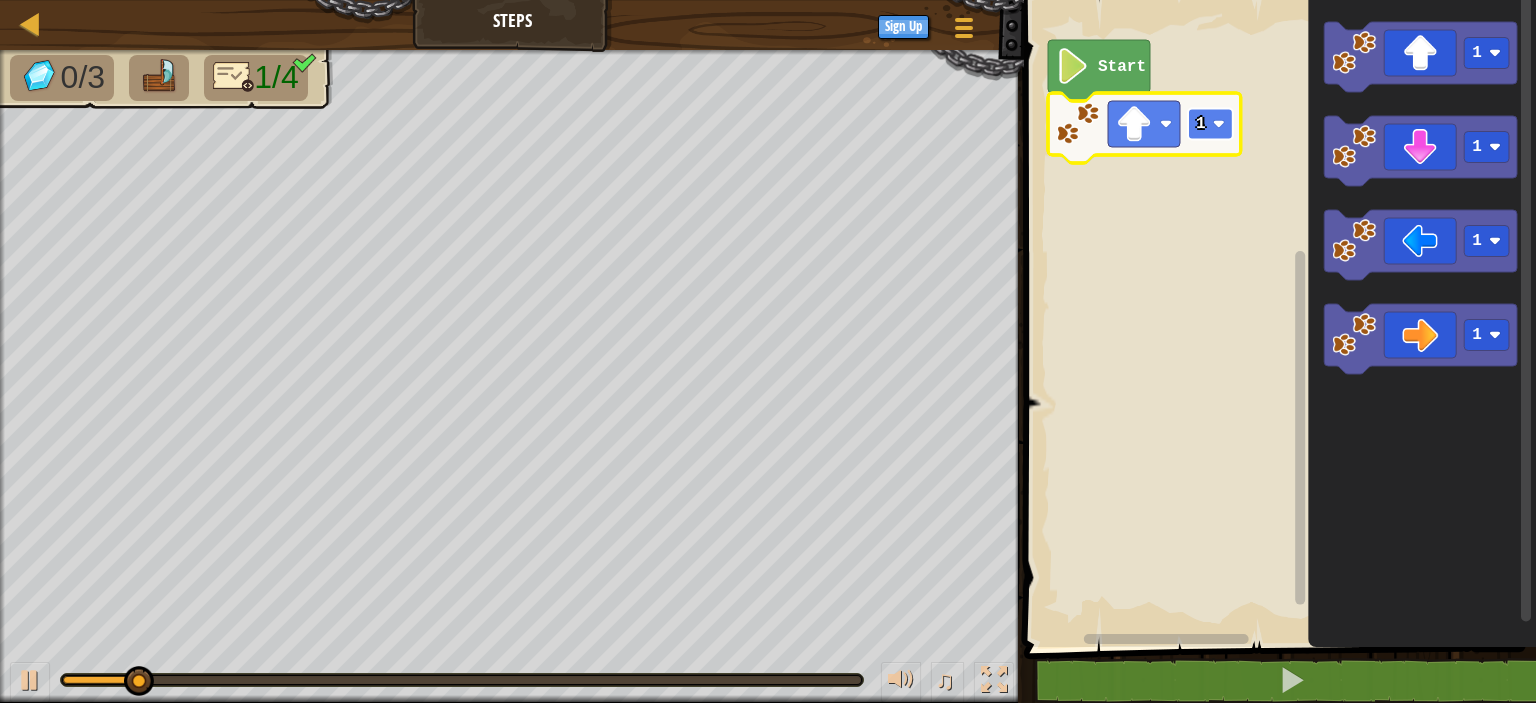 click on "1" 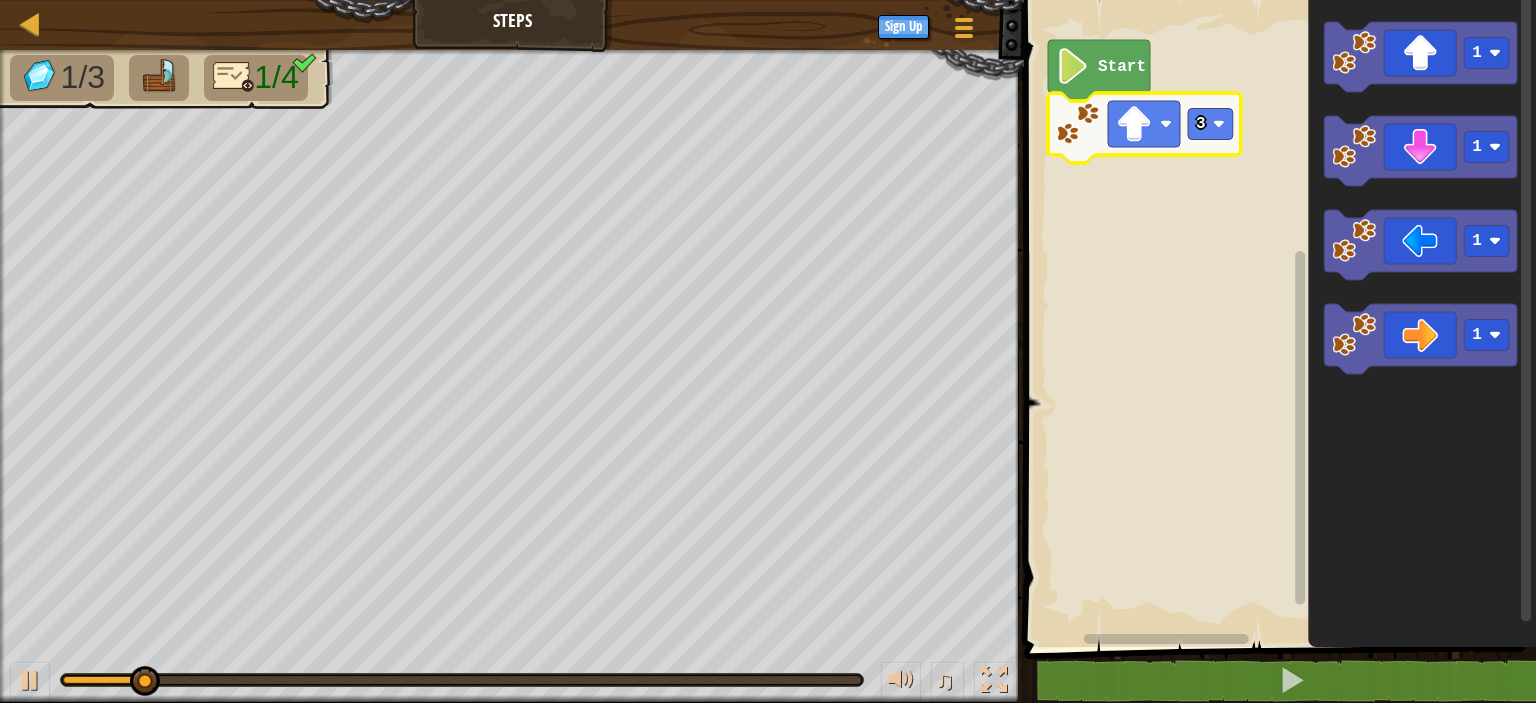 click 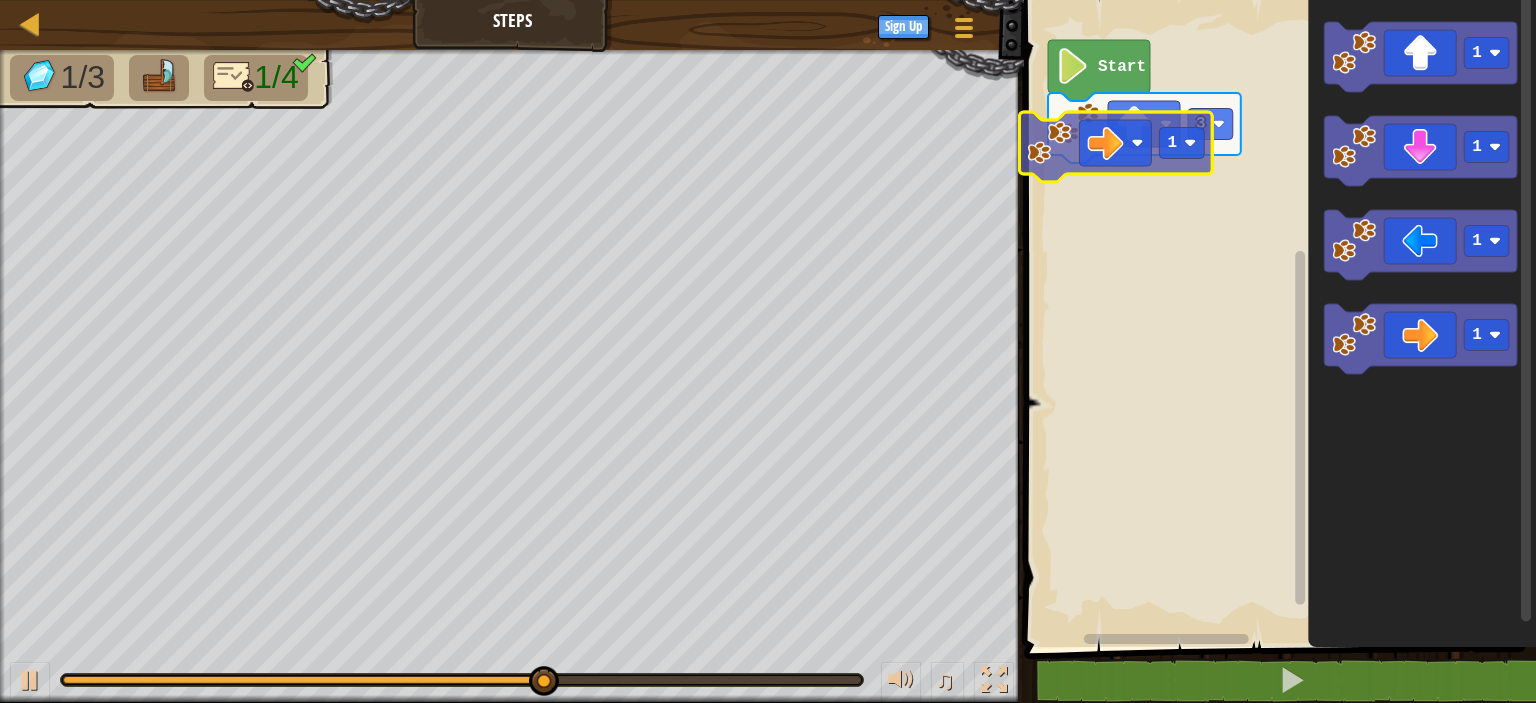 click on "Start 3 1 1 1 1 1 1" at bounding box center (1277, 318) 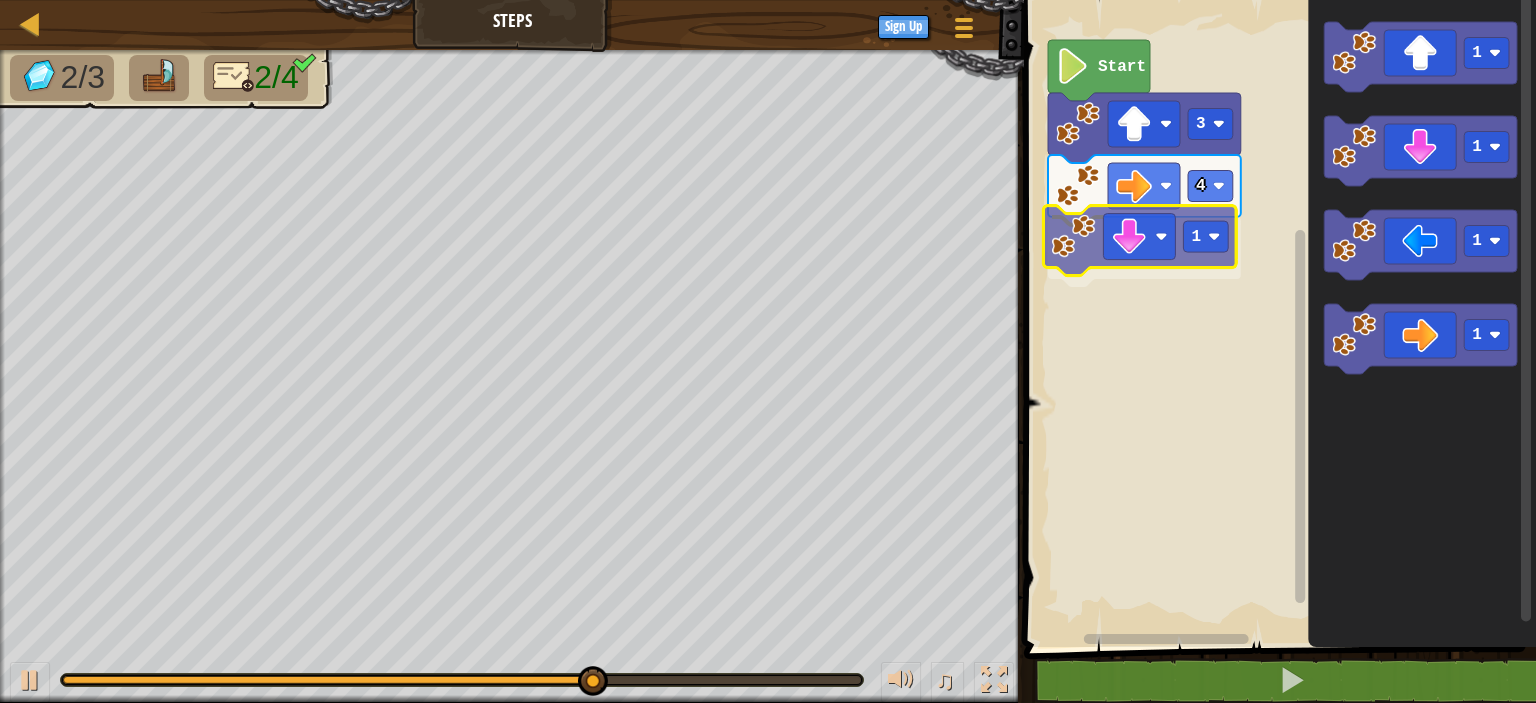 click on "Start 3 4 1 1 1 1 1 1" at bounding box center [1277, 318] 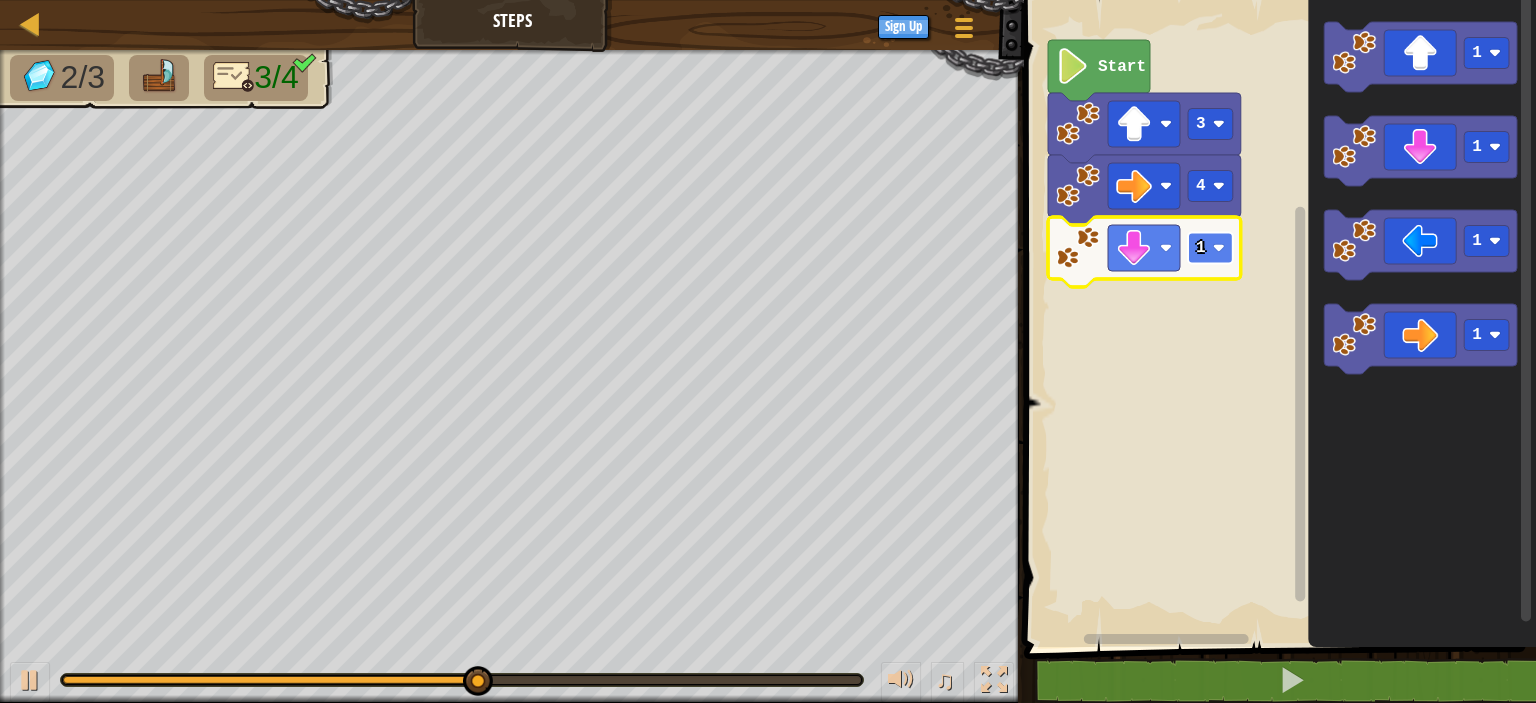 click 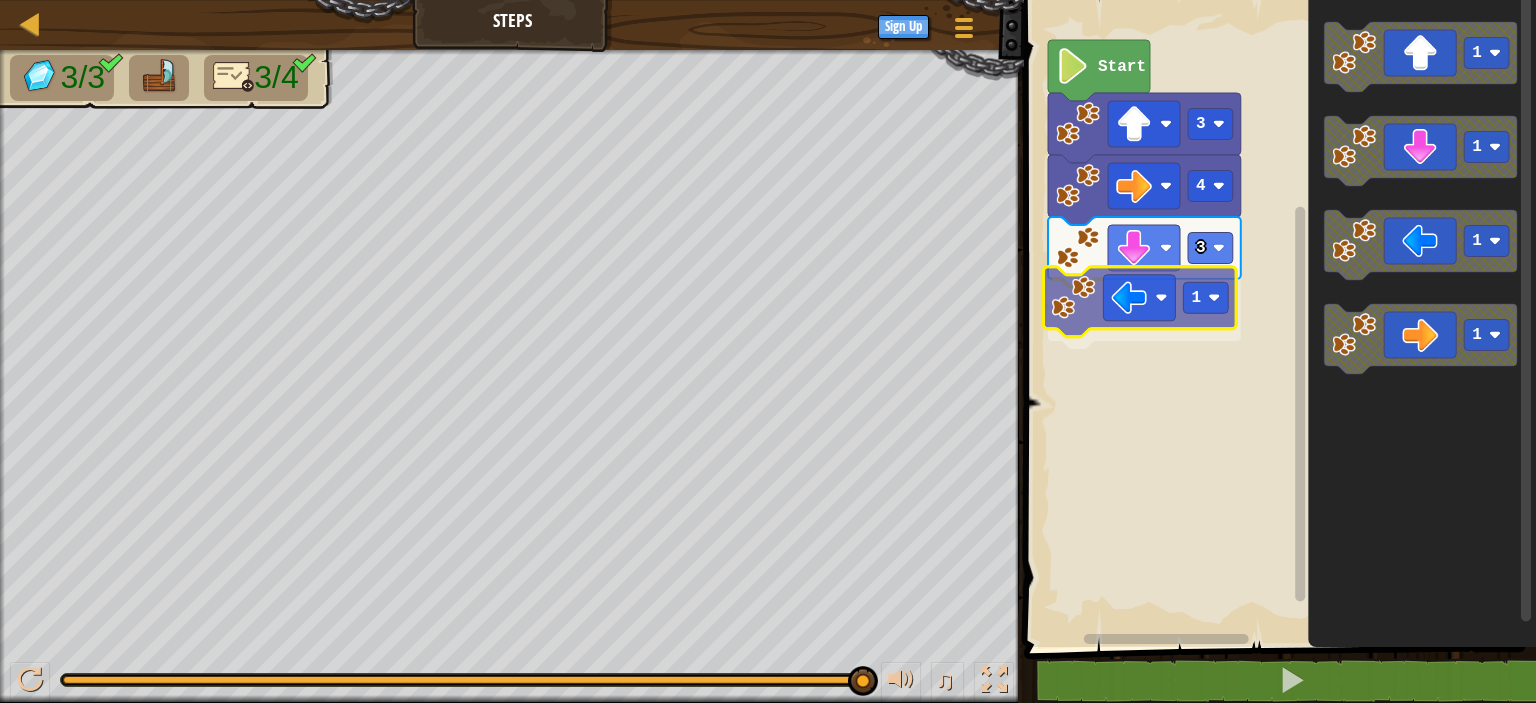 click on "Start 3 4 3 1 1 1 1 1 1" at bounding box center [1277, 318] 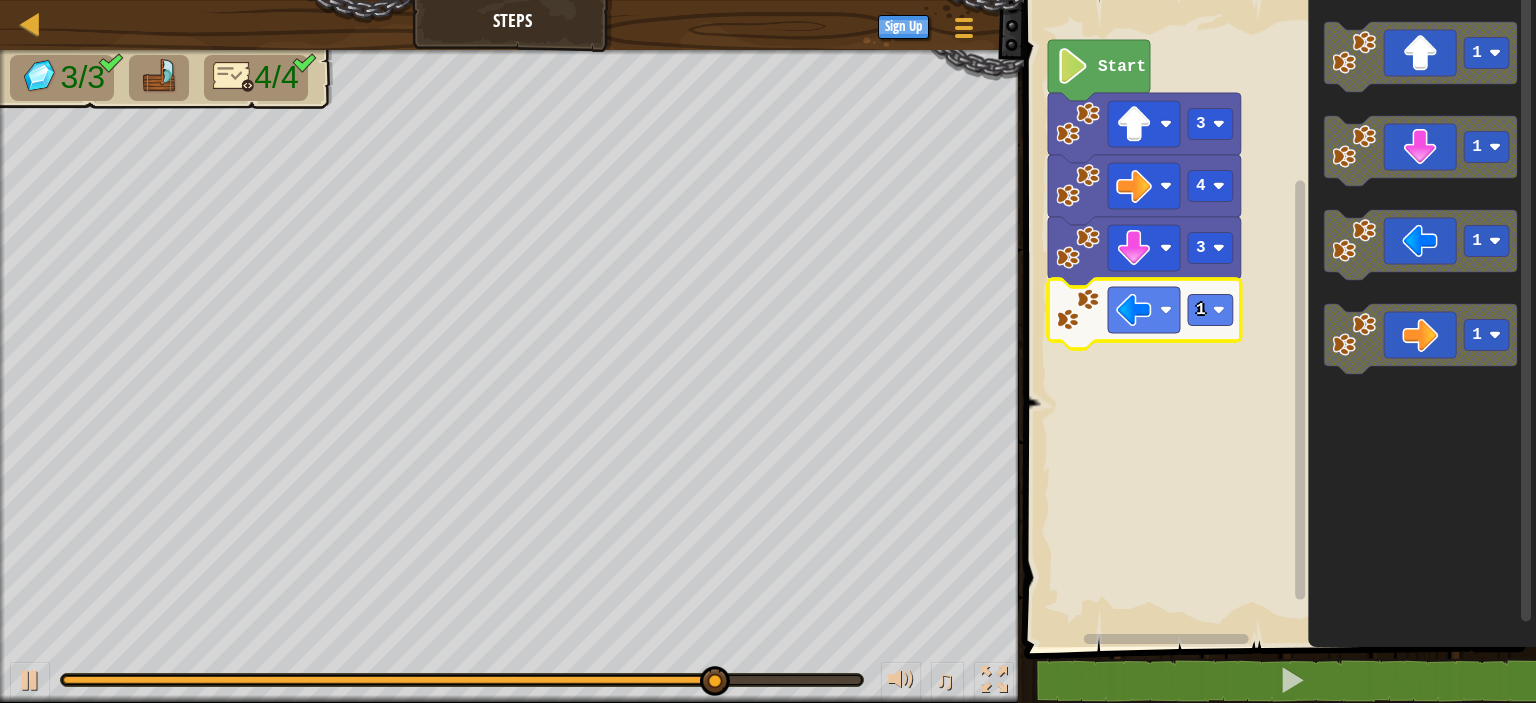 click 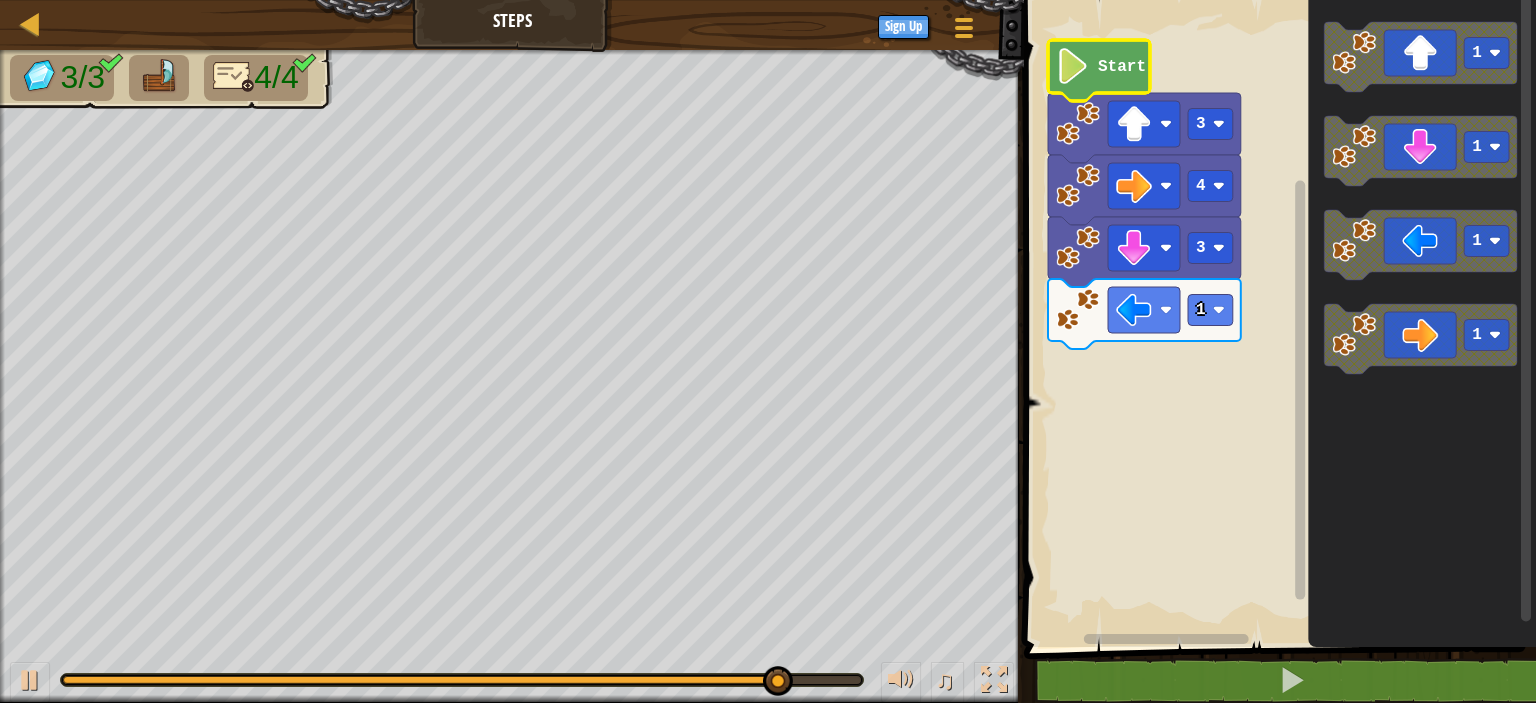 click 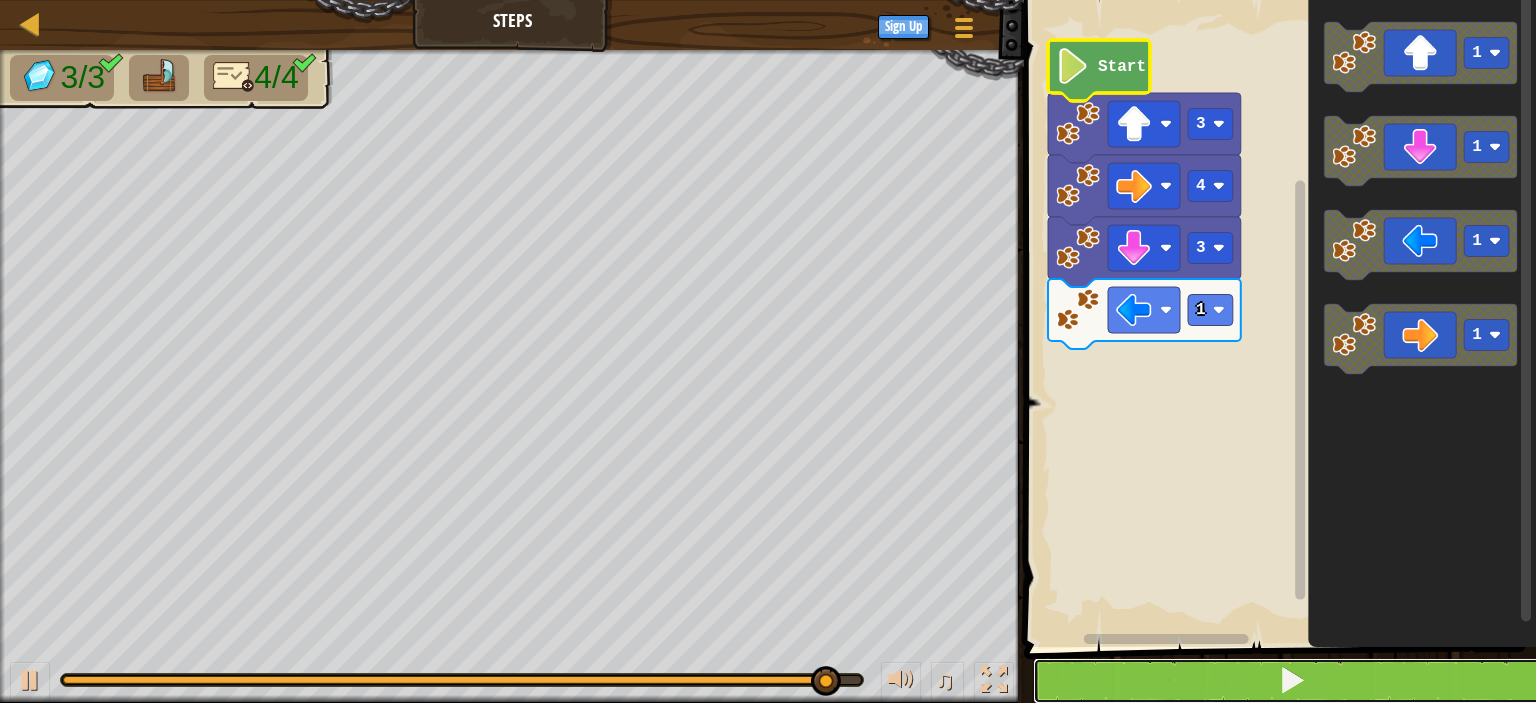 click at bounding box center [1292, 681] 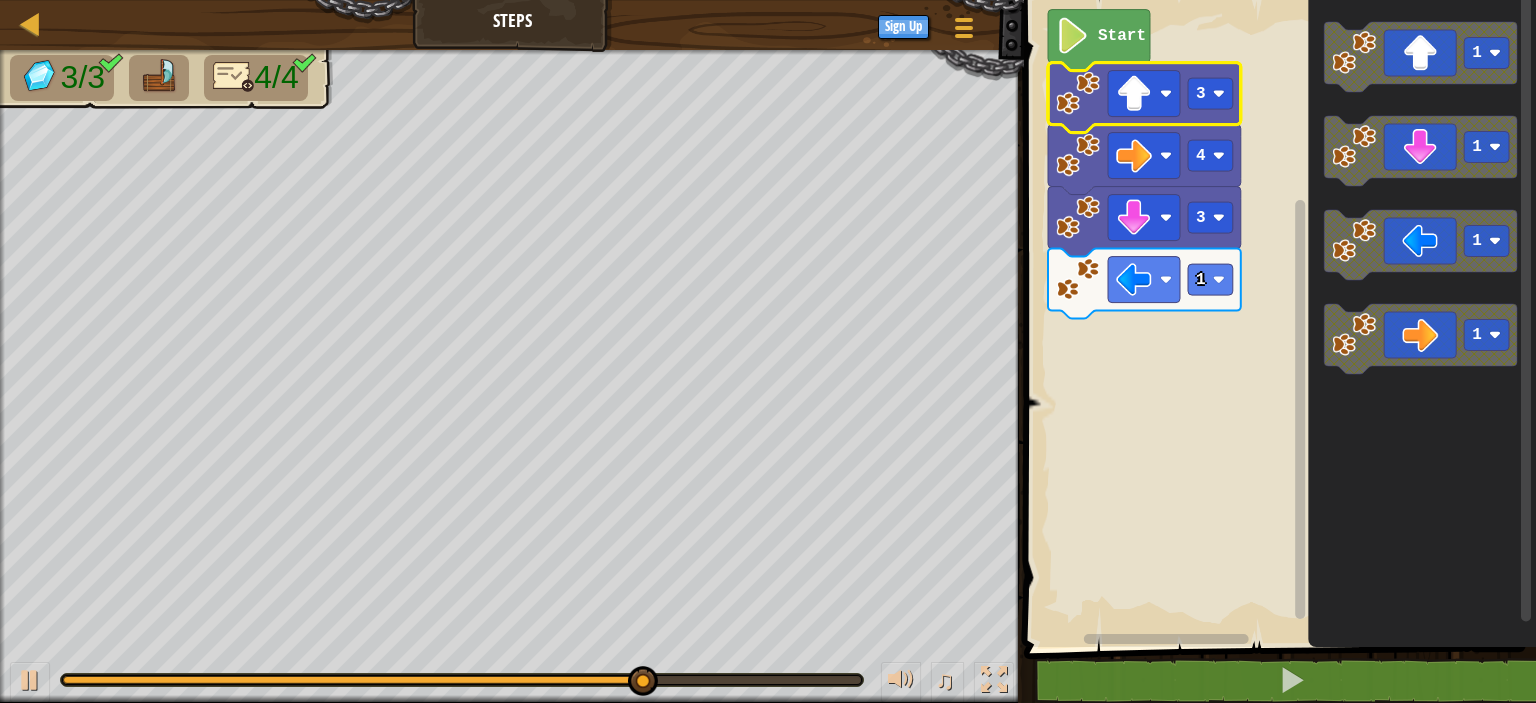 click 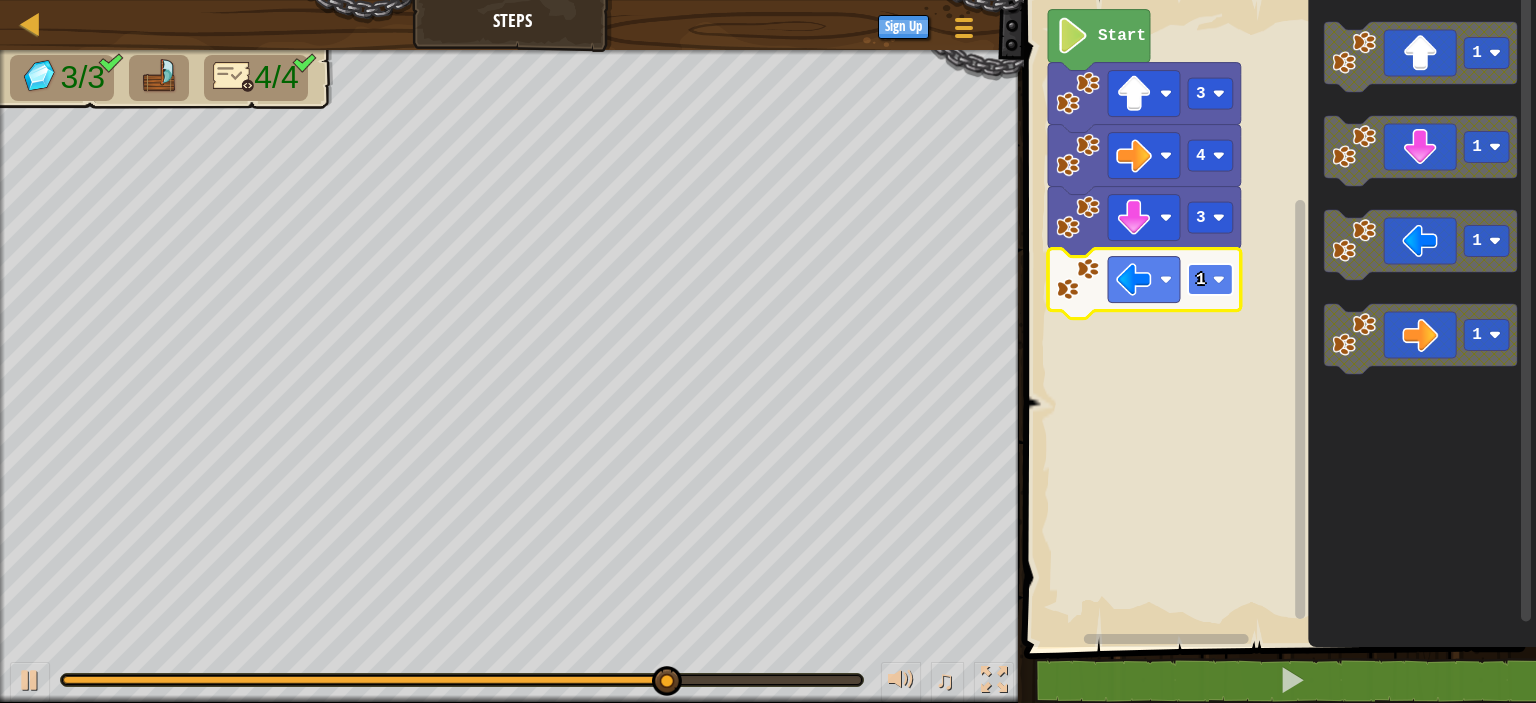 click 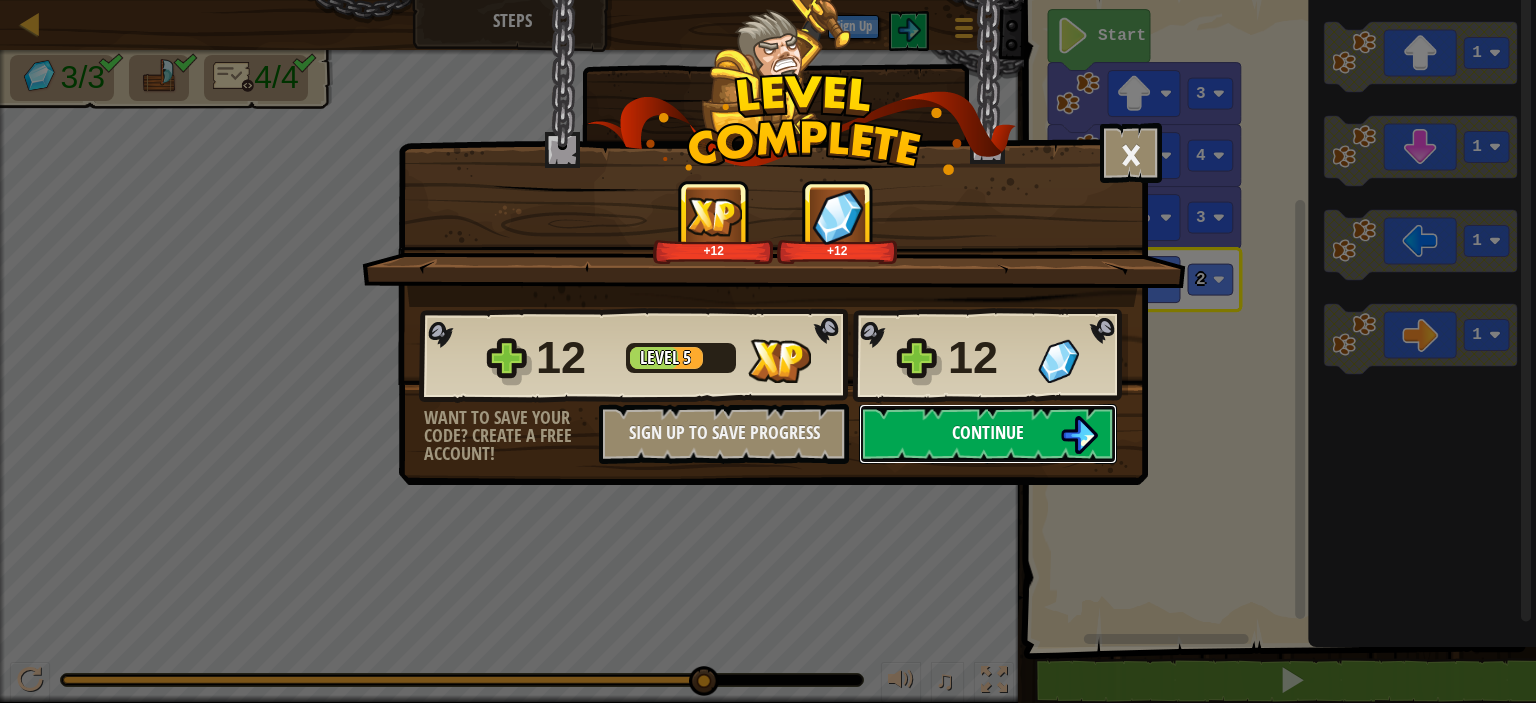 click on "Continue" at bounding box center [988, 432] 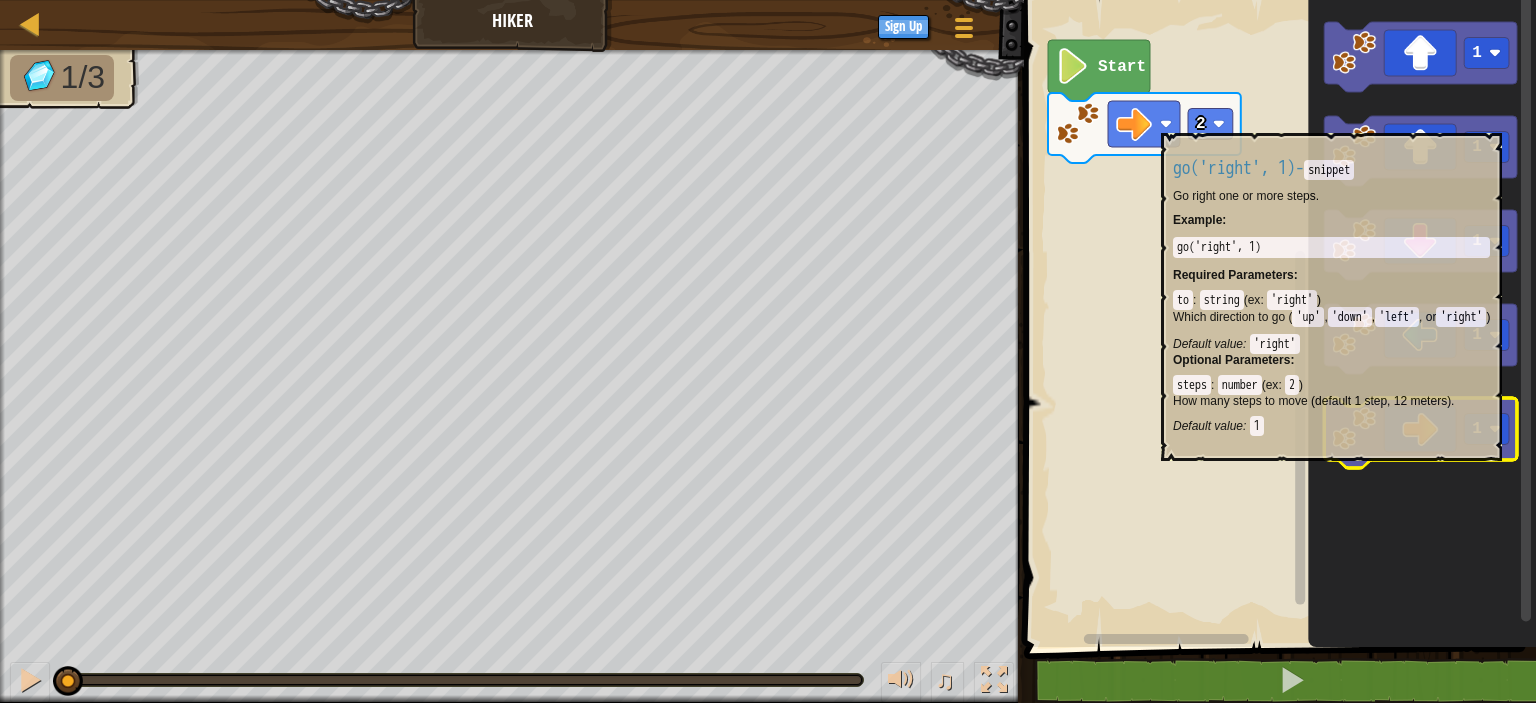 click 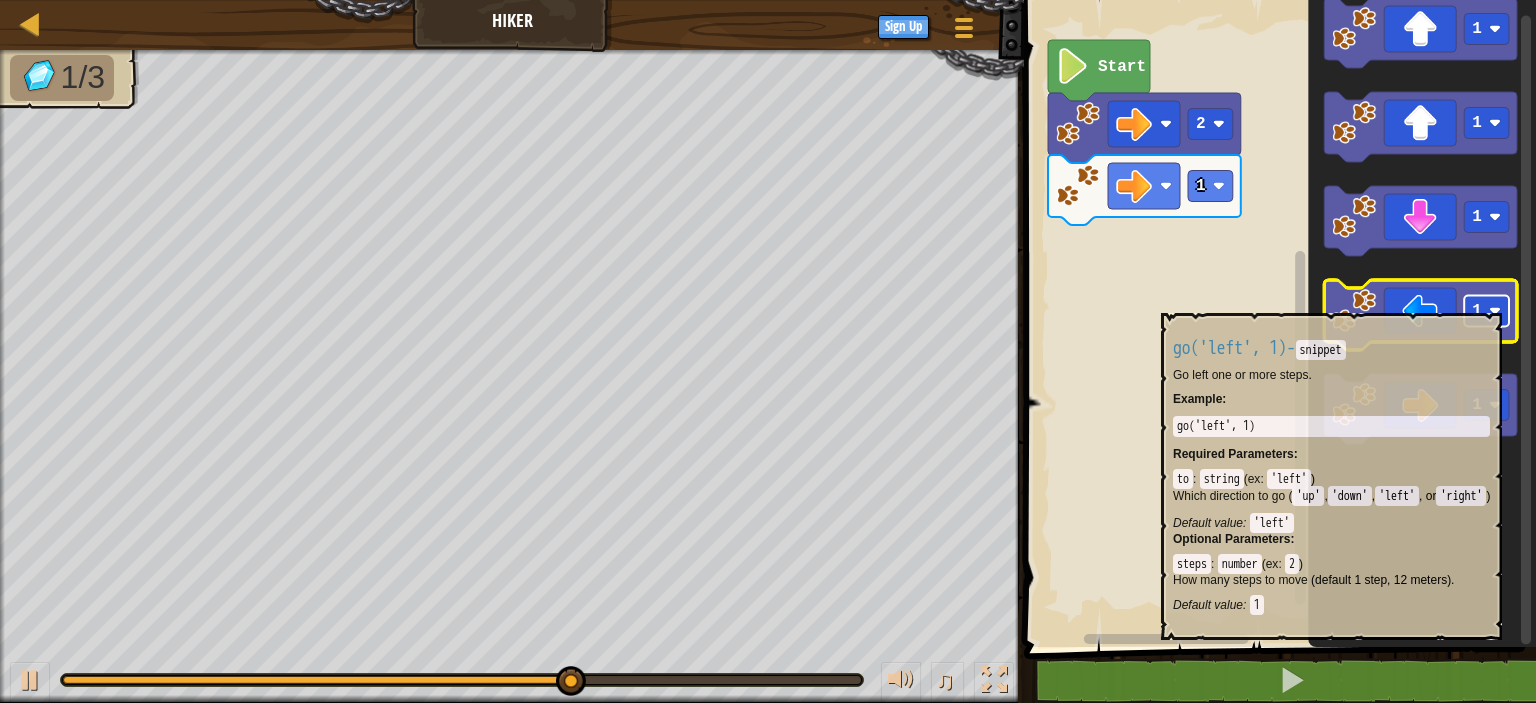 click on "1" 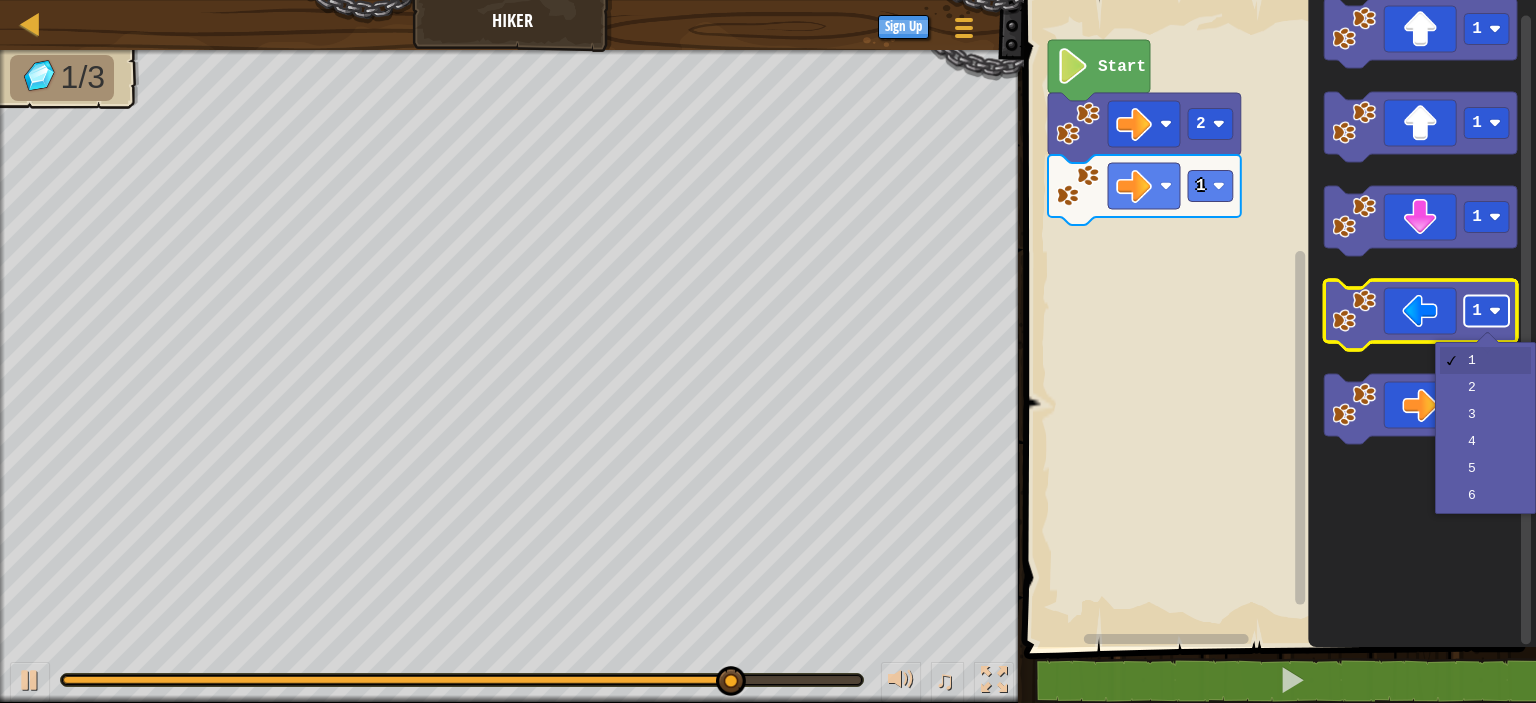 click on "1" 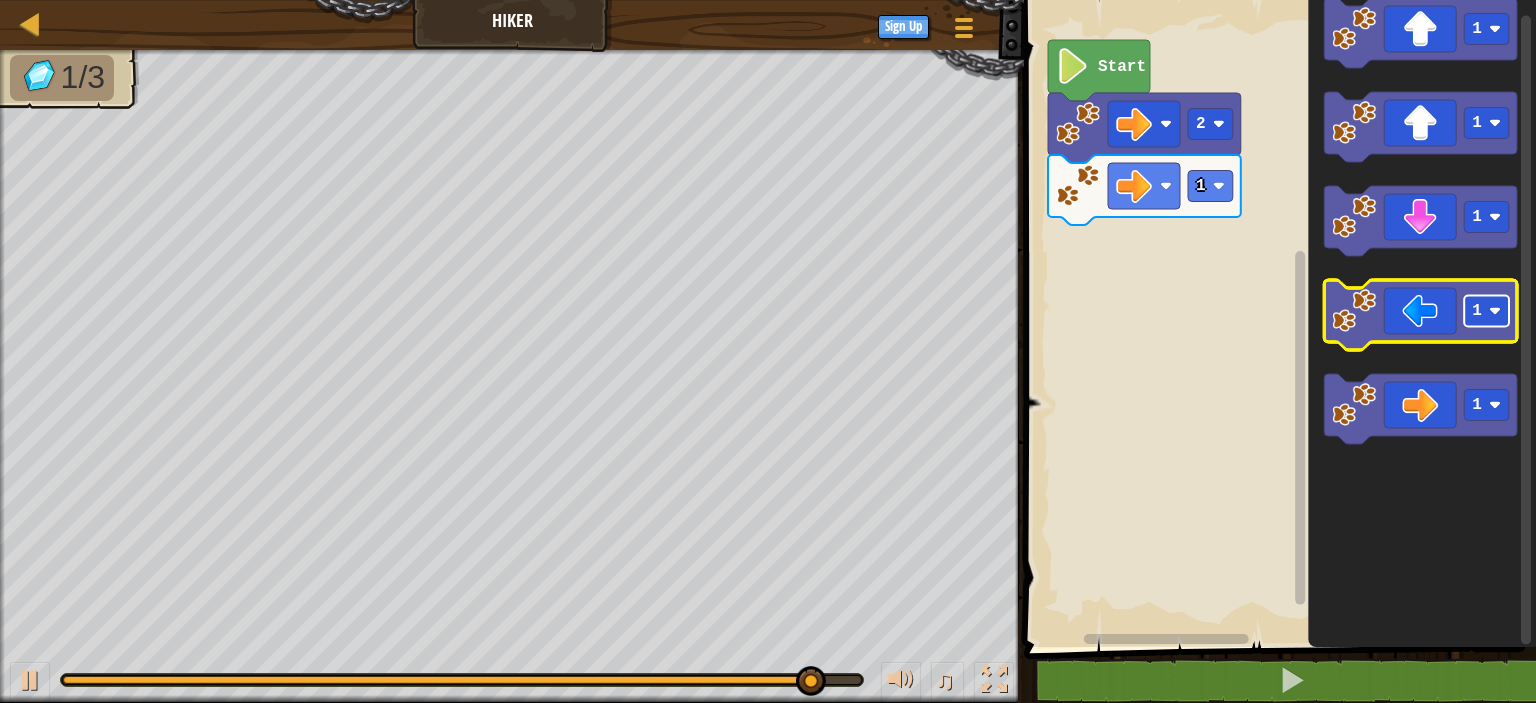 click on "1" 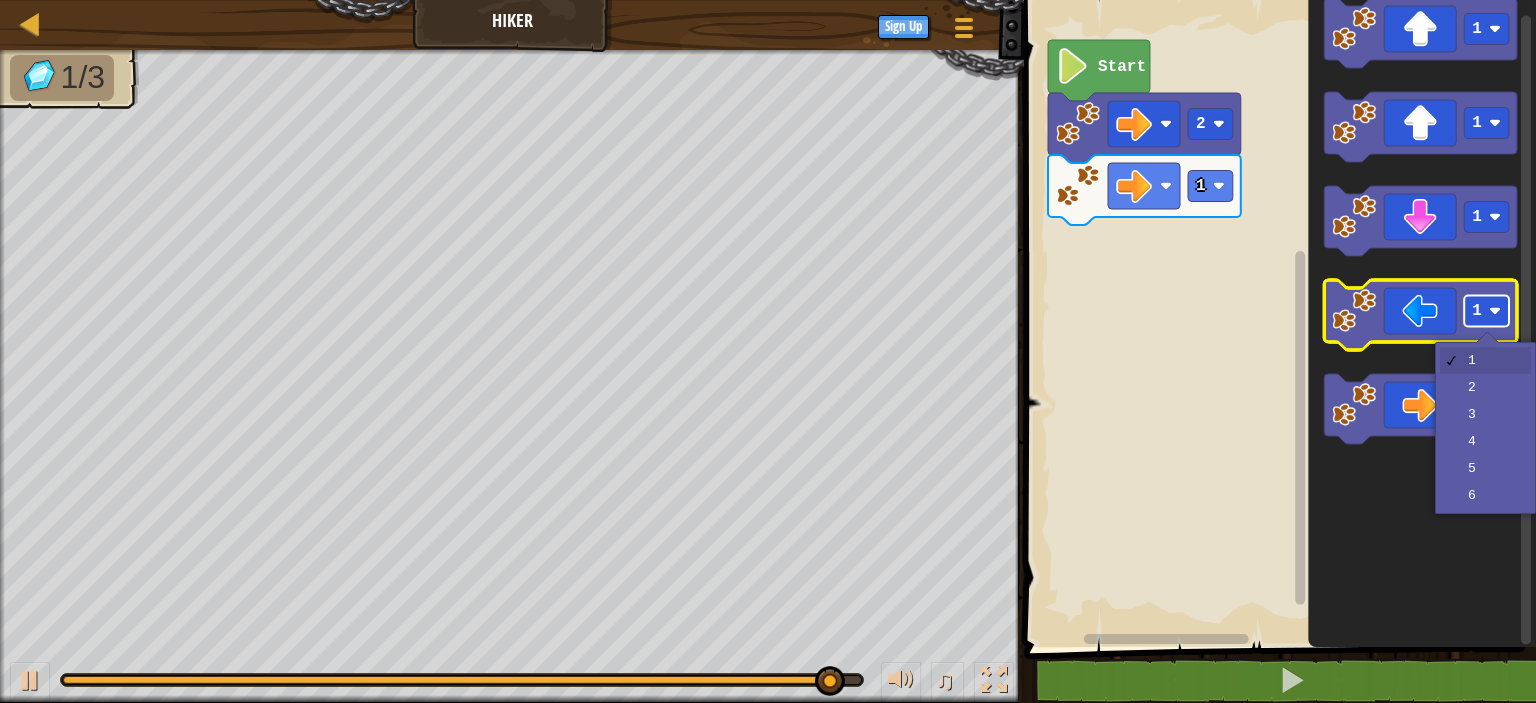 click on "1" 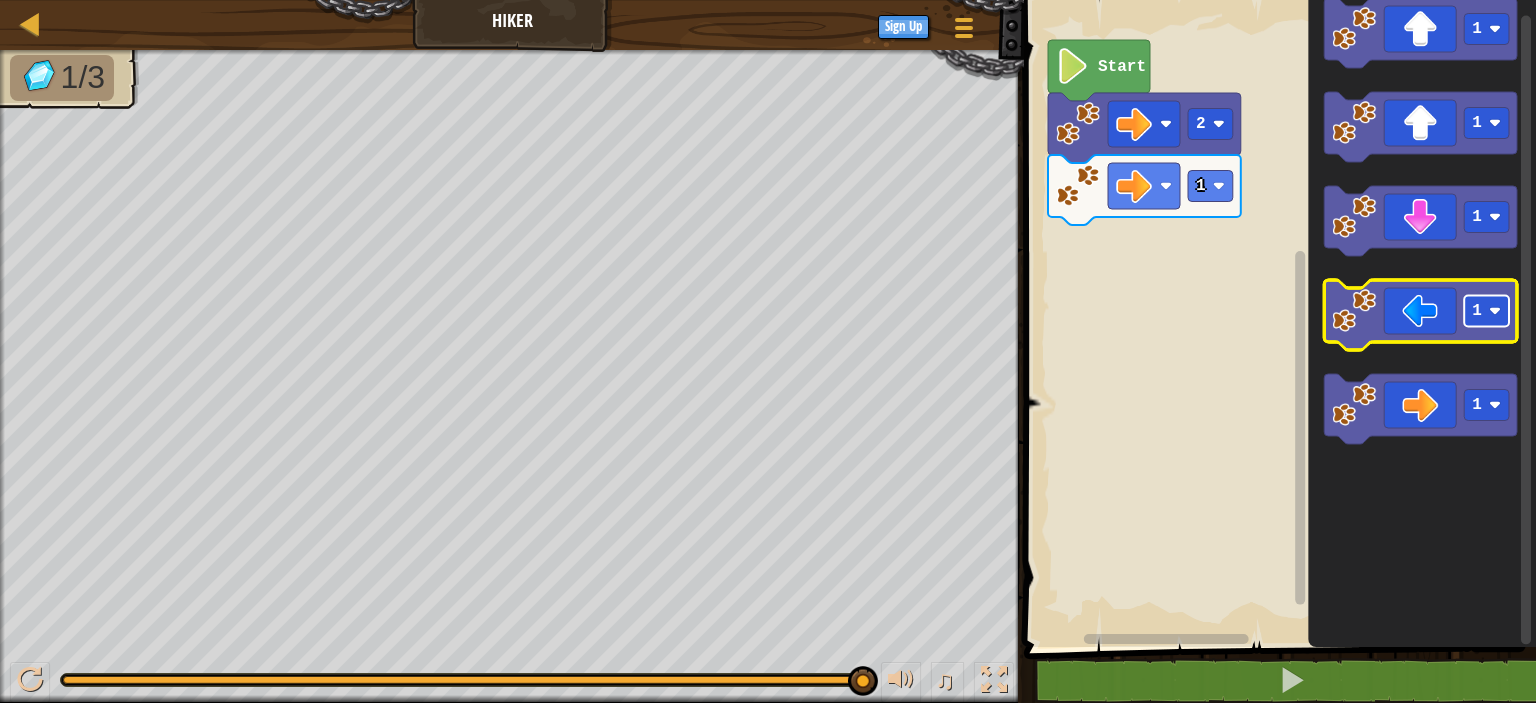 click on "1" 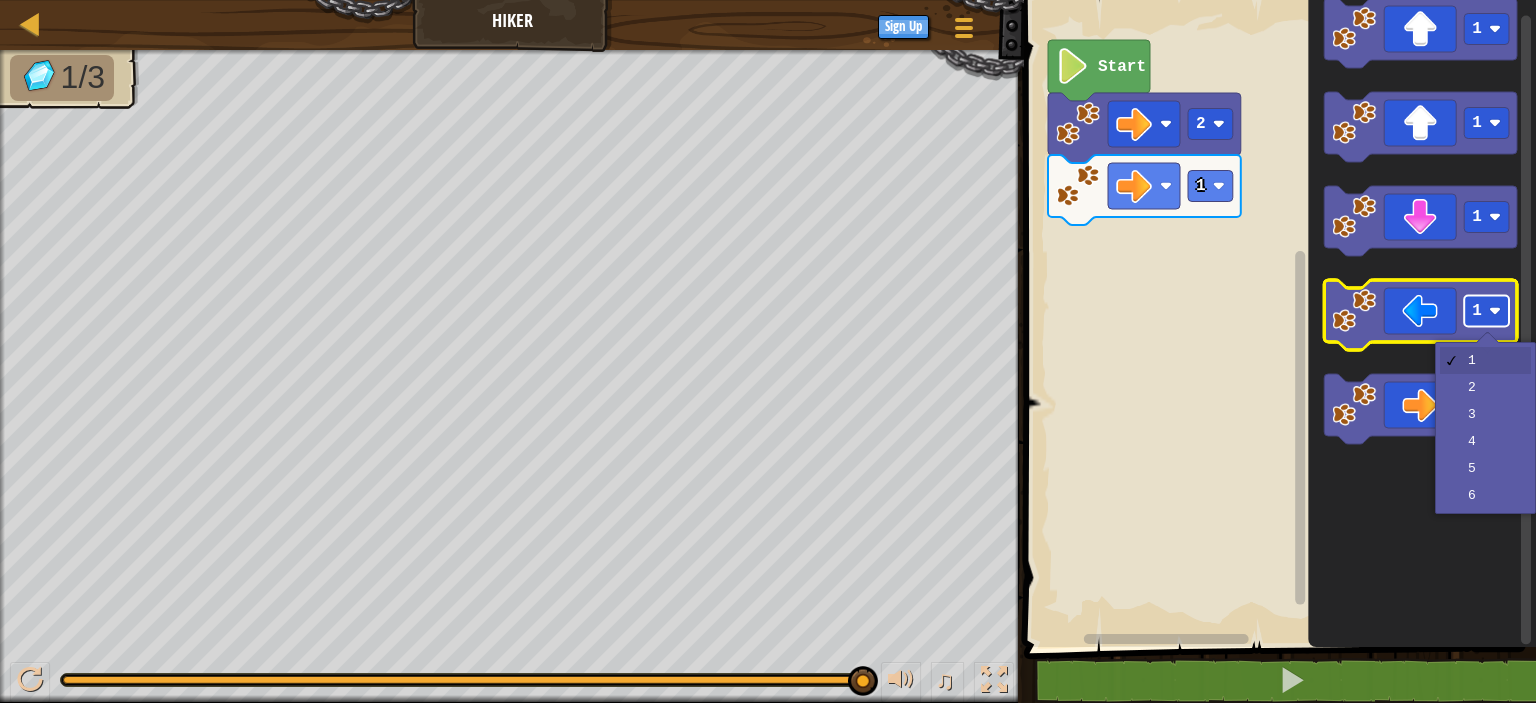 click on "1" 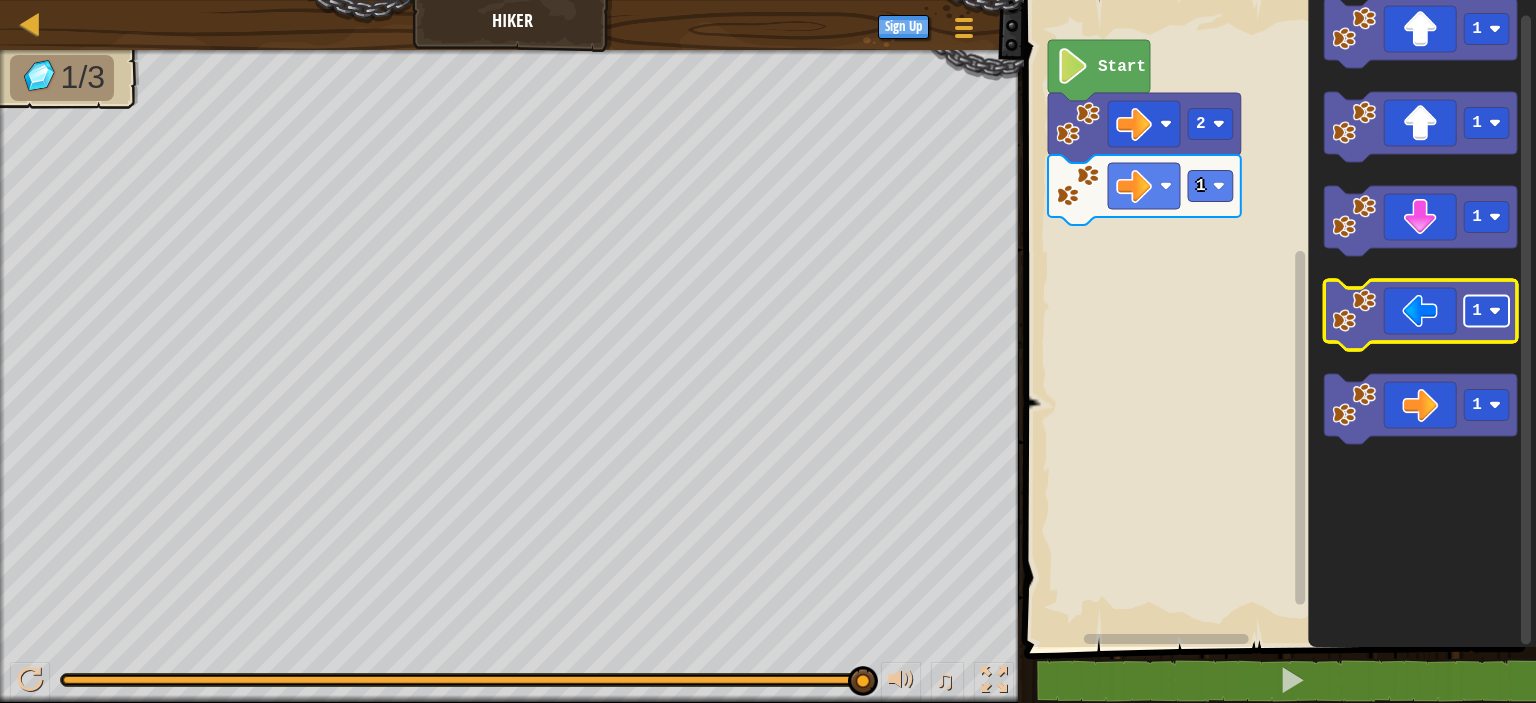 click on "1" 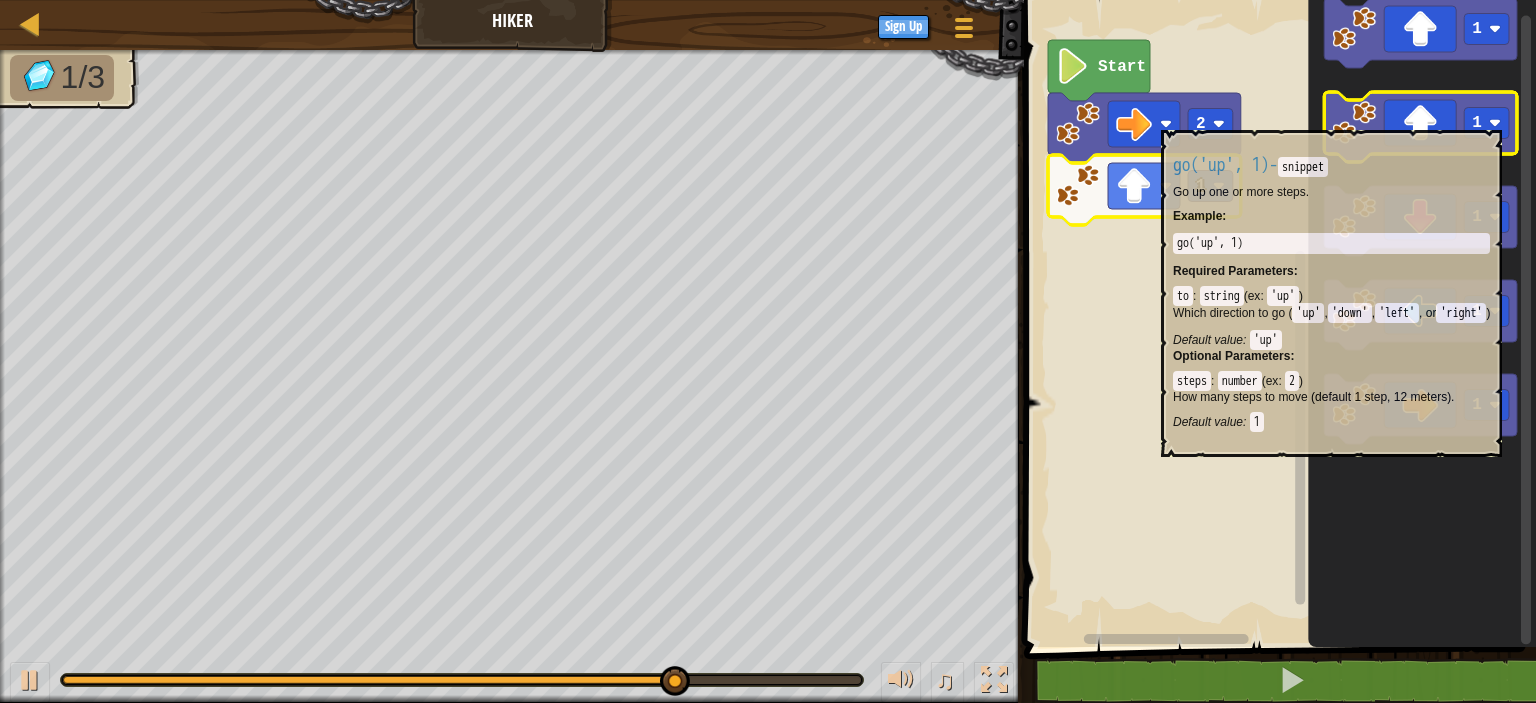click 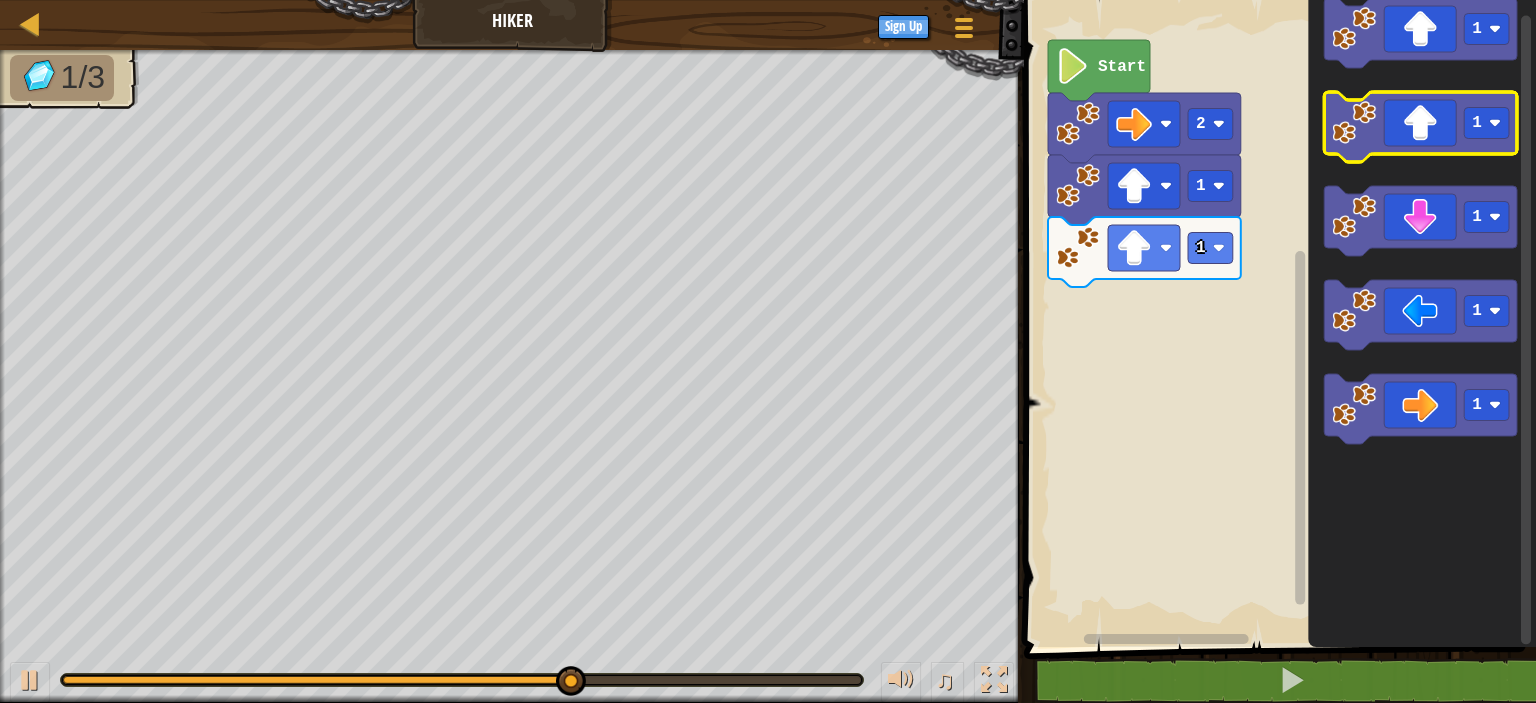 click 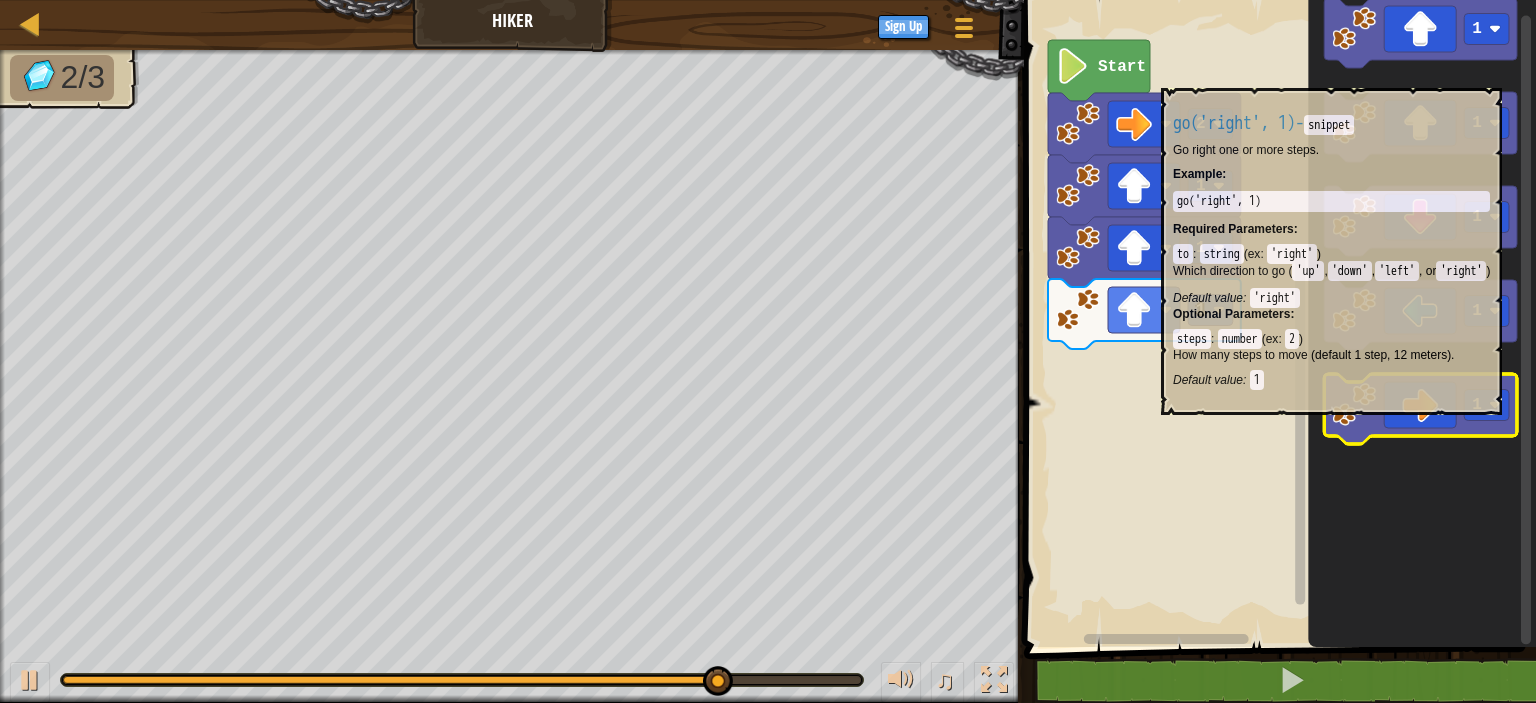 click 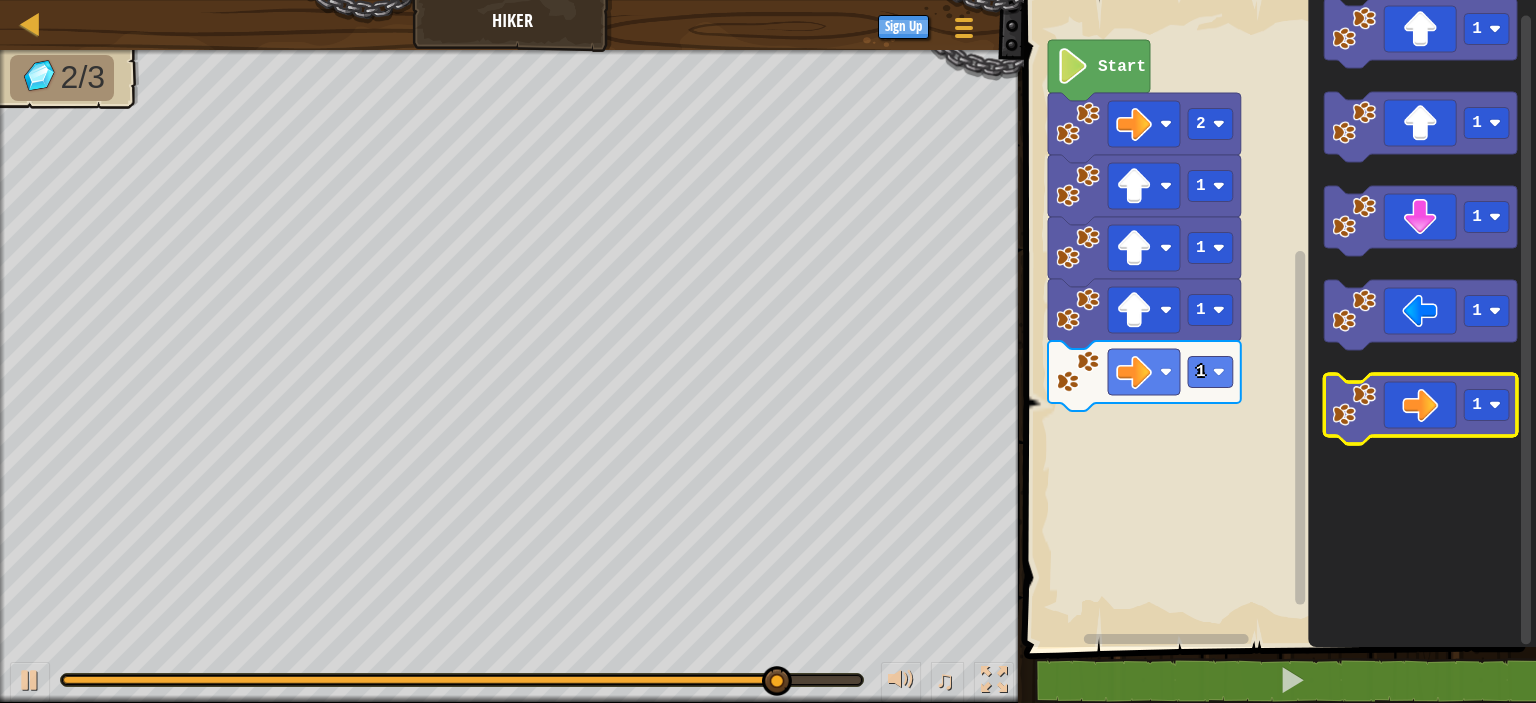 click 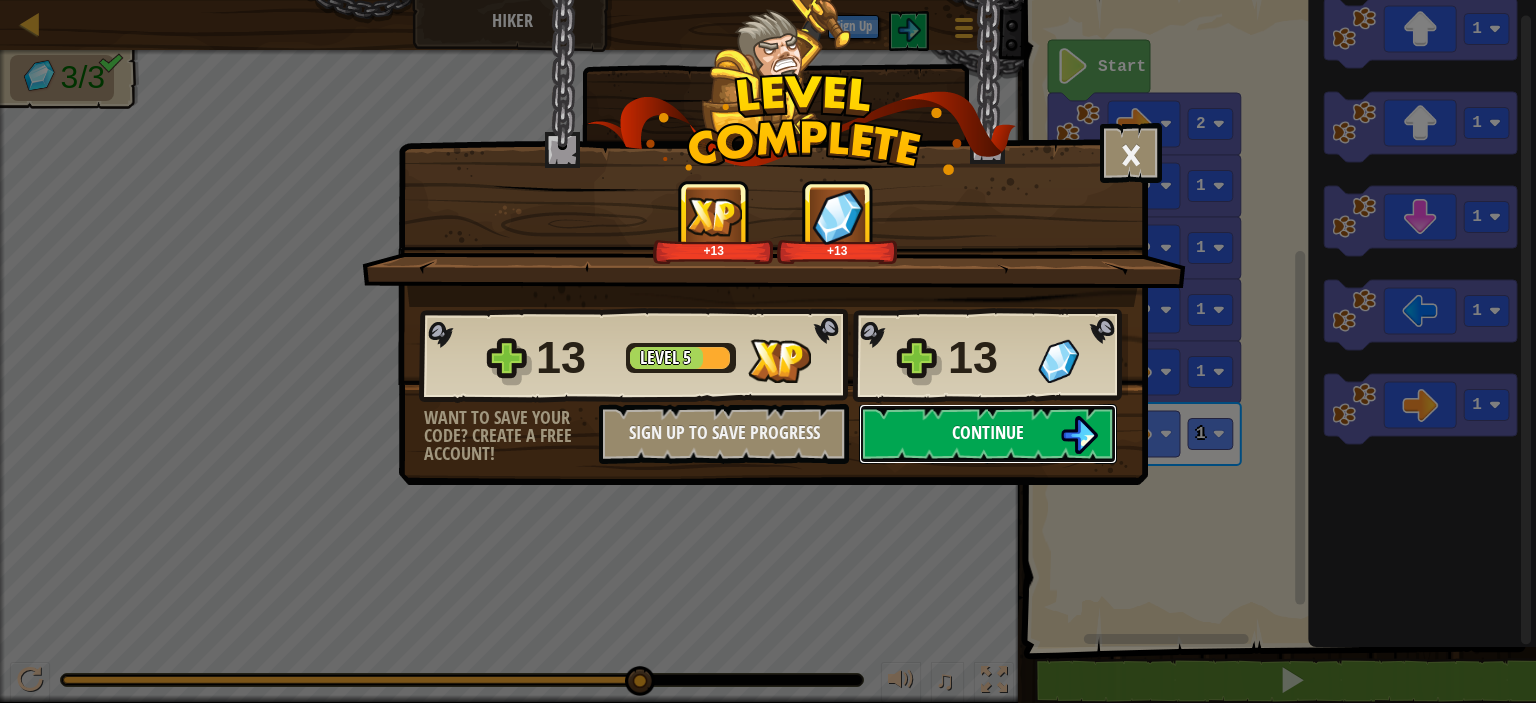 click at bounding box center (1079, 435) 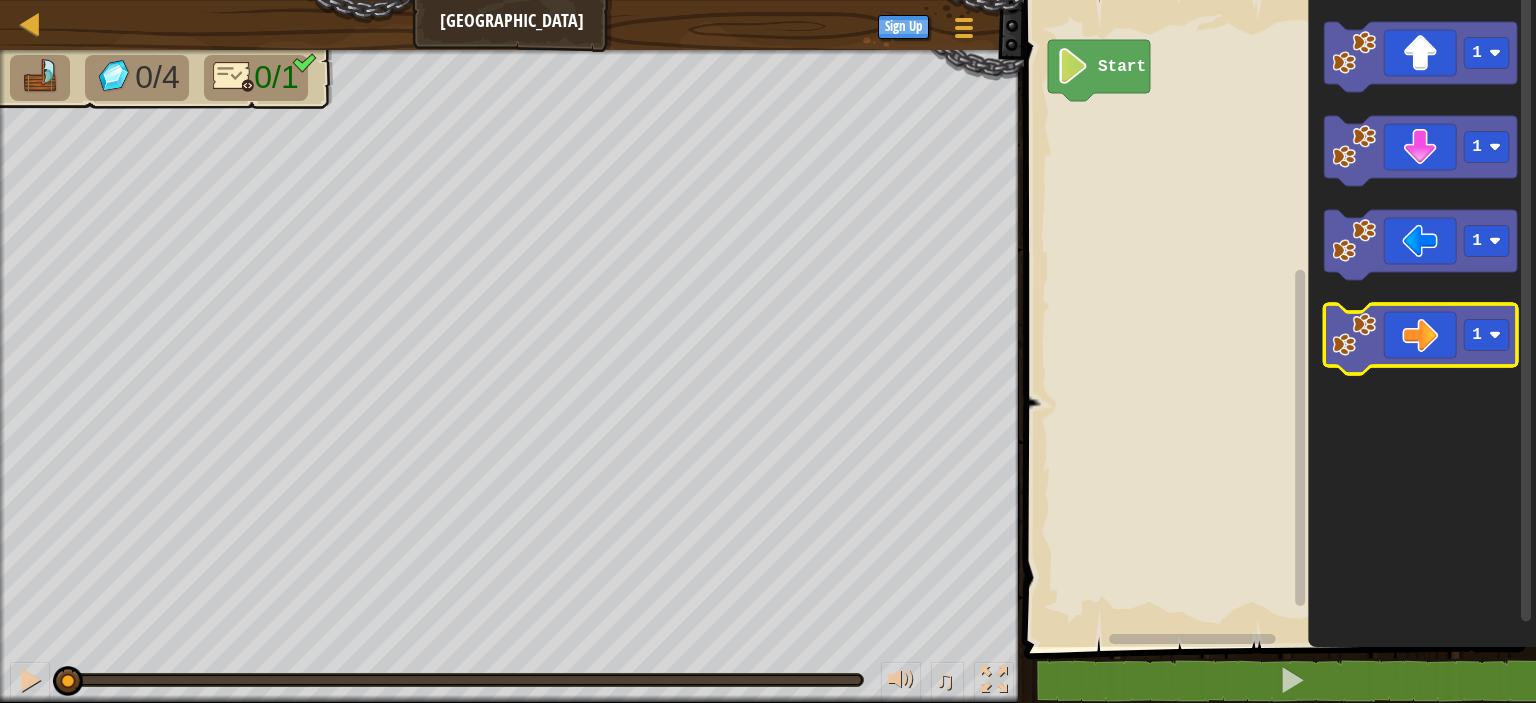click 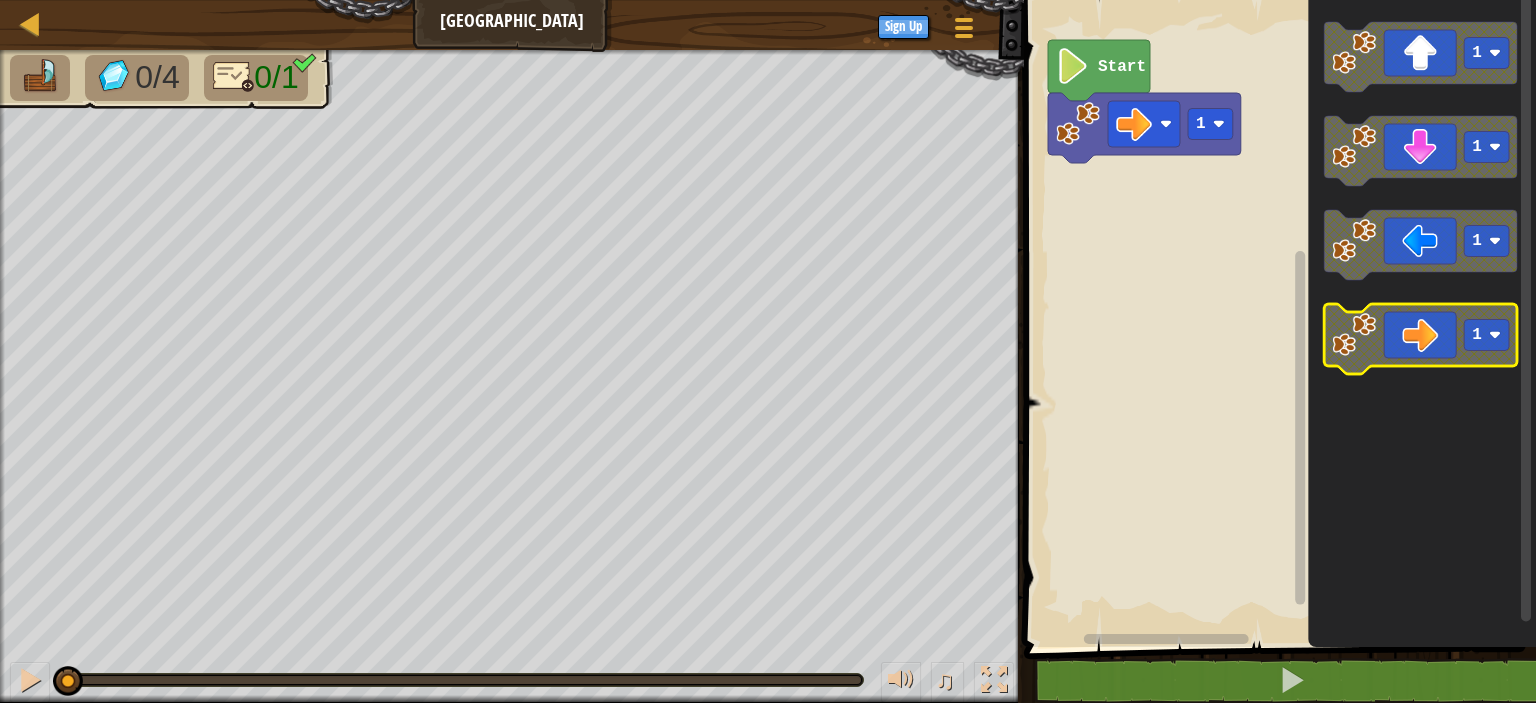 click 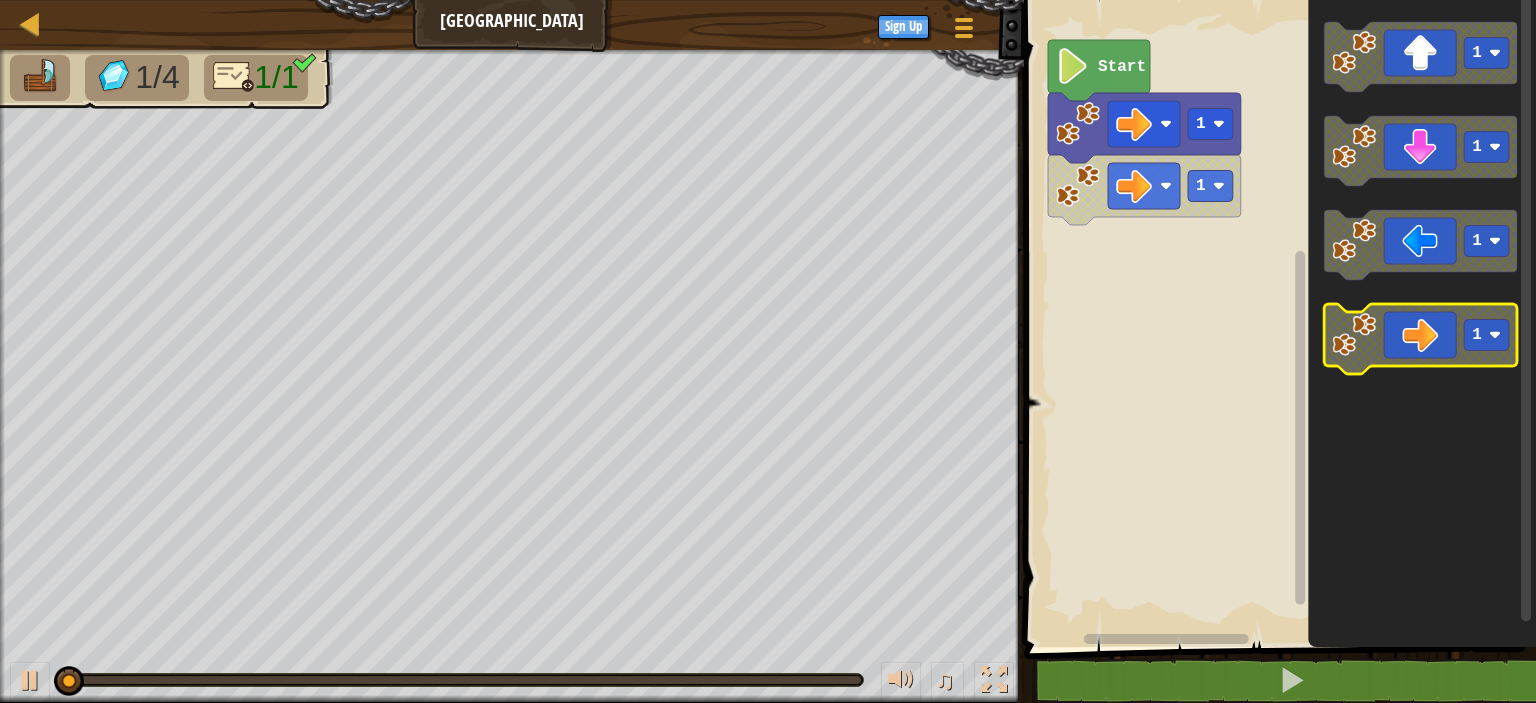 click 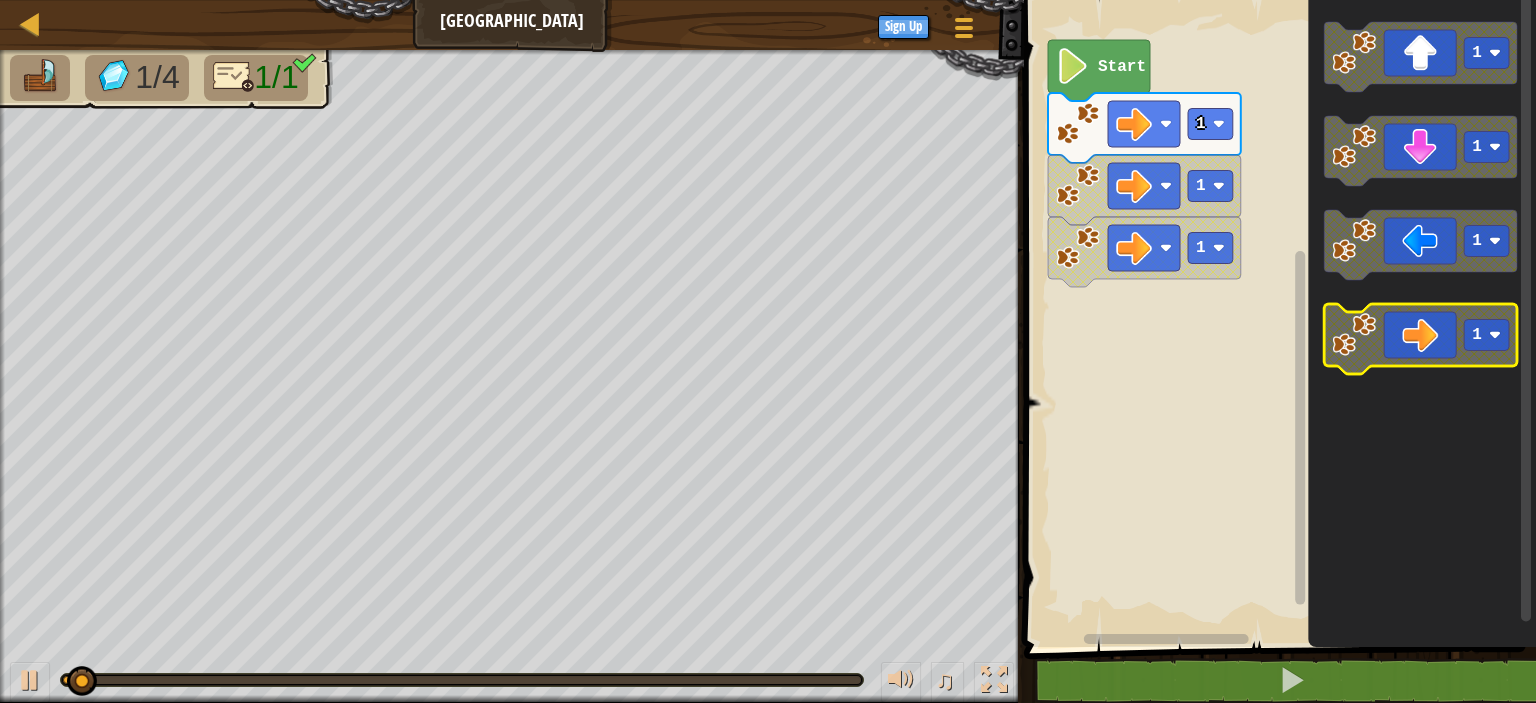 click 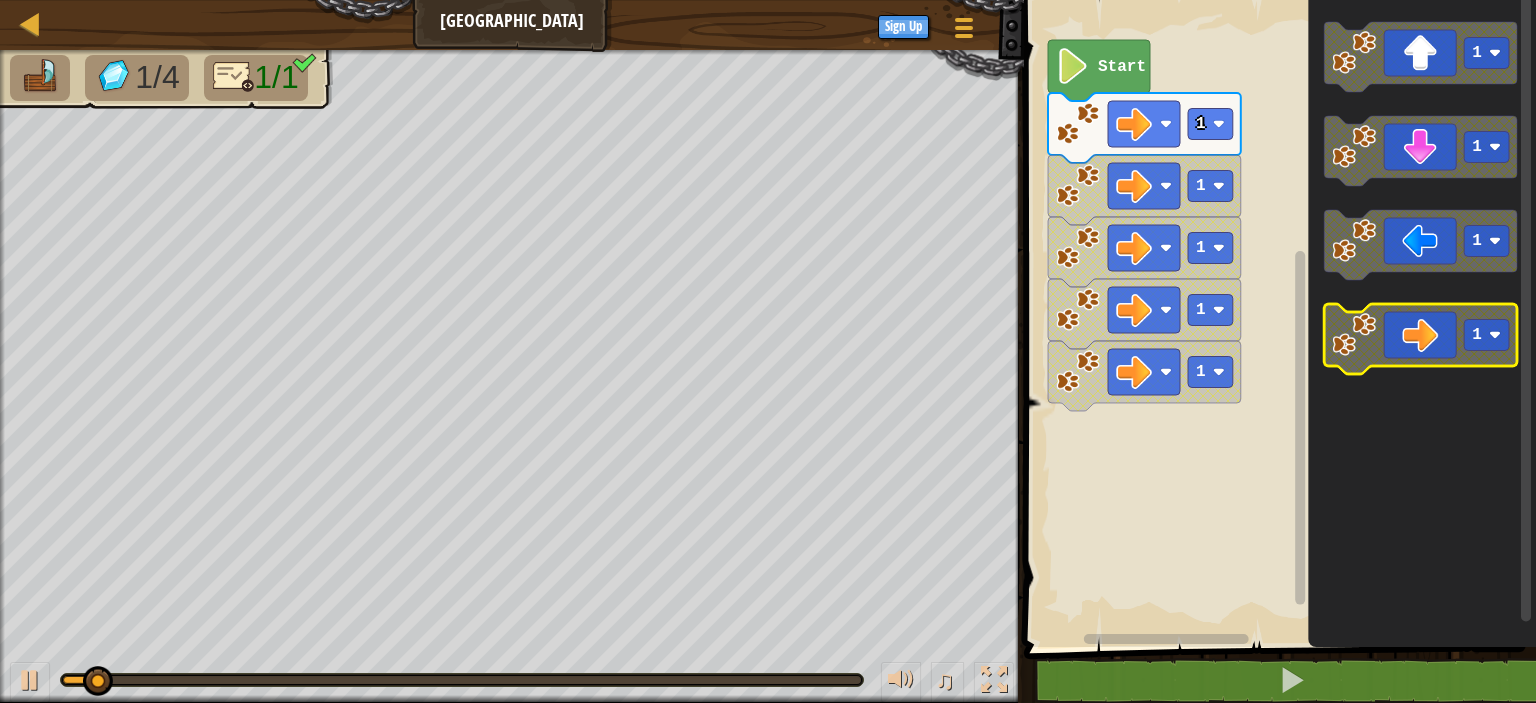 click 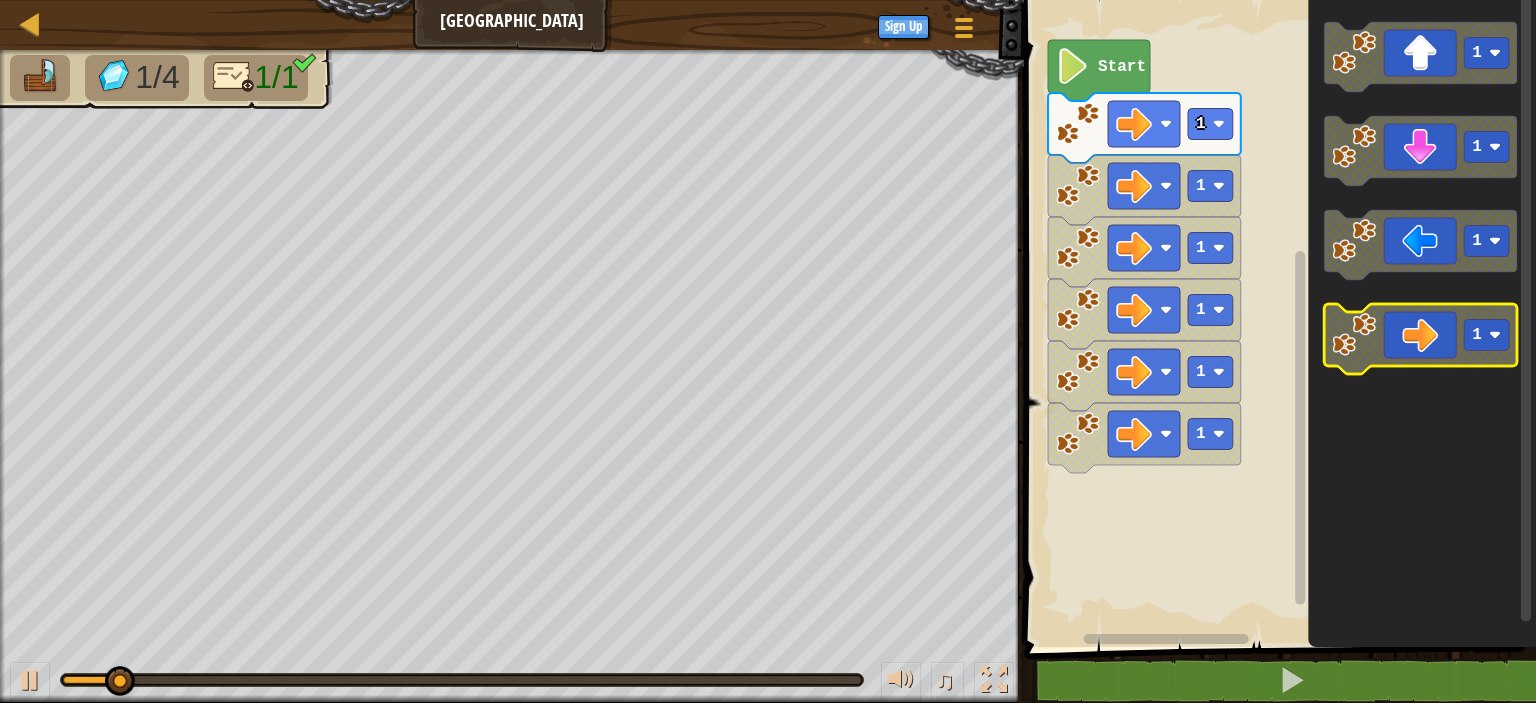 click 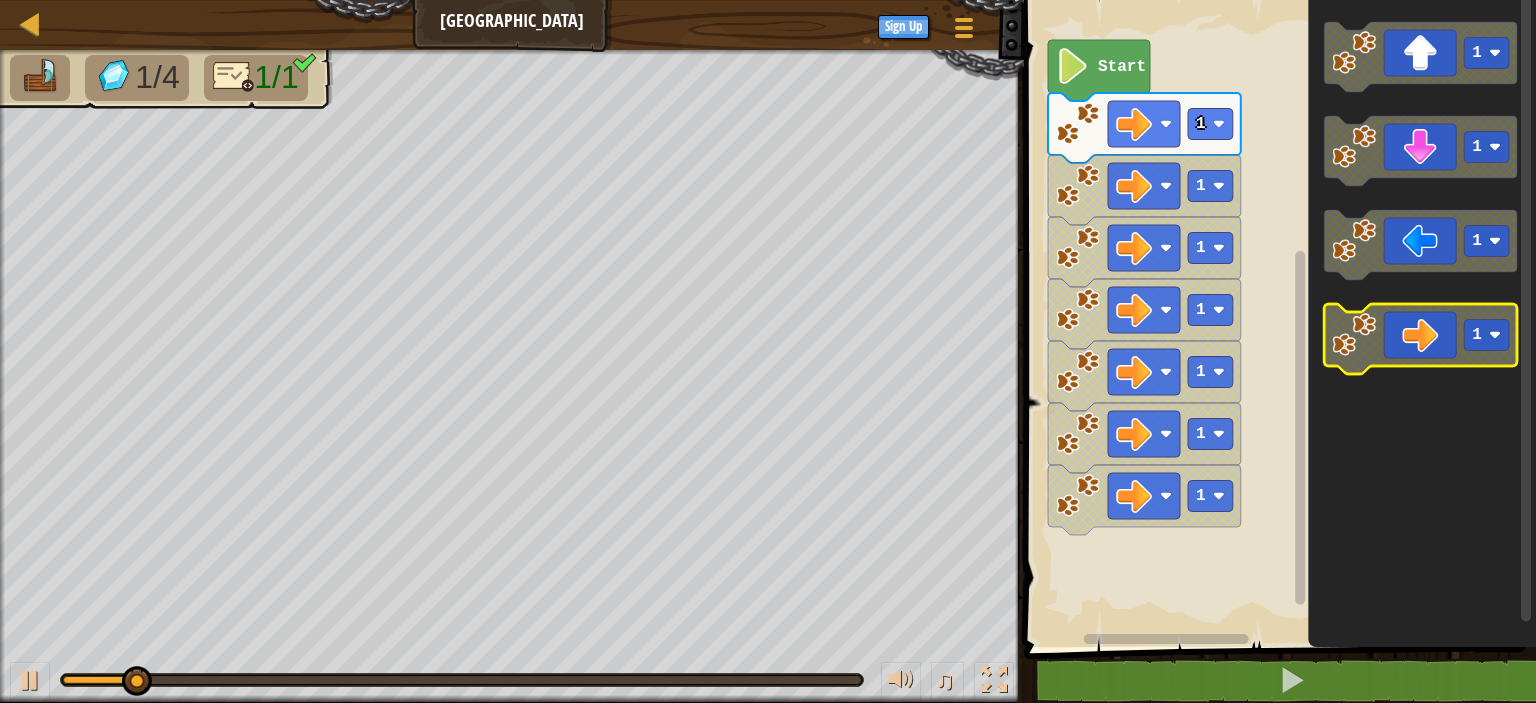 click 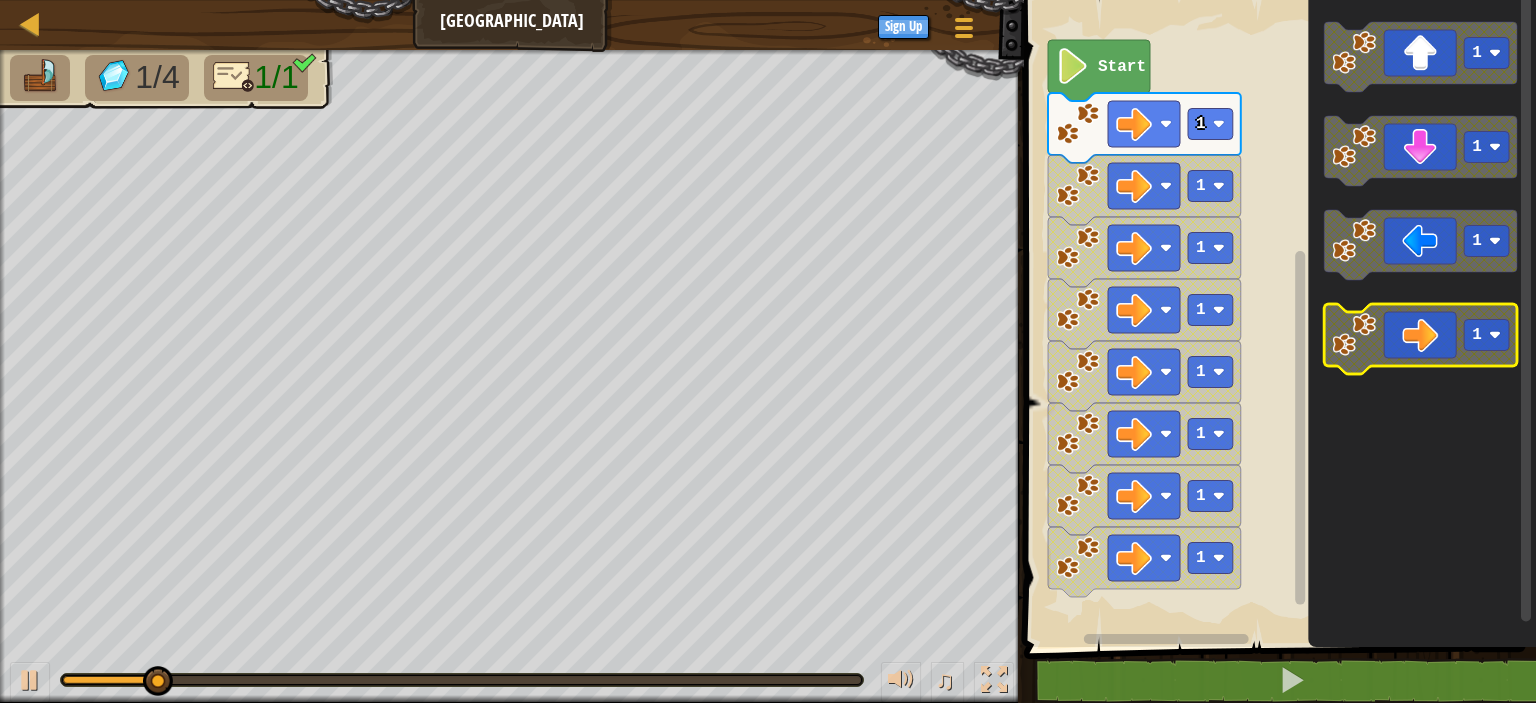 click 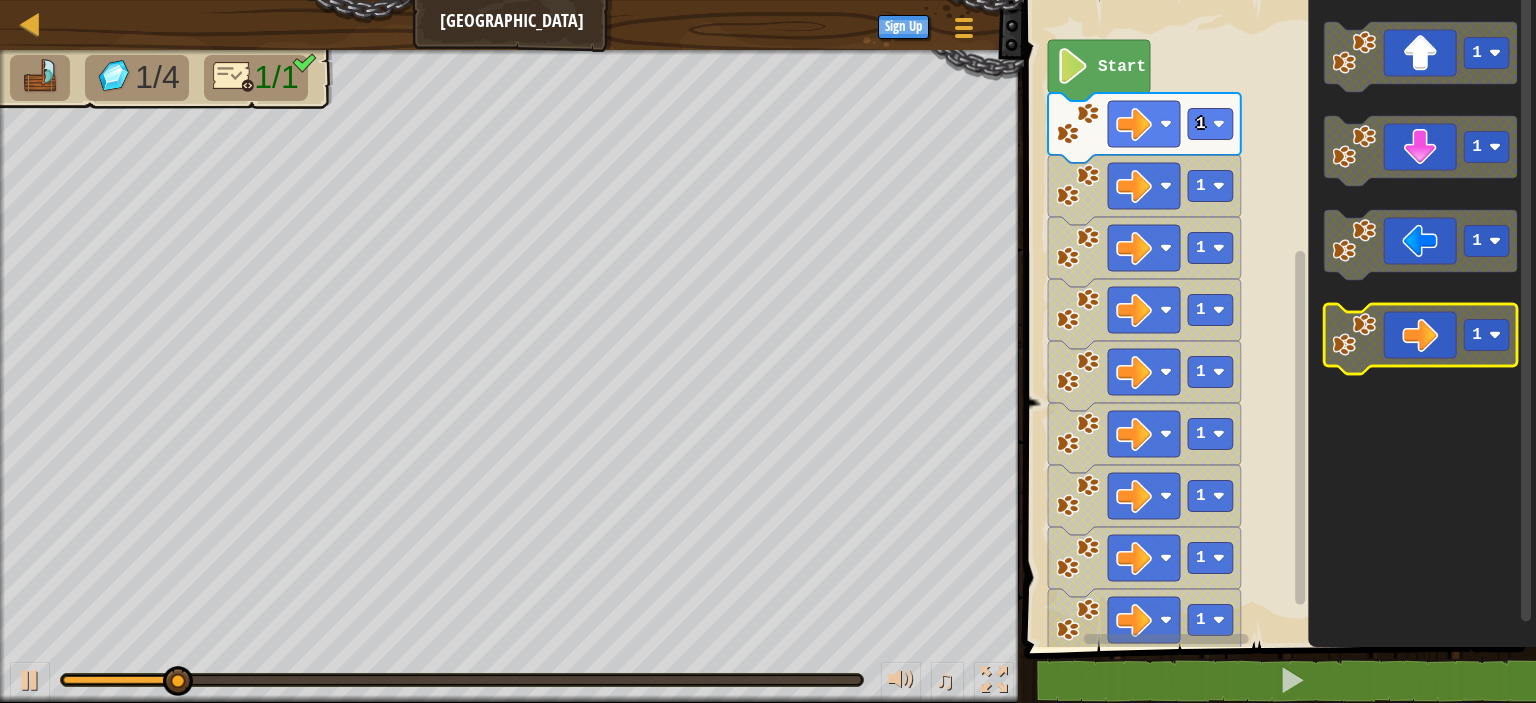 click 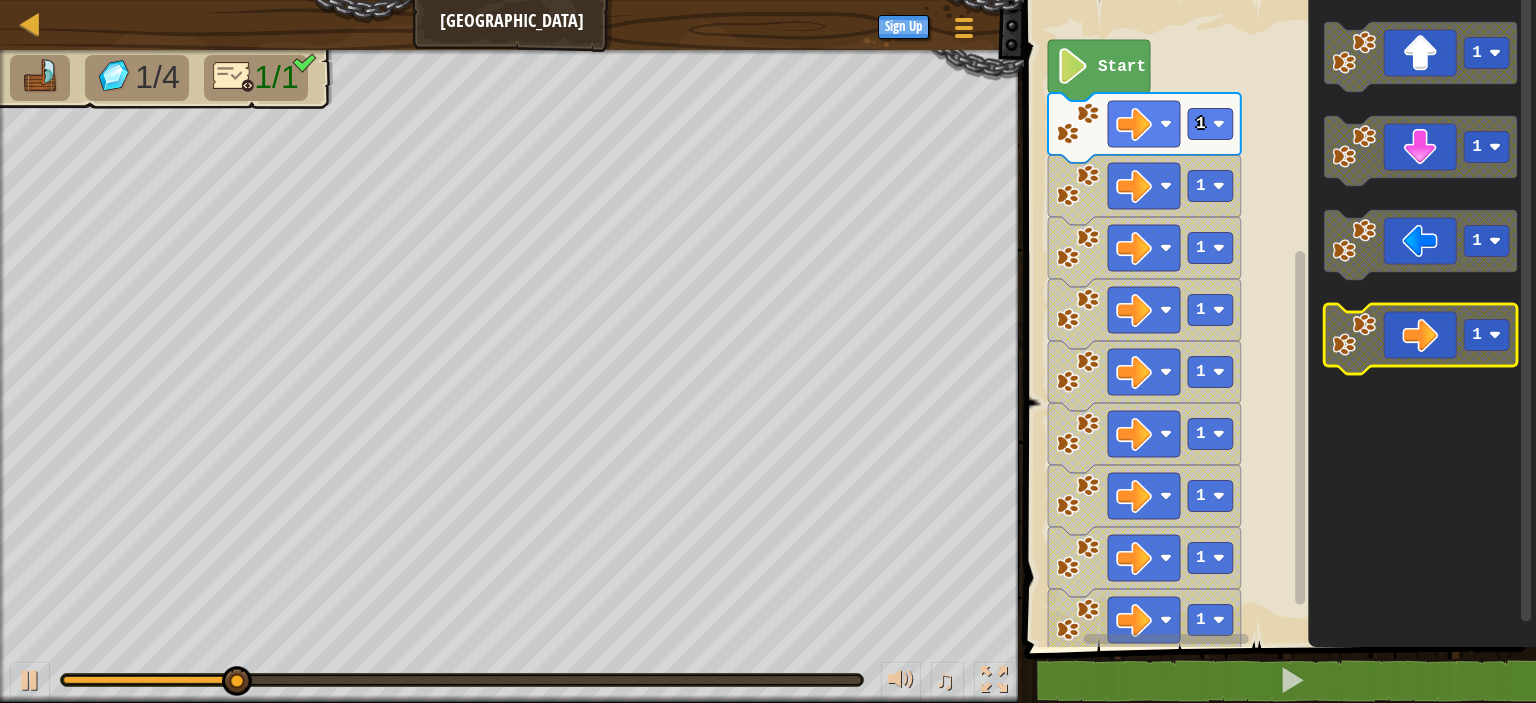 click 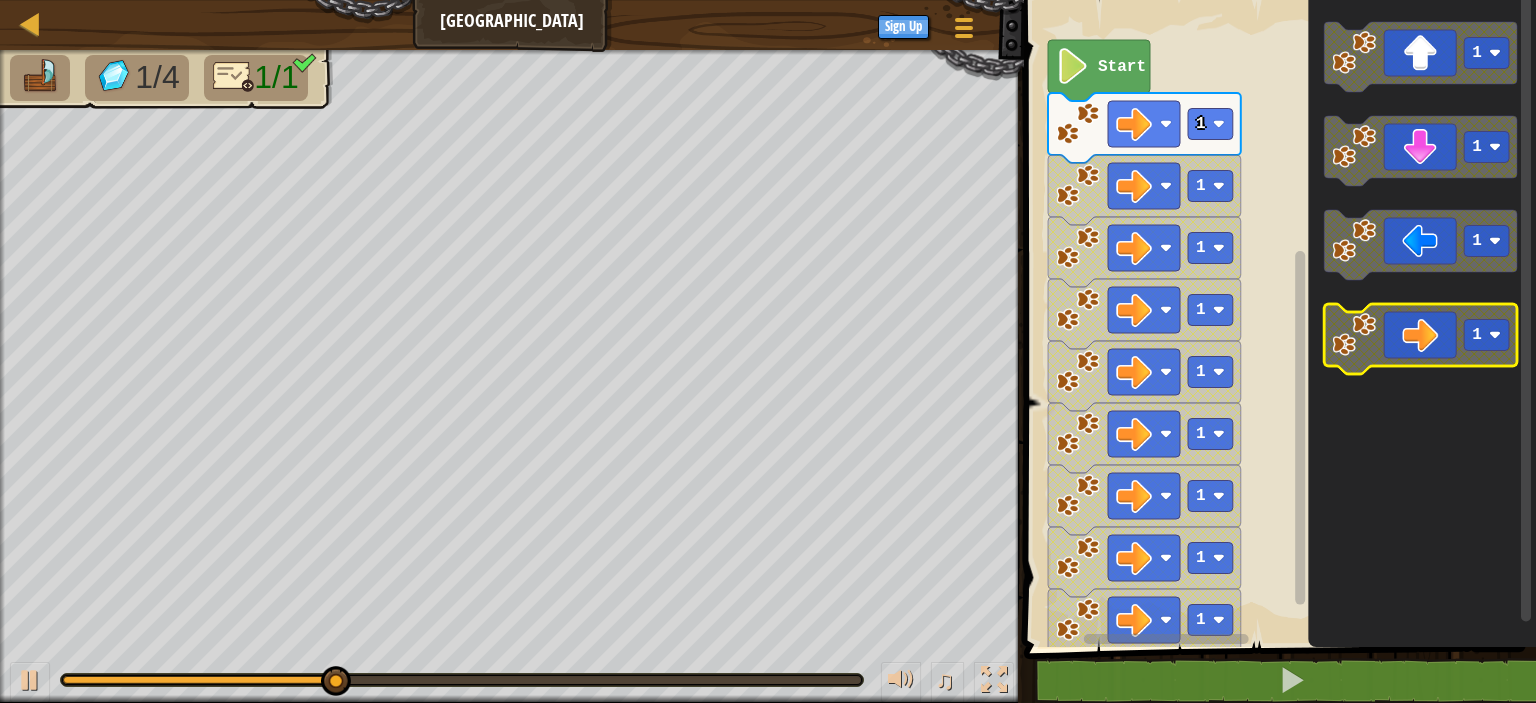 click 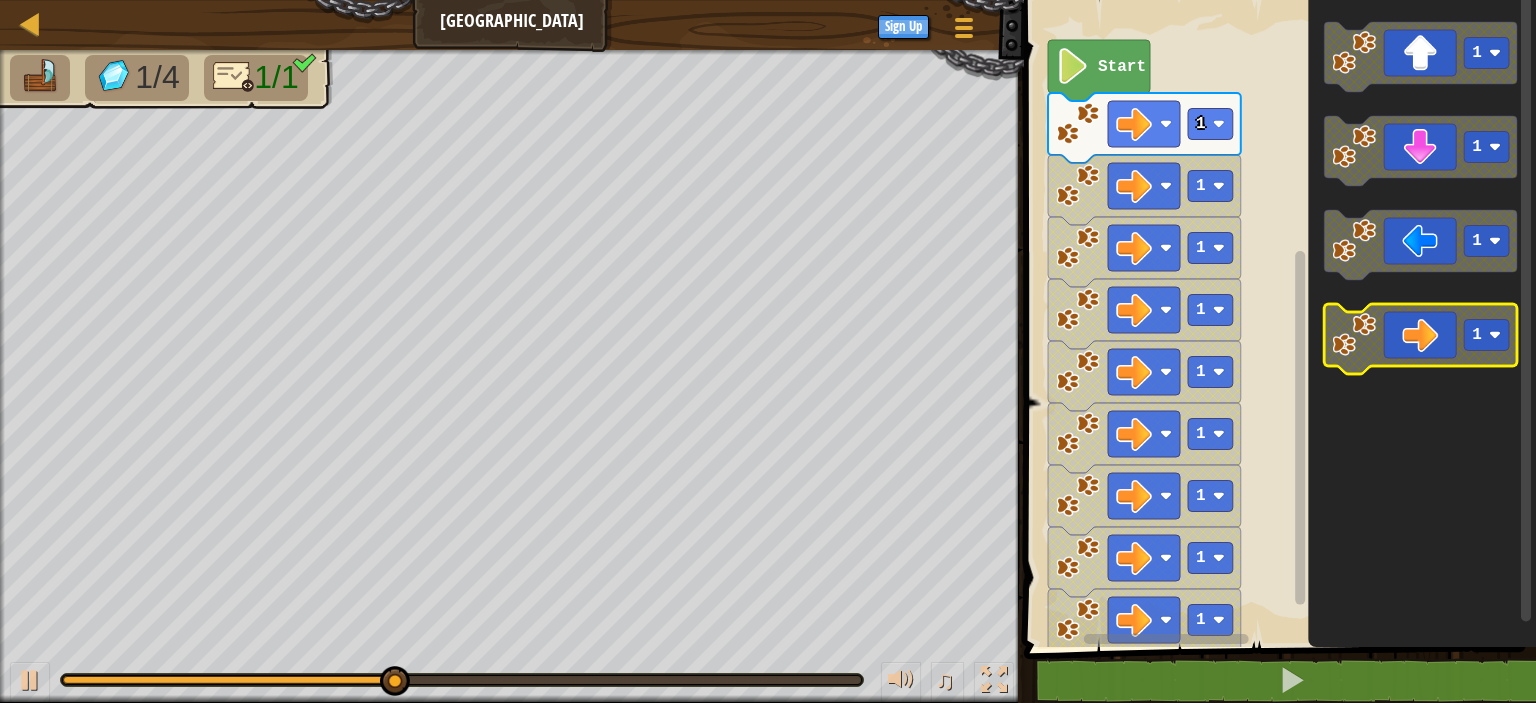 click 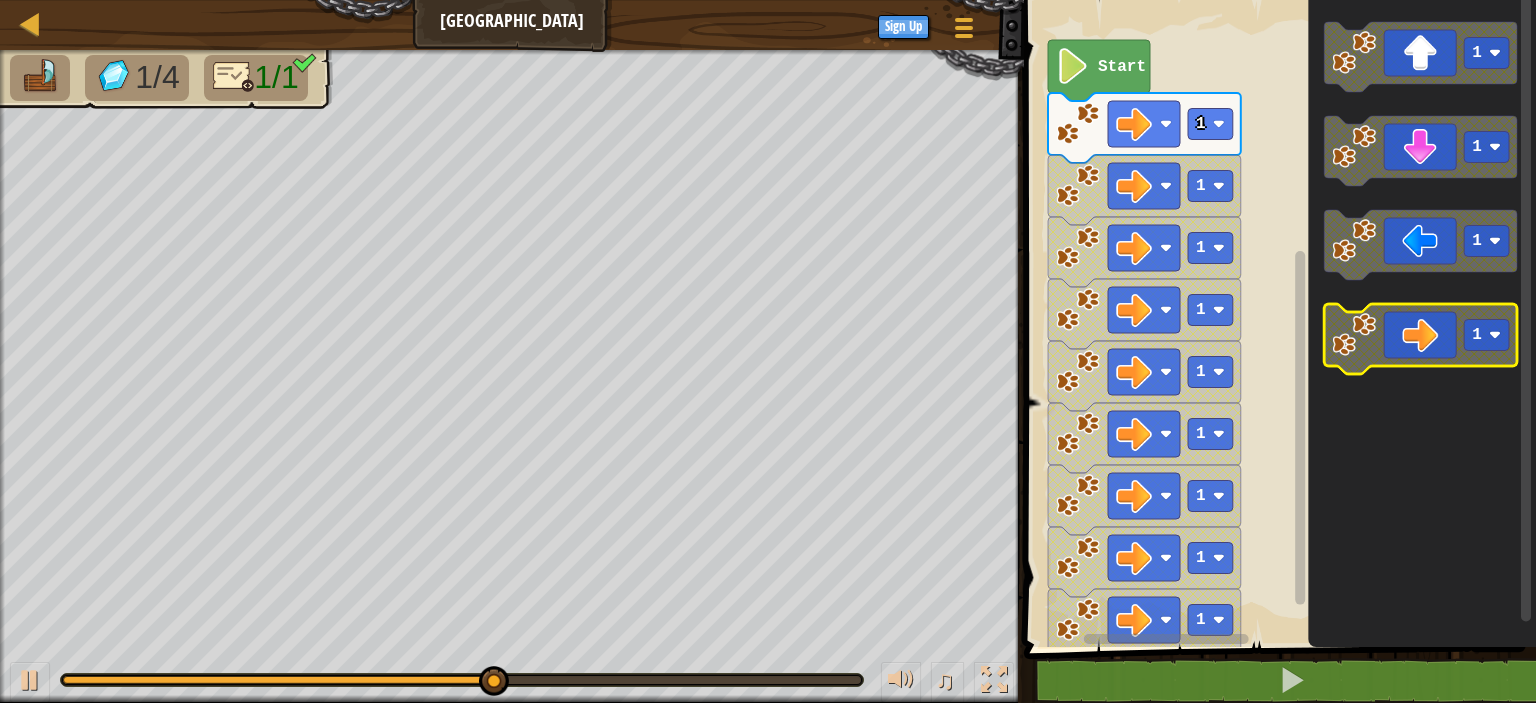 click 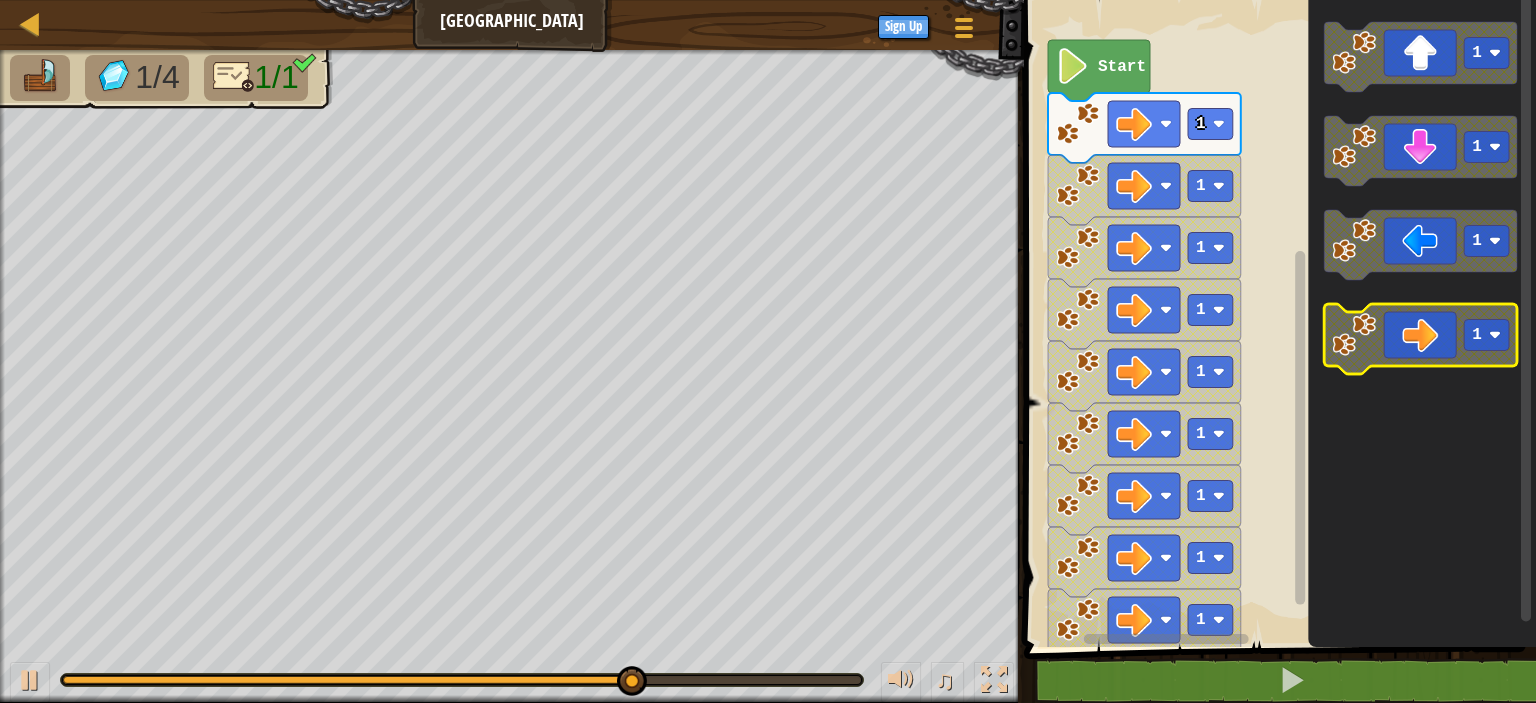 click 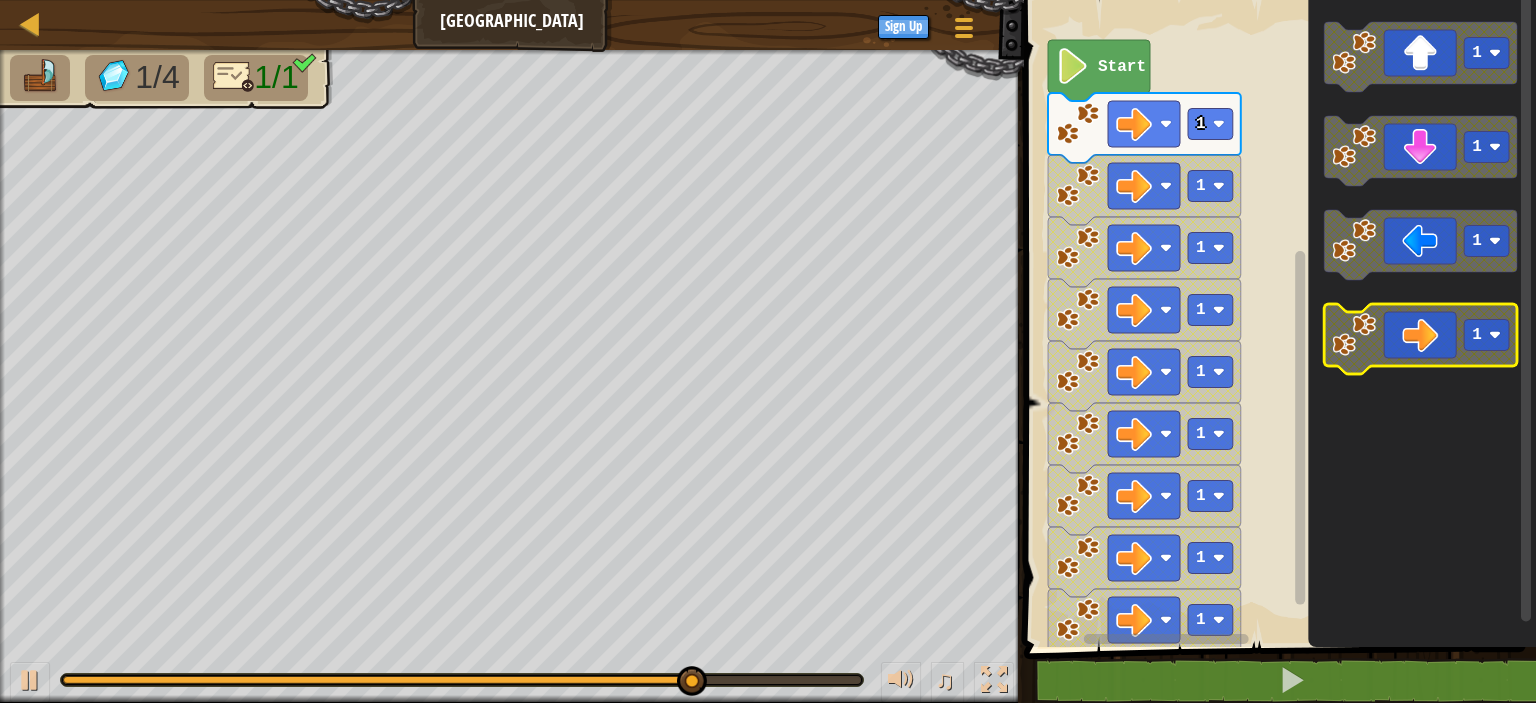 click 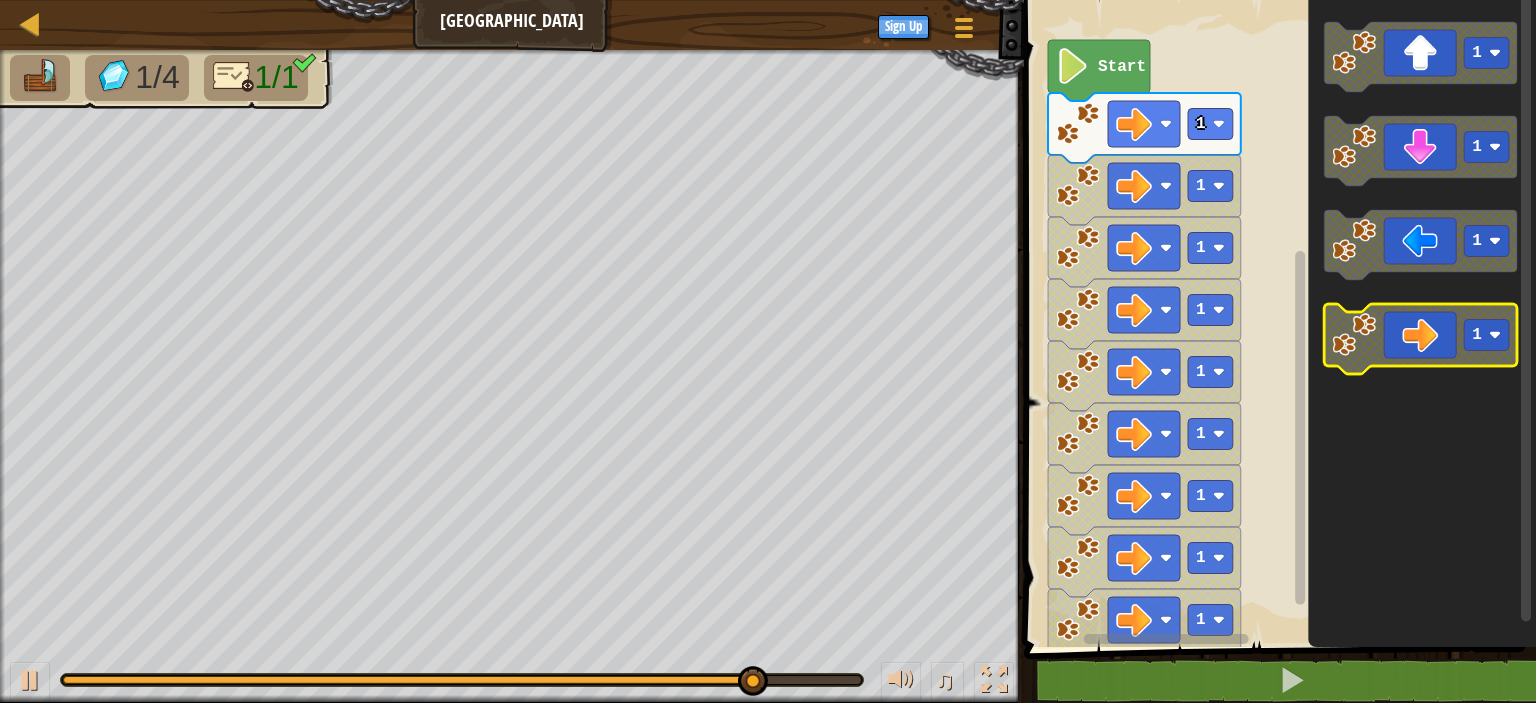 click 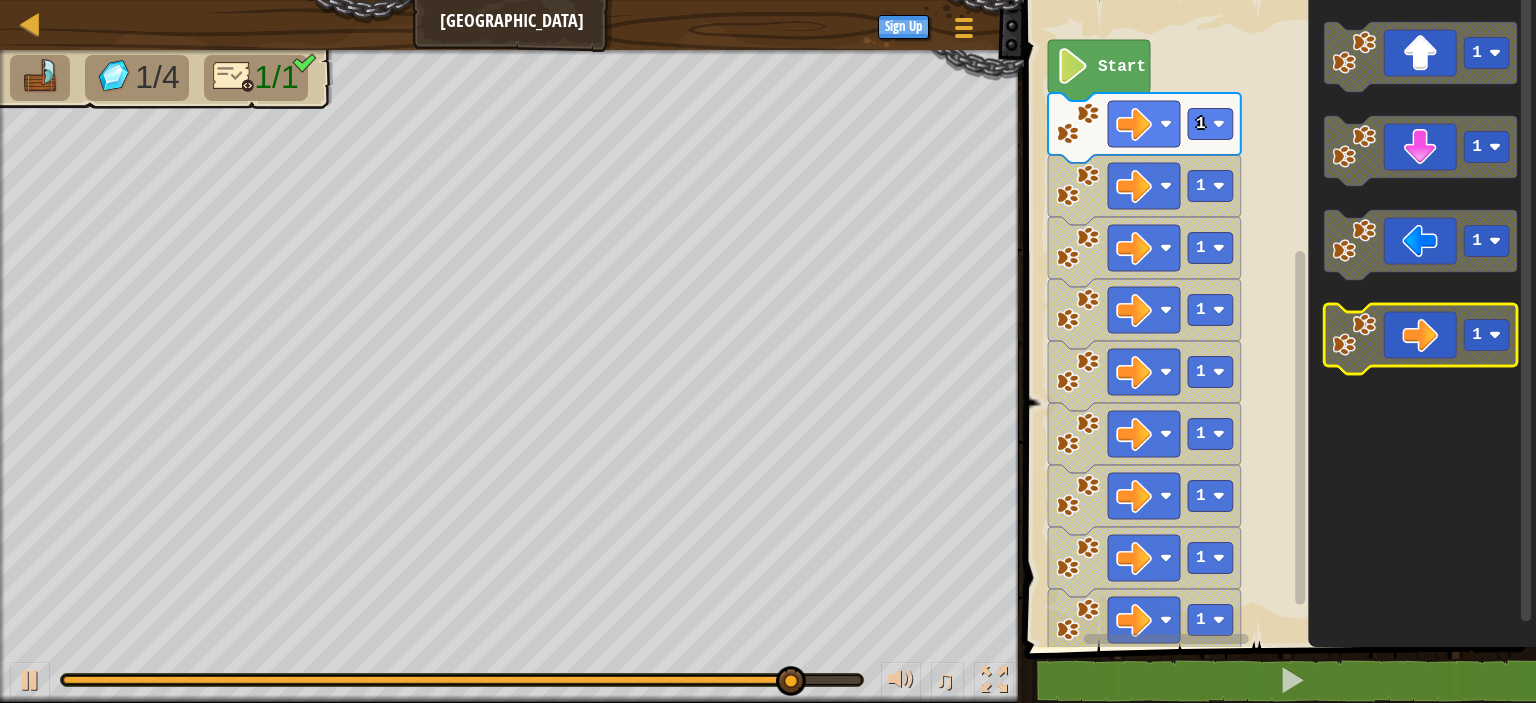 click 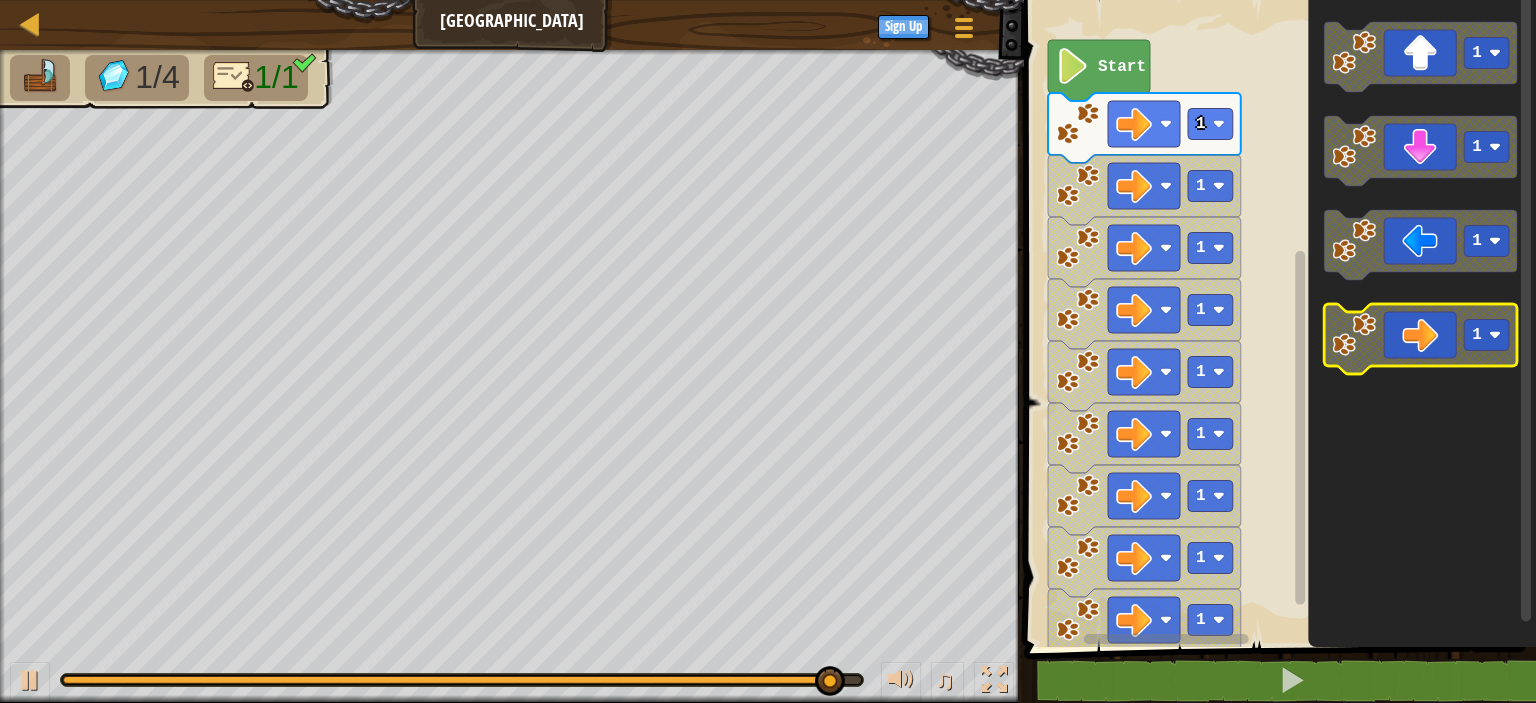click 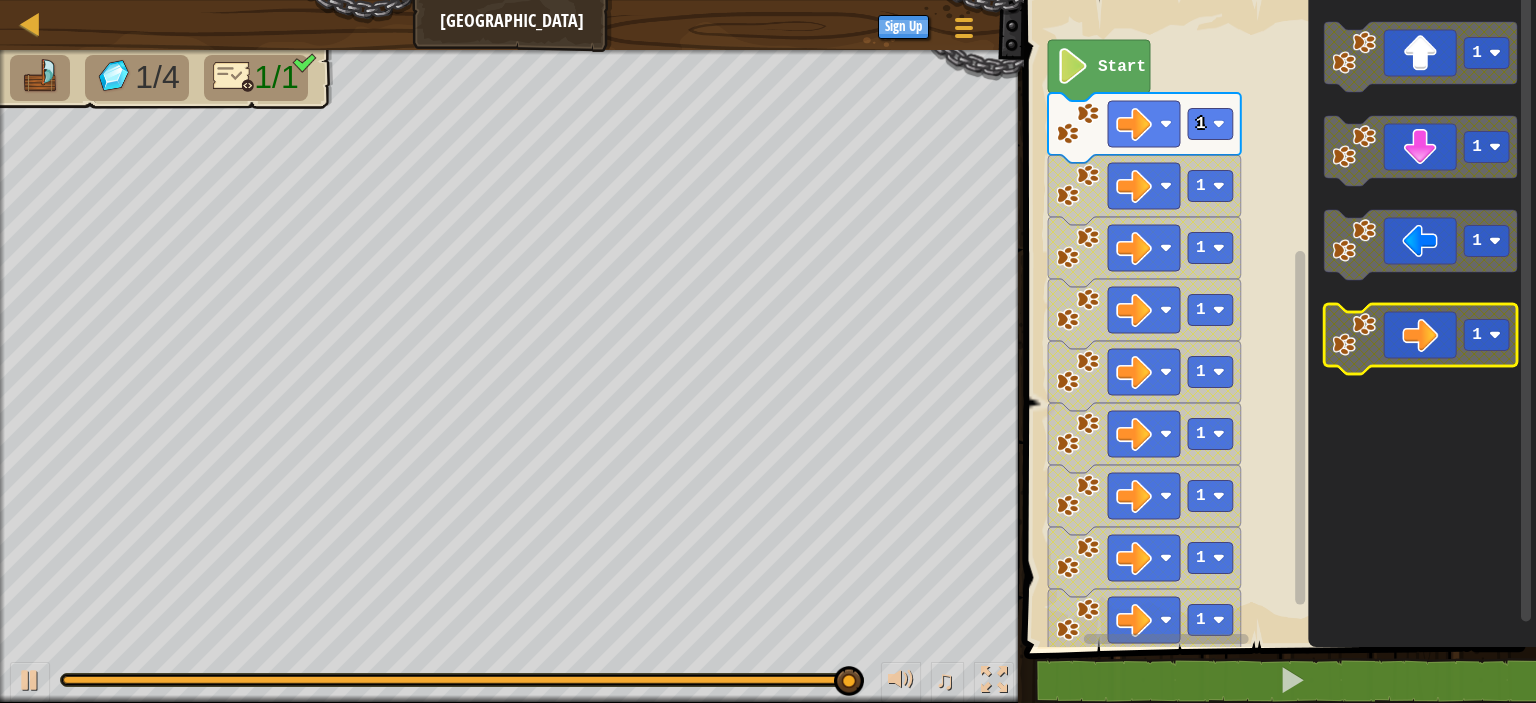 click 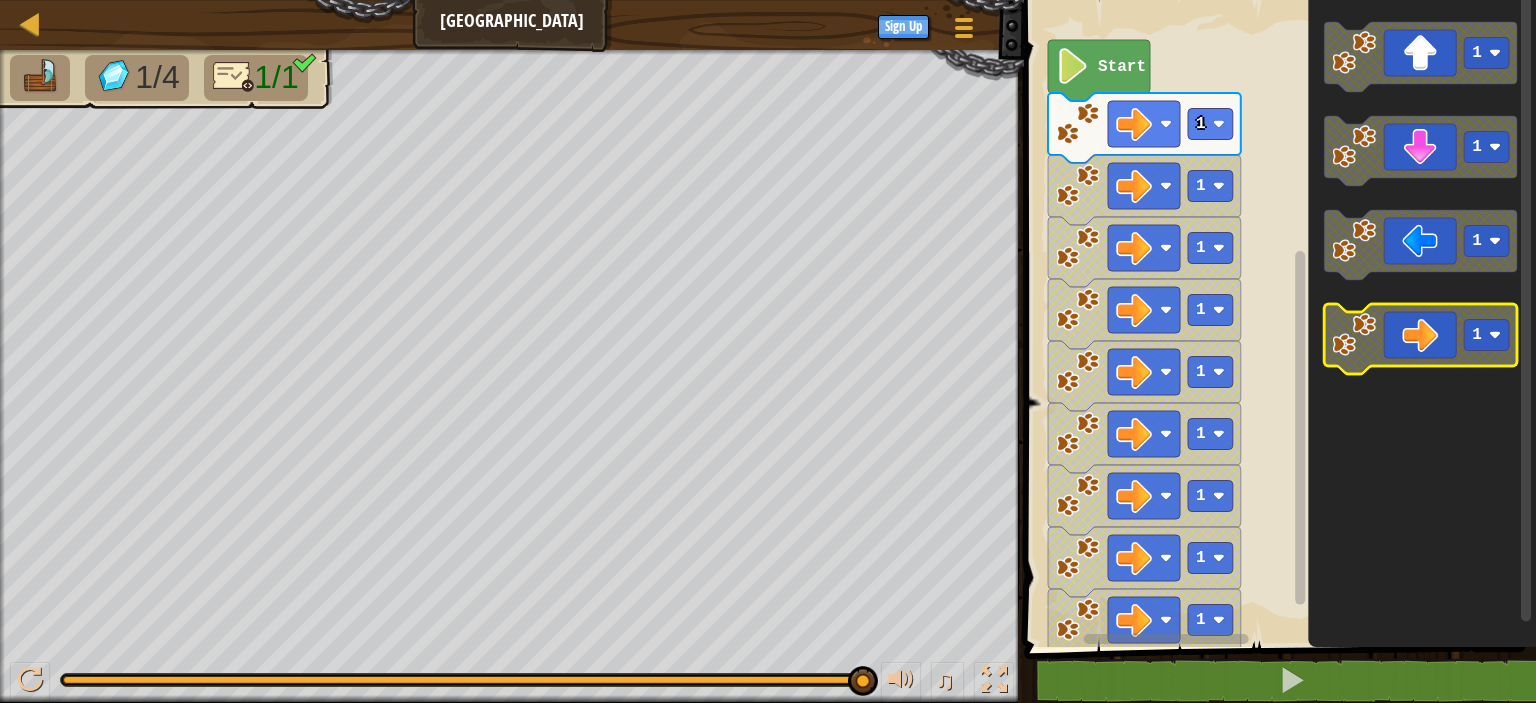 click 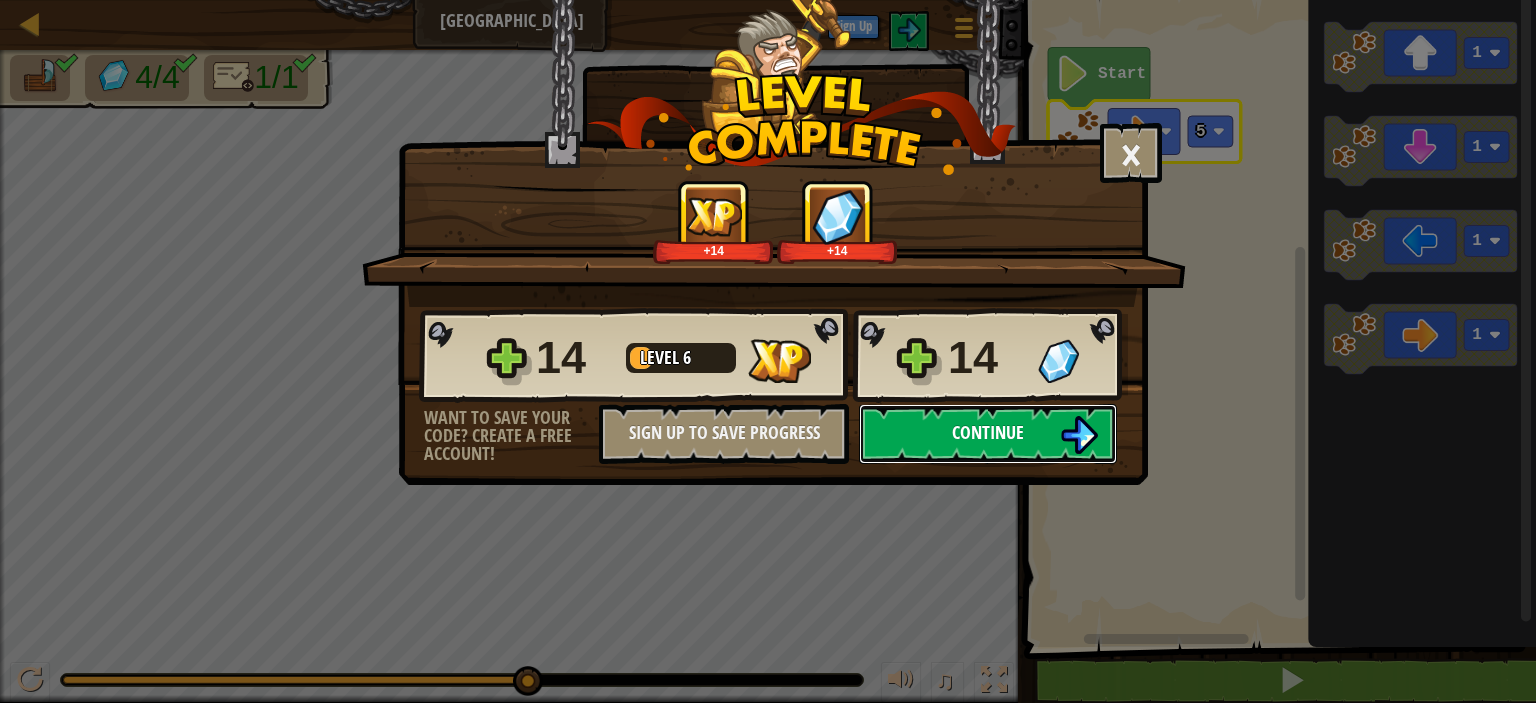 click on "Continue" at bounding box center (988, 434) 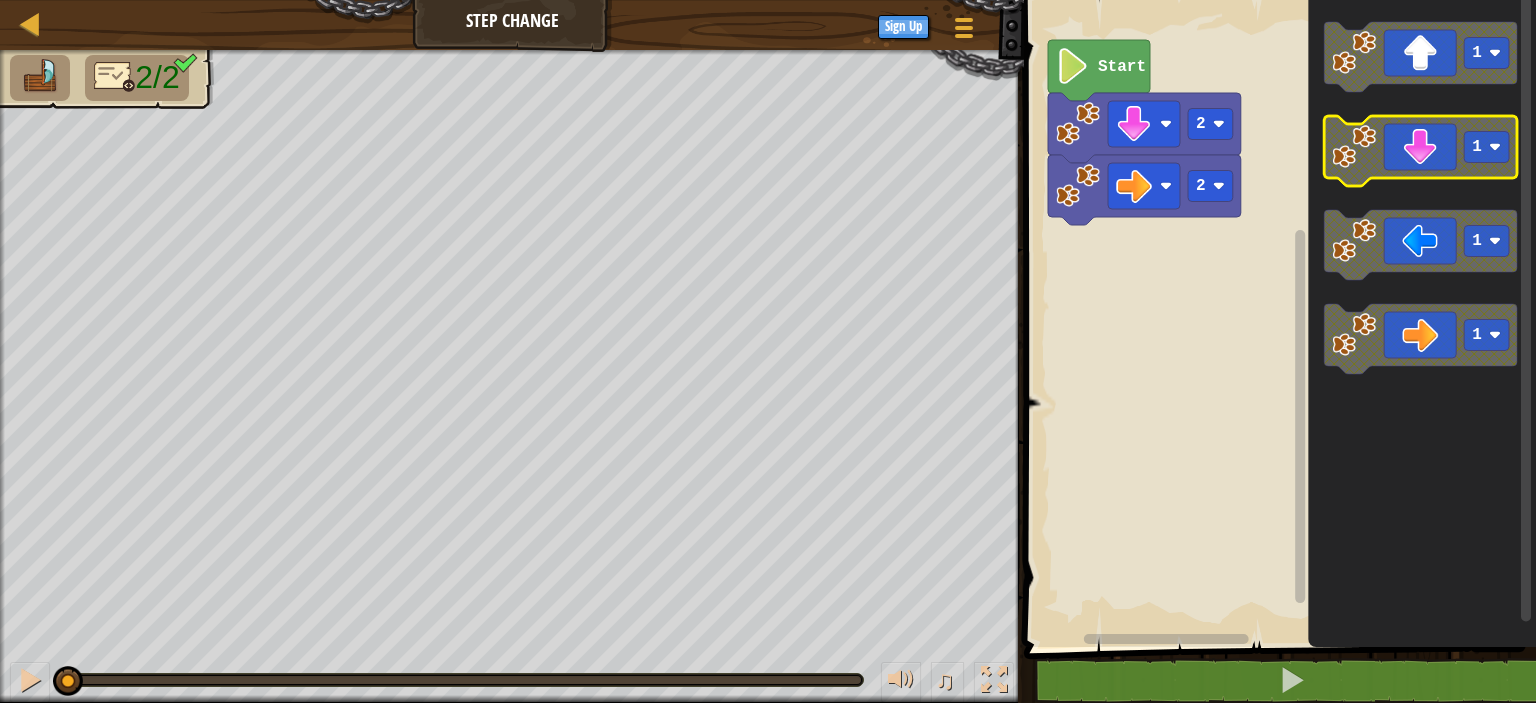 click 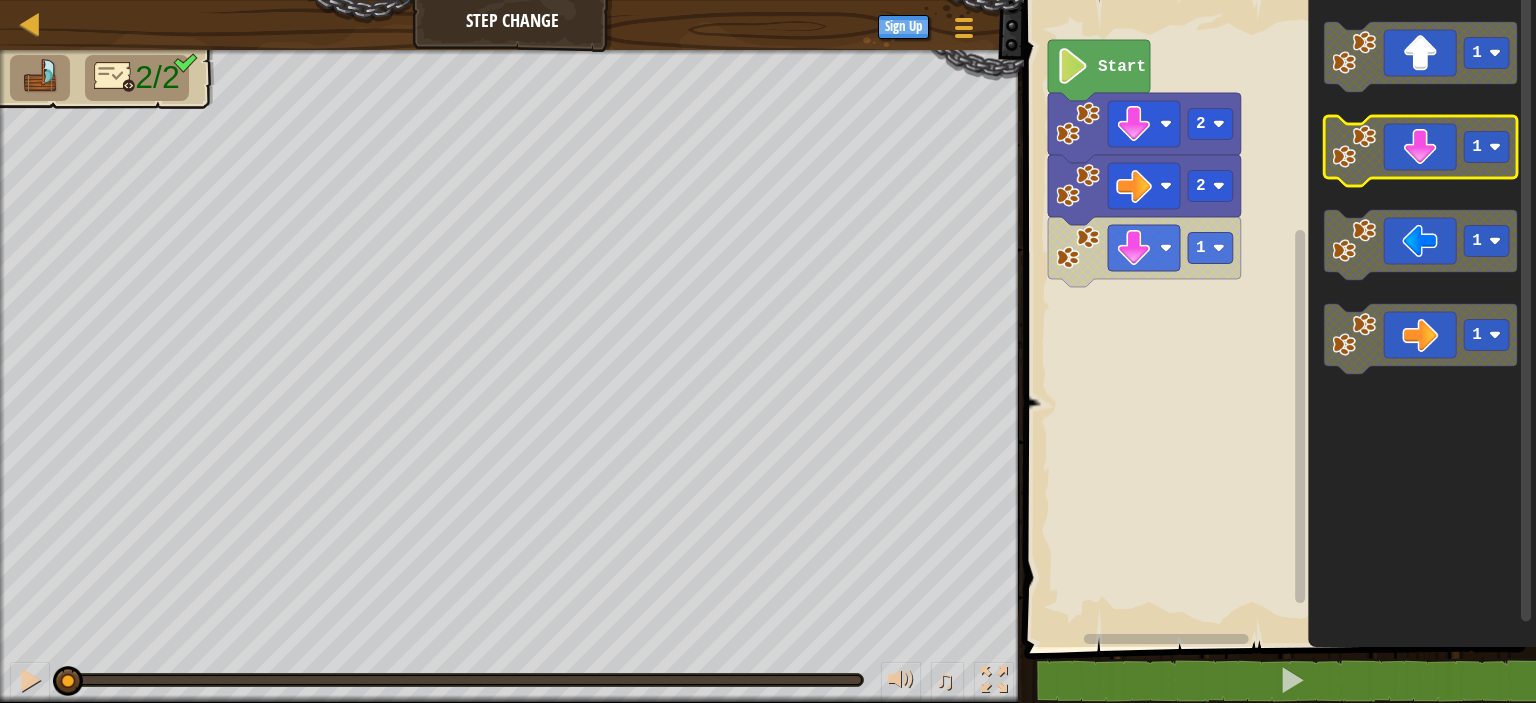 click 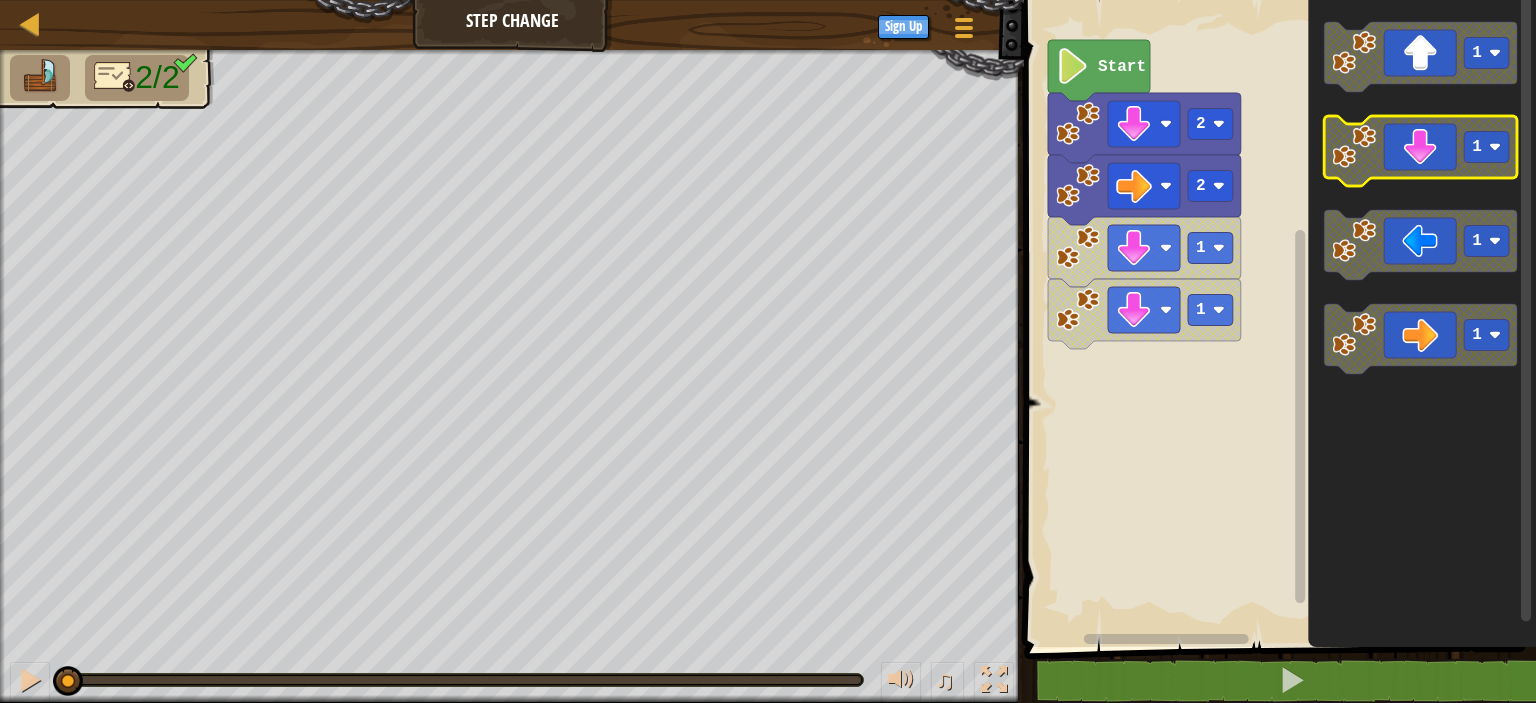 click 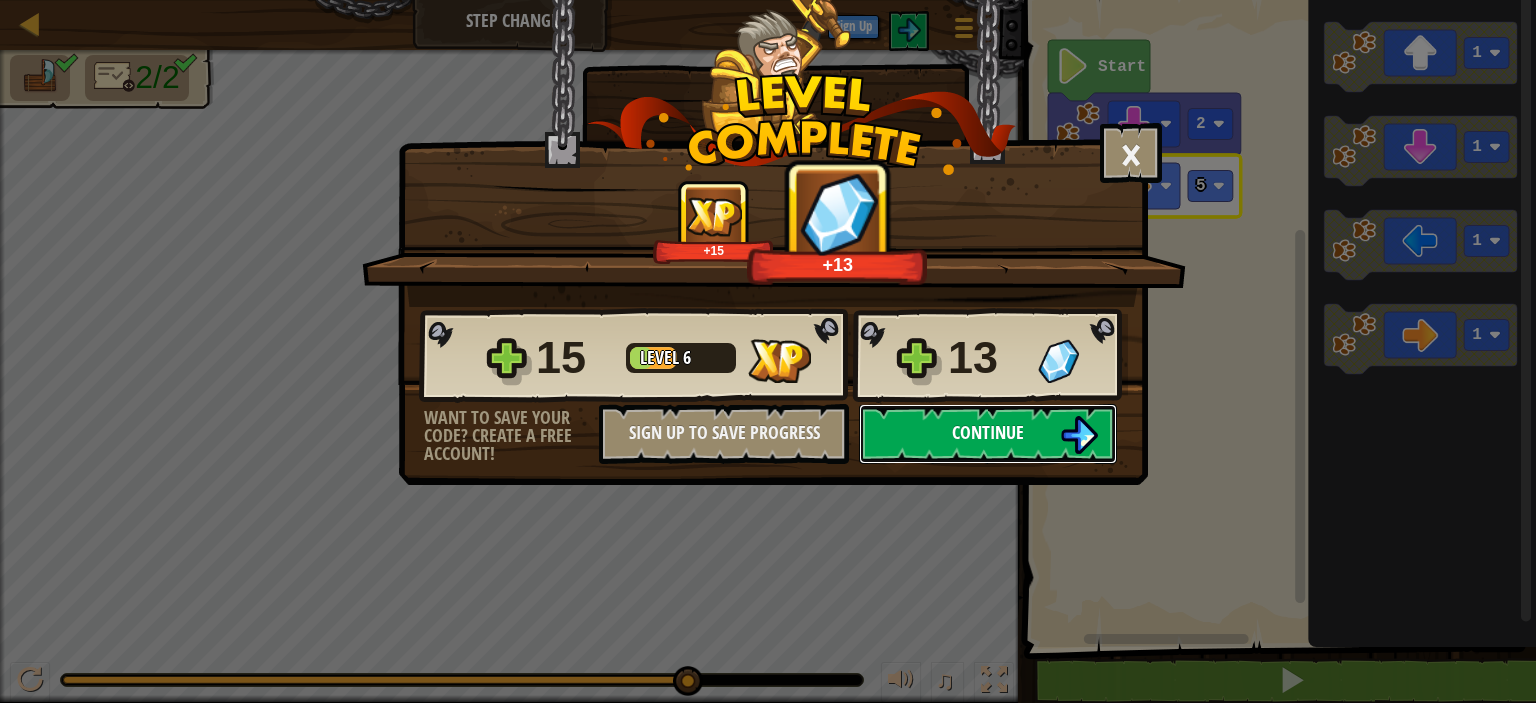 click on "Continue" at bounding box center (988, 434) 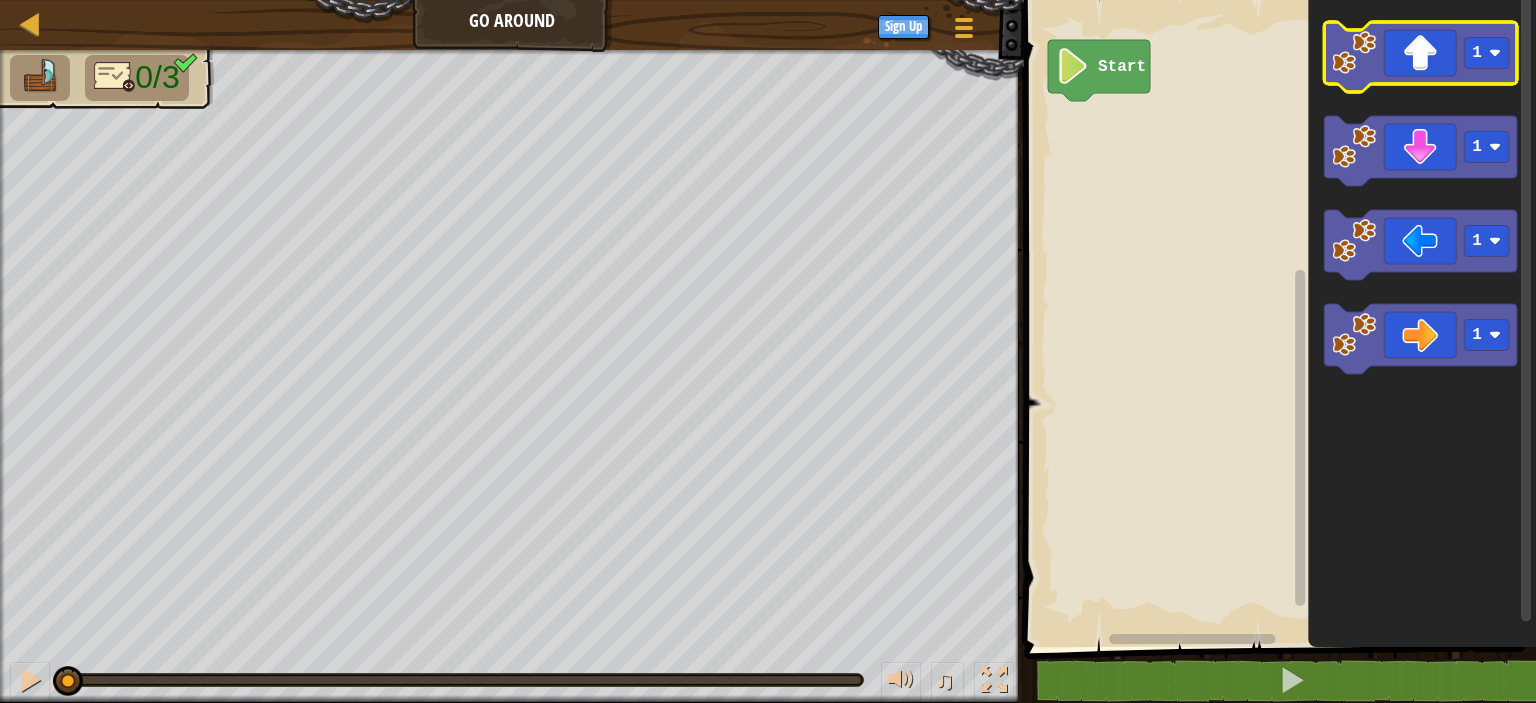click 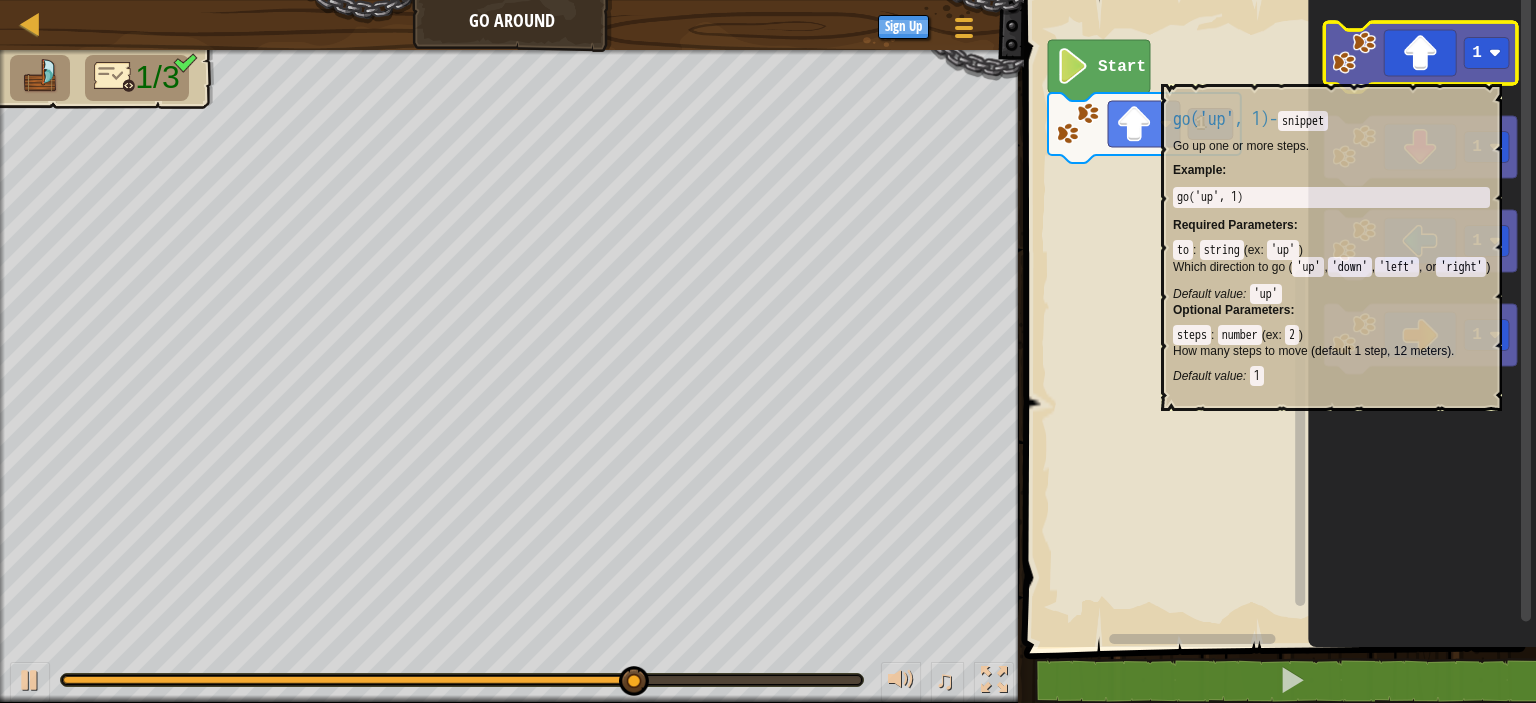 click 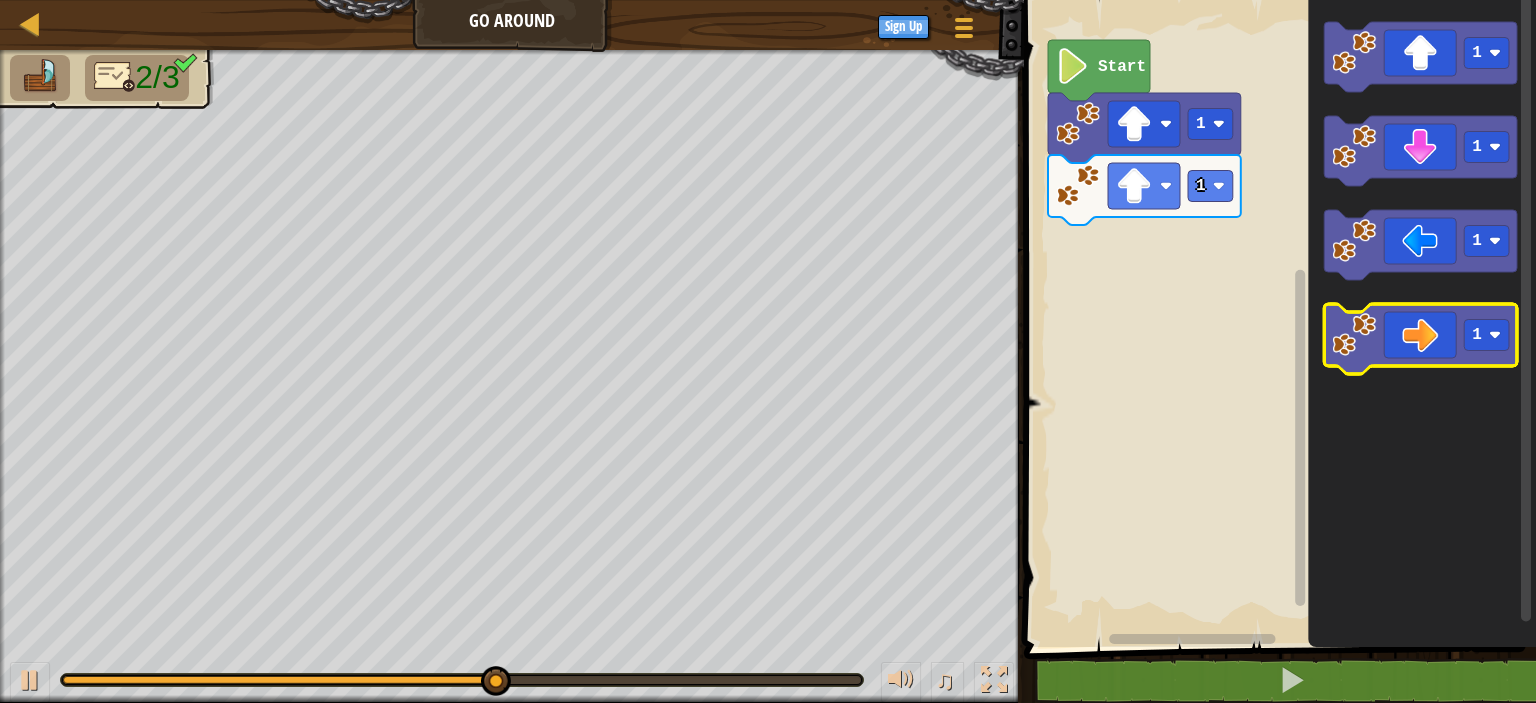click 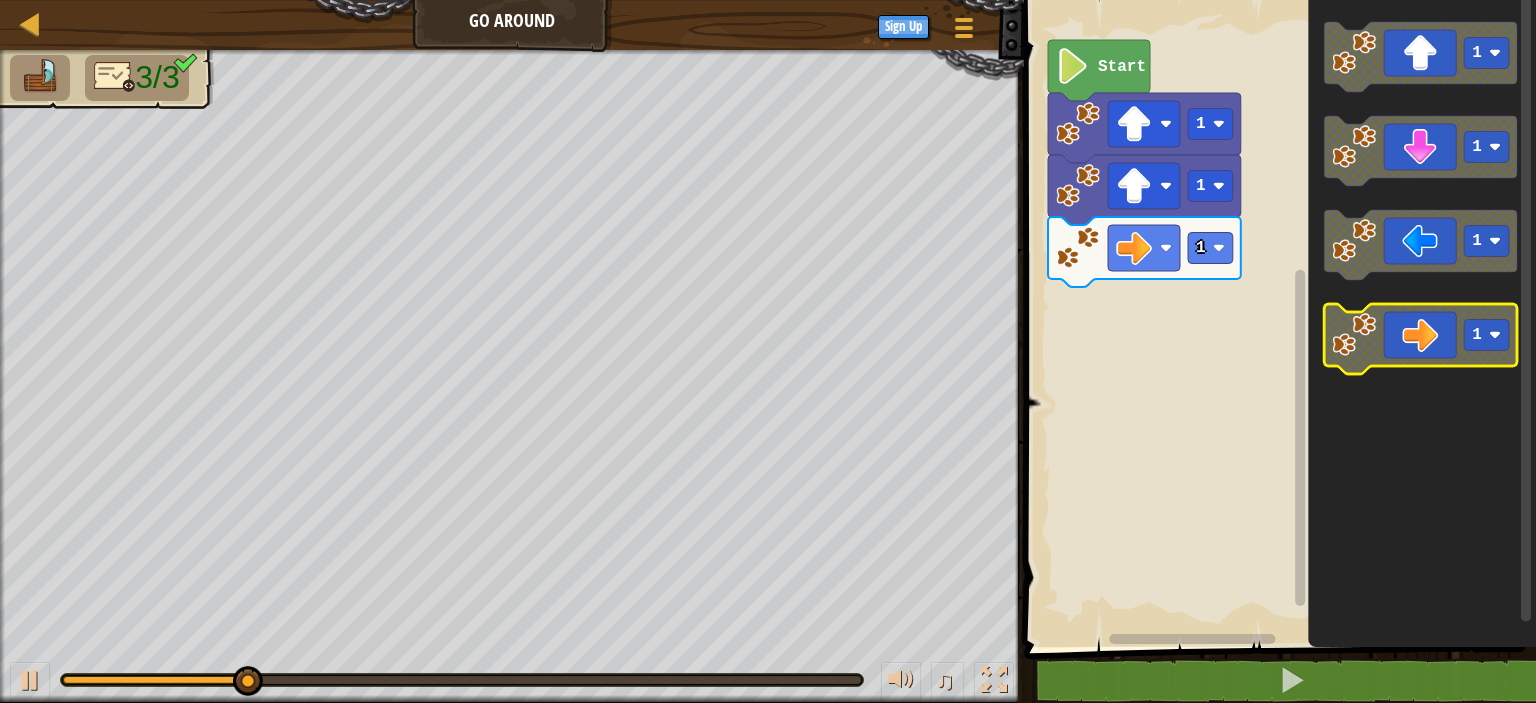 click 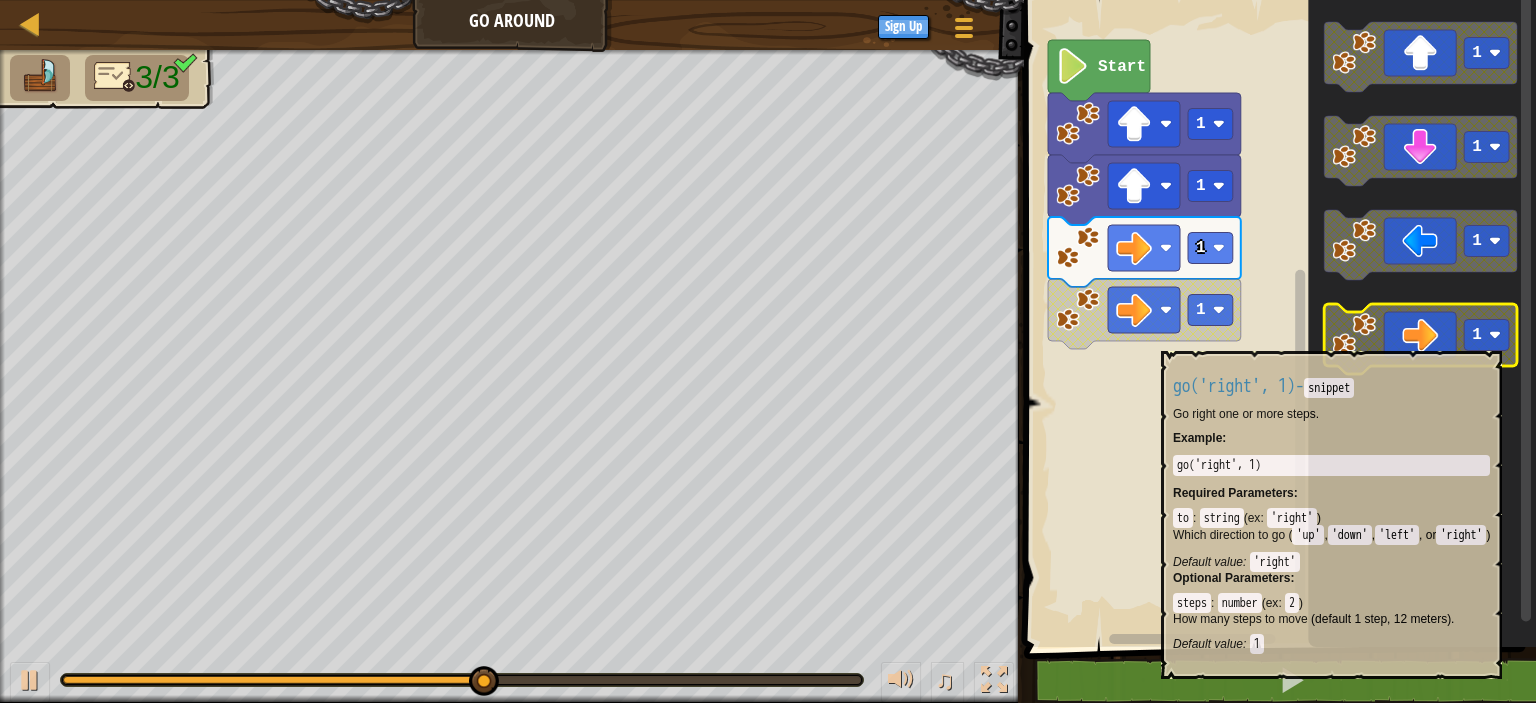 click 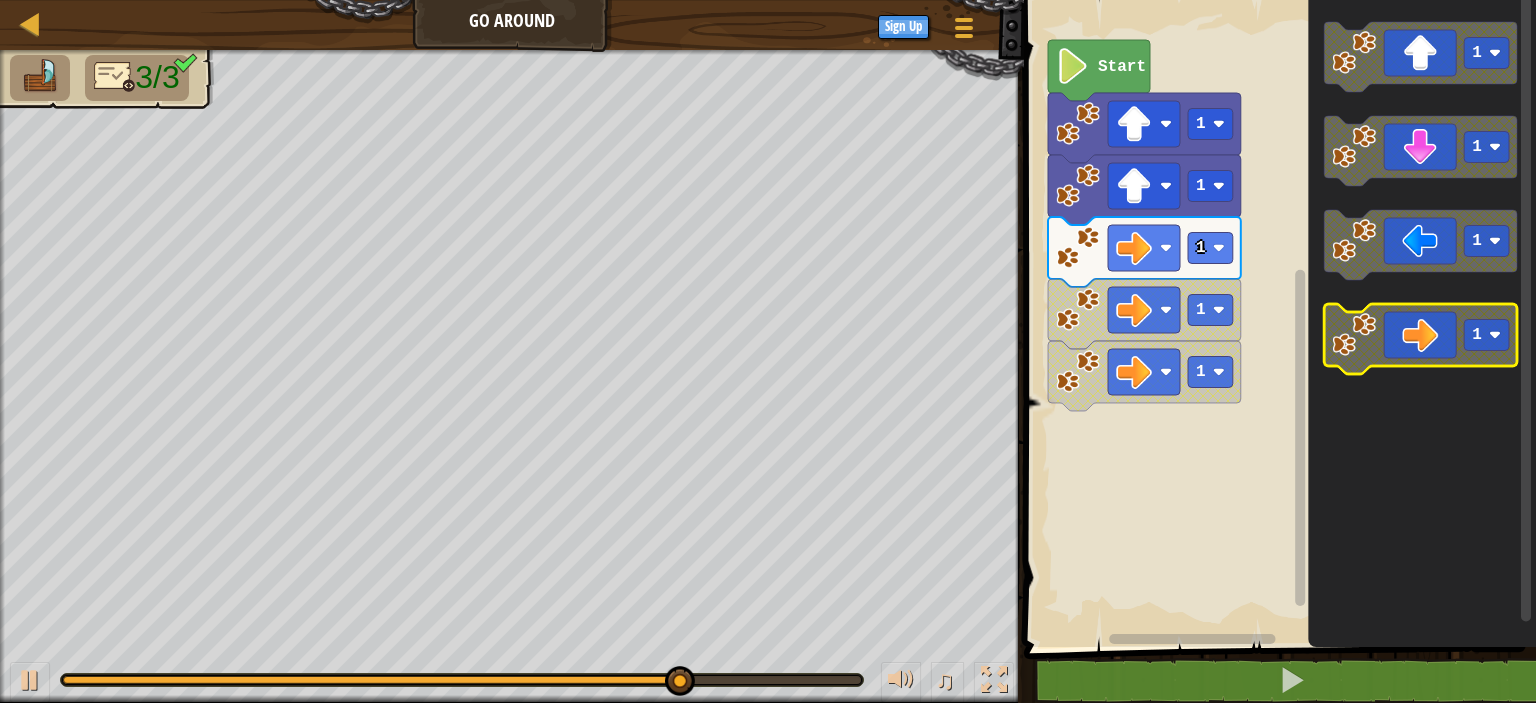 click 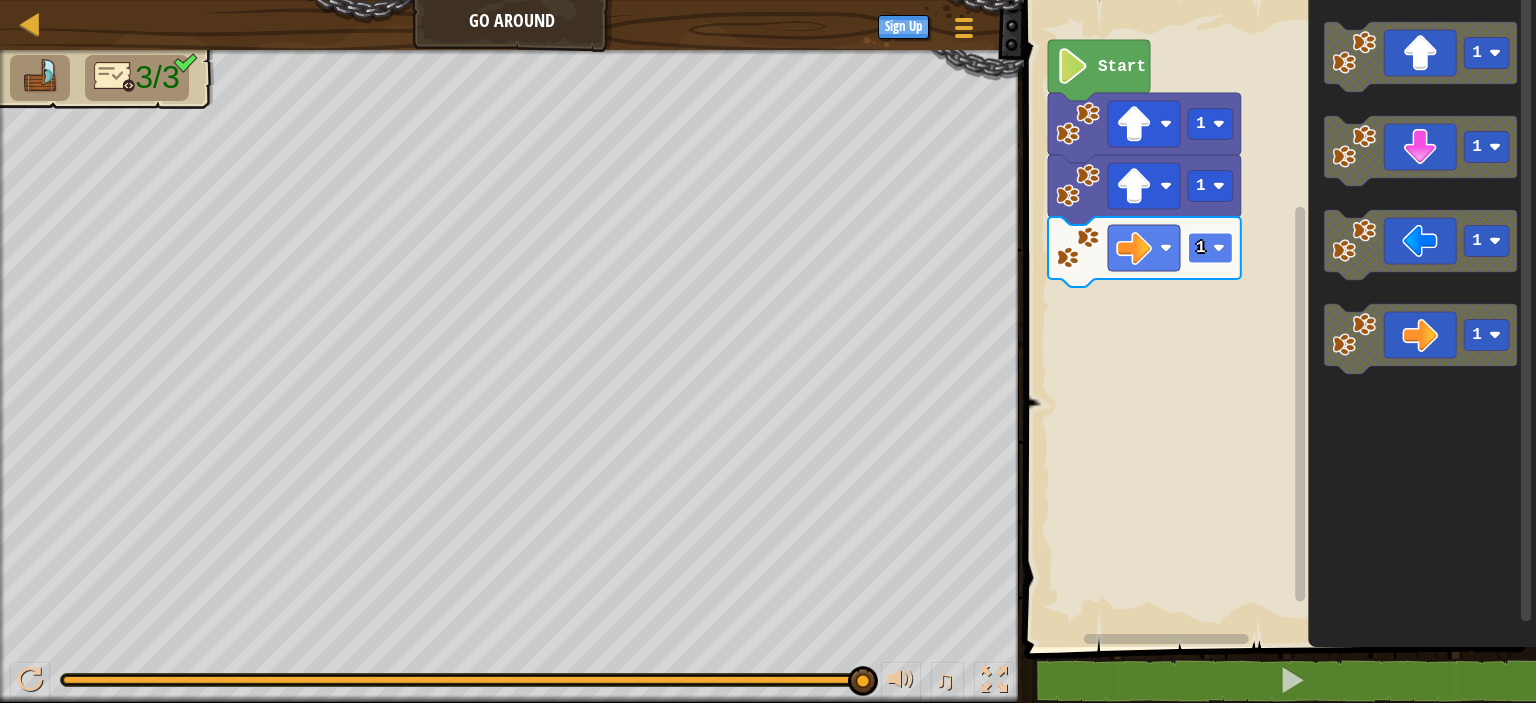 click 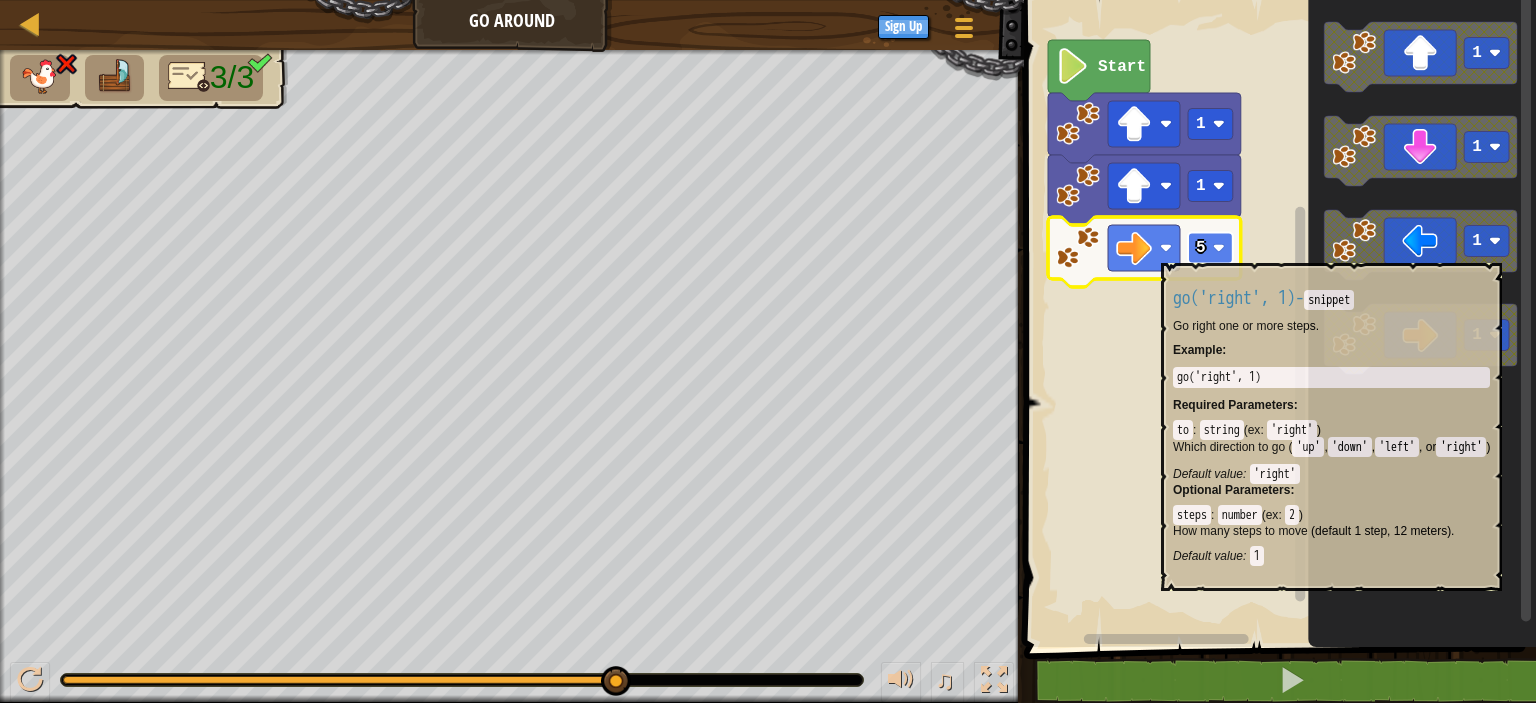 click on "5" 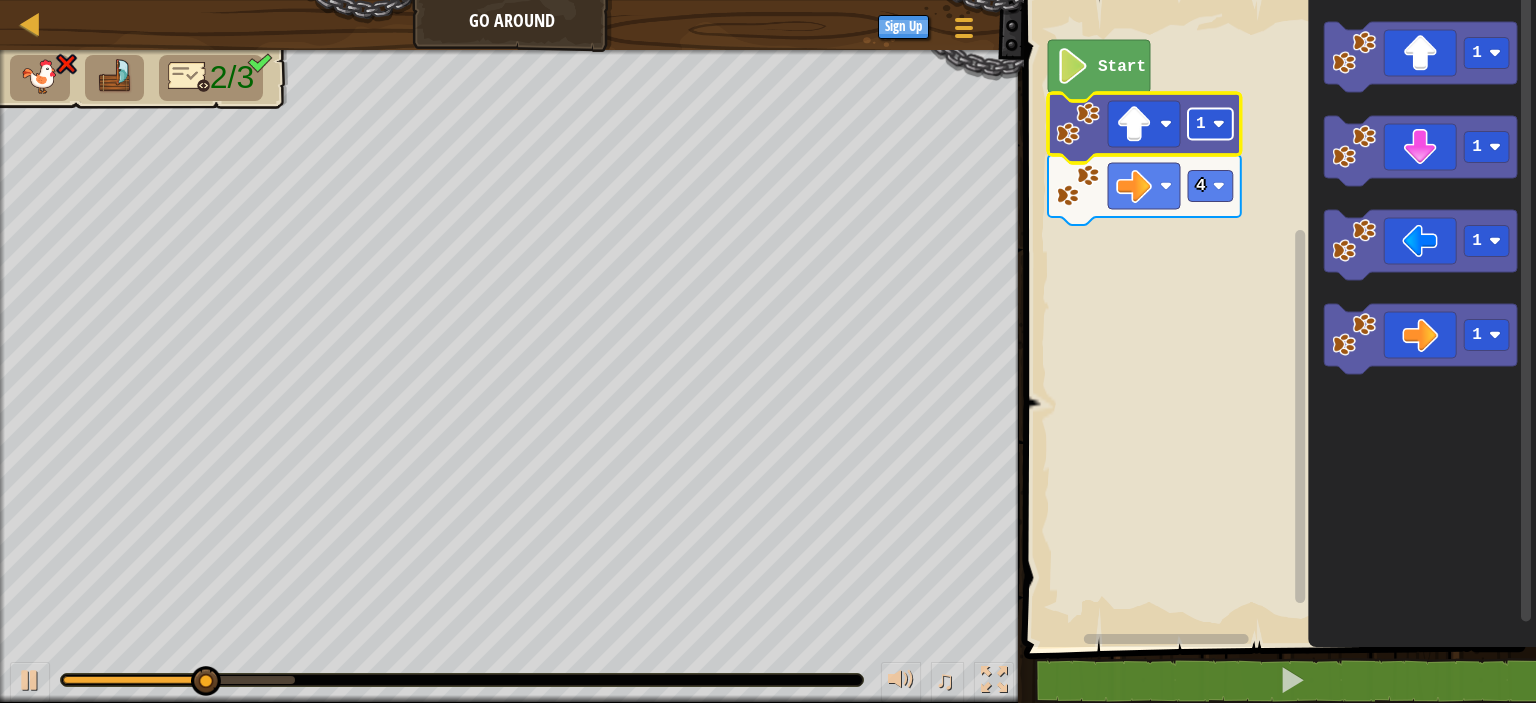click 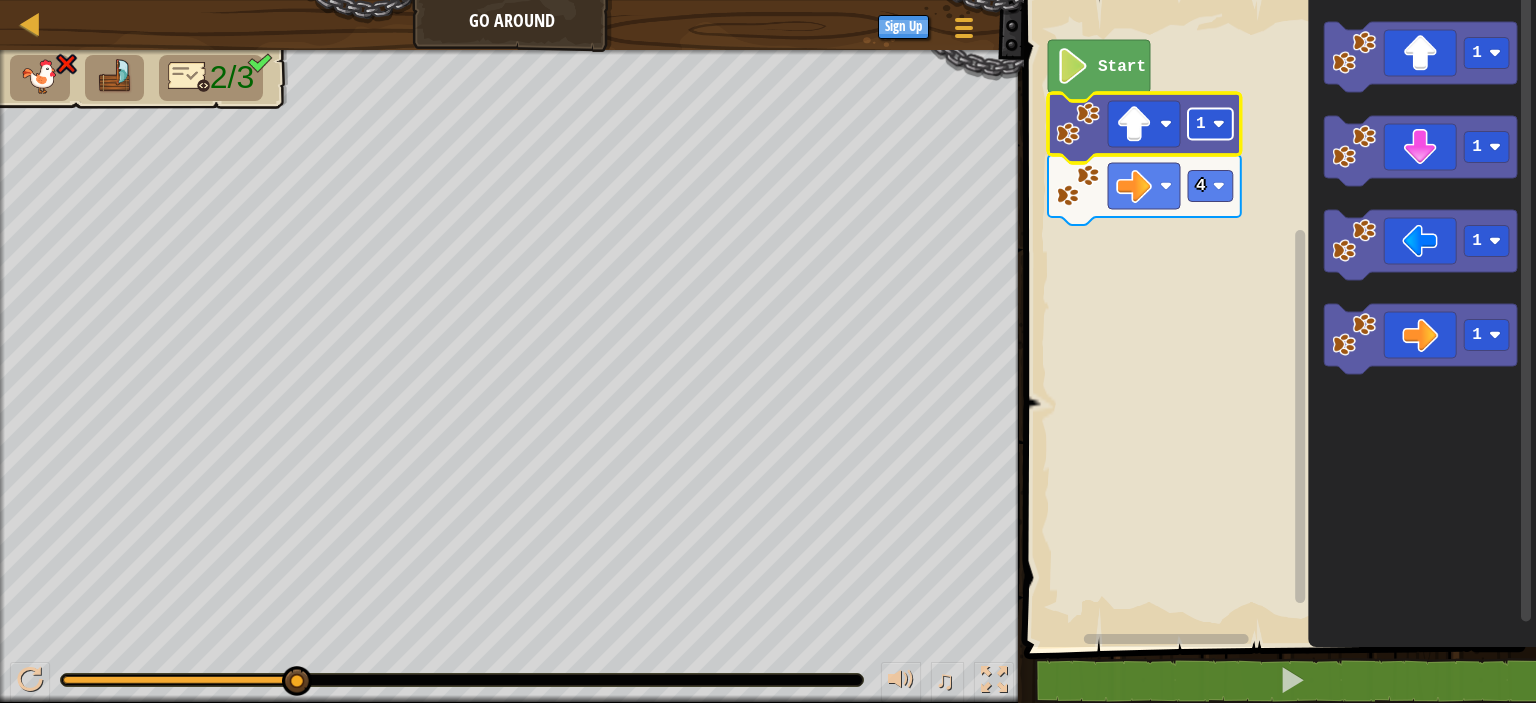 click 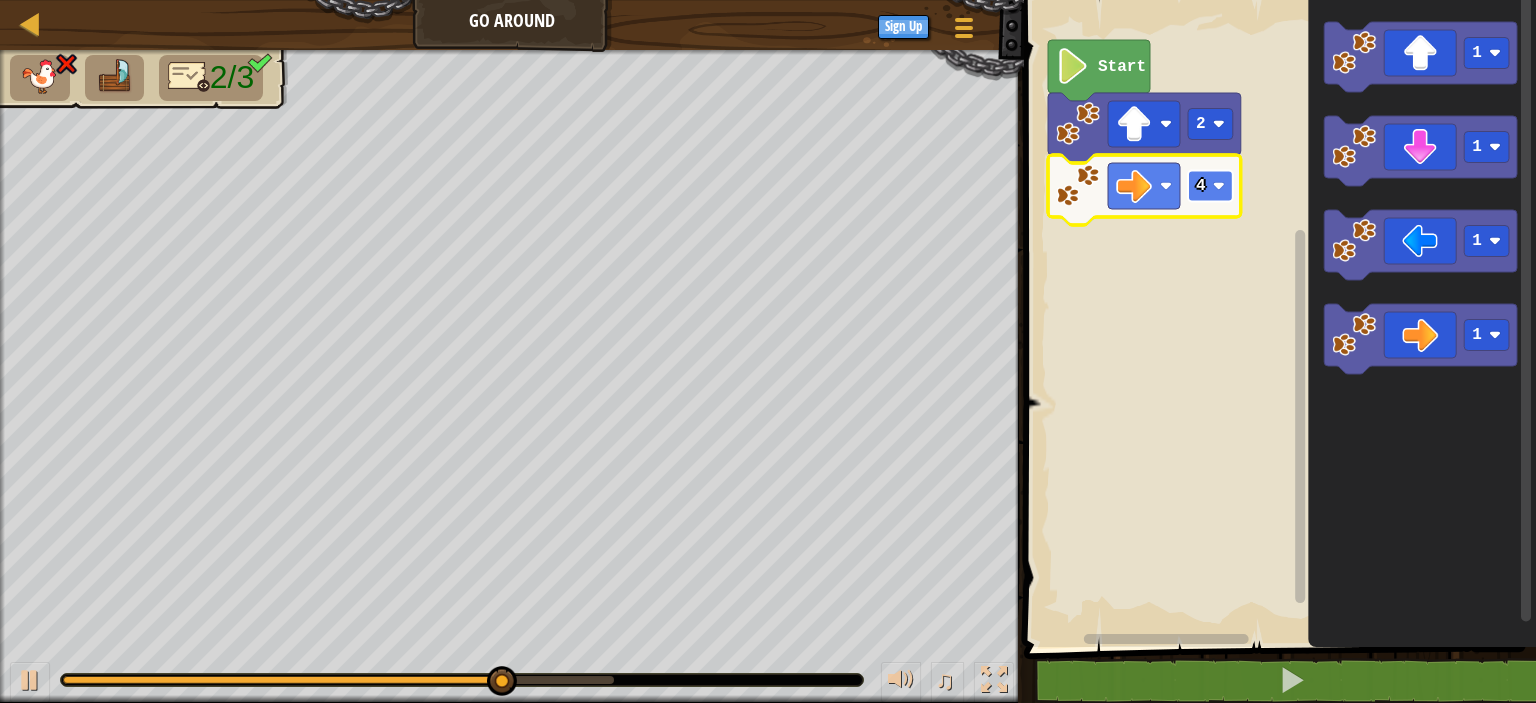click 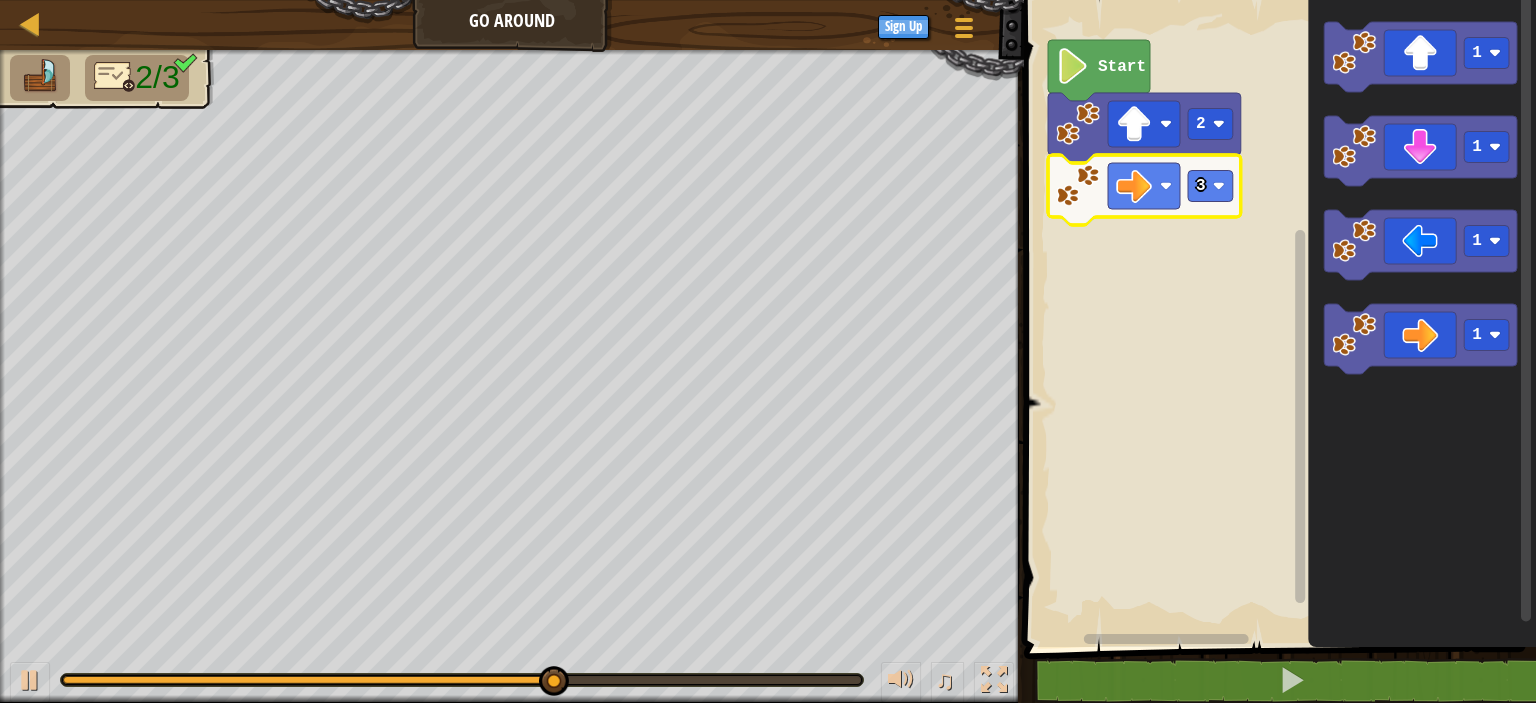 click 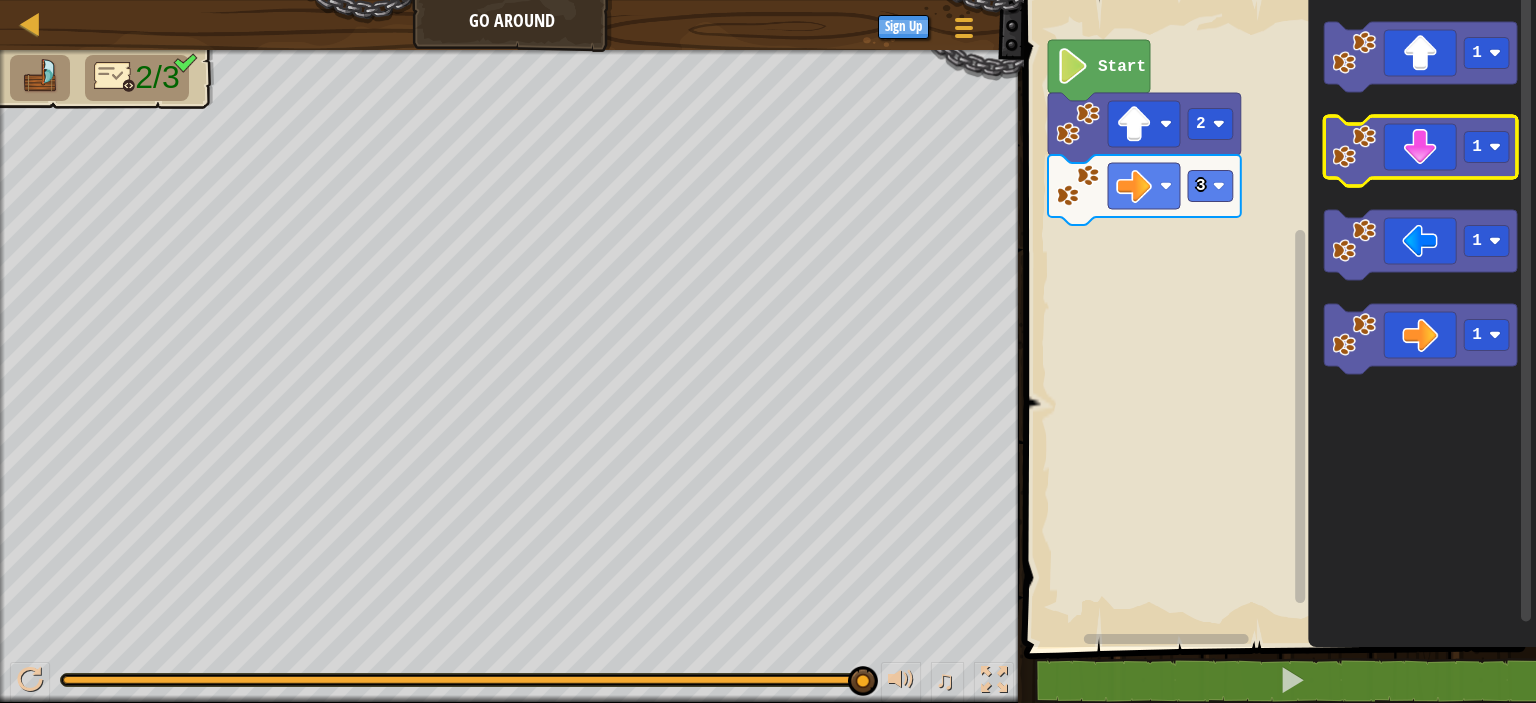 click 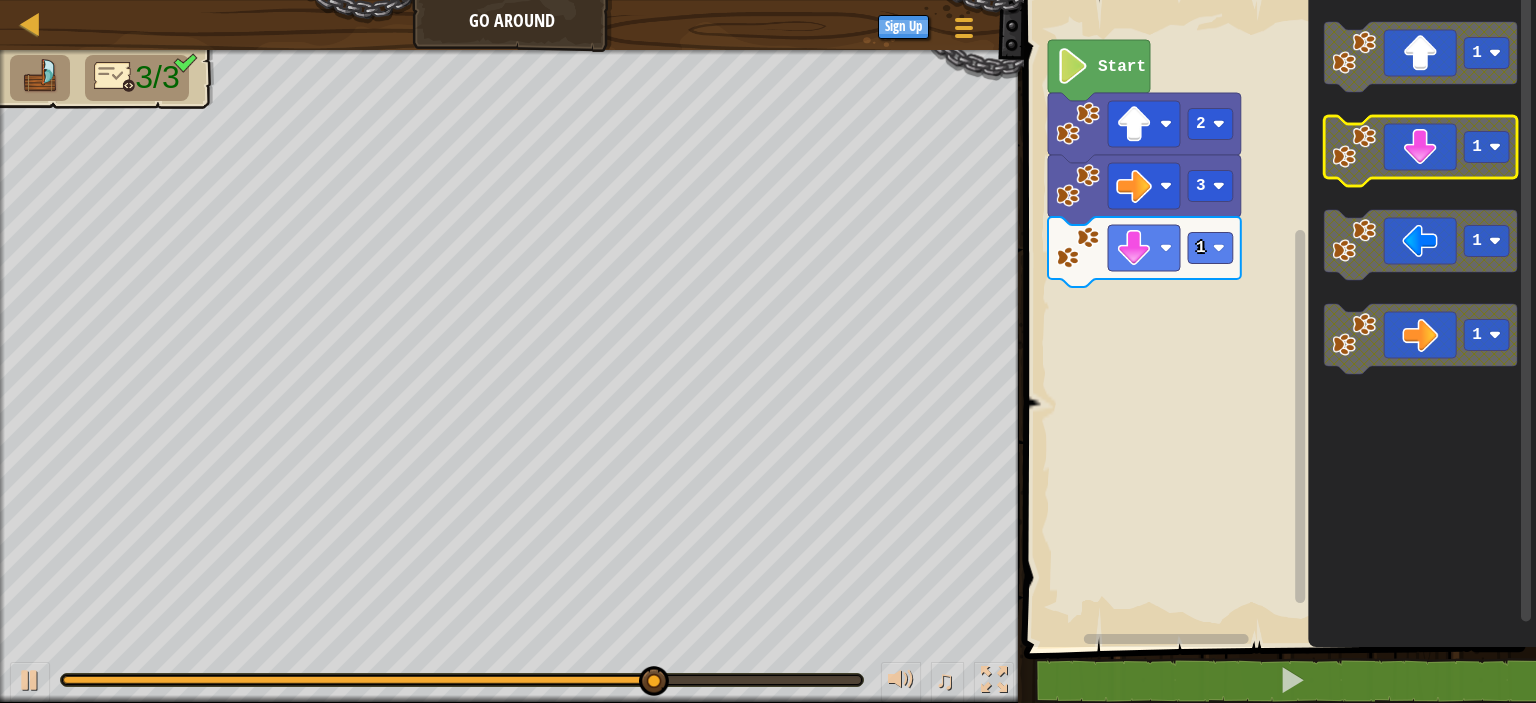 click 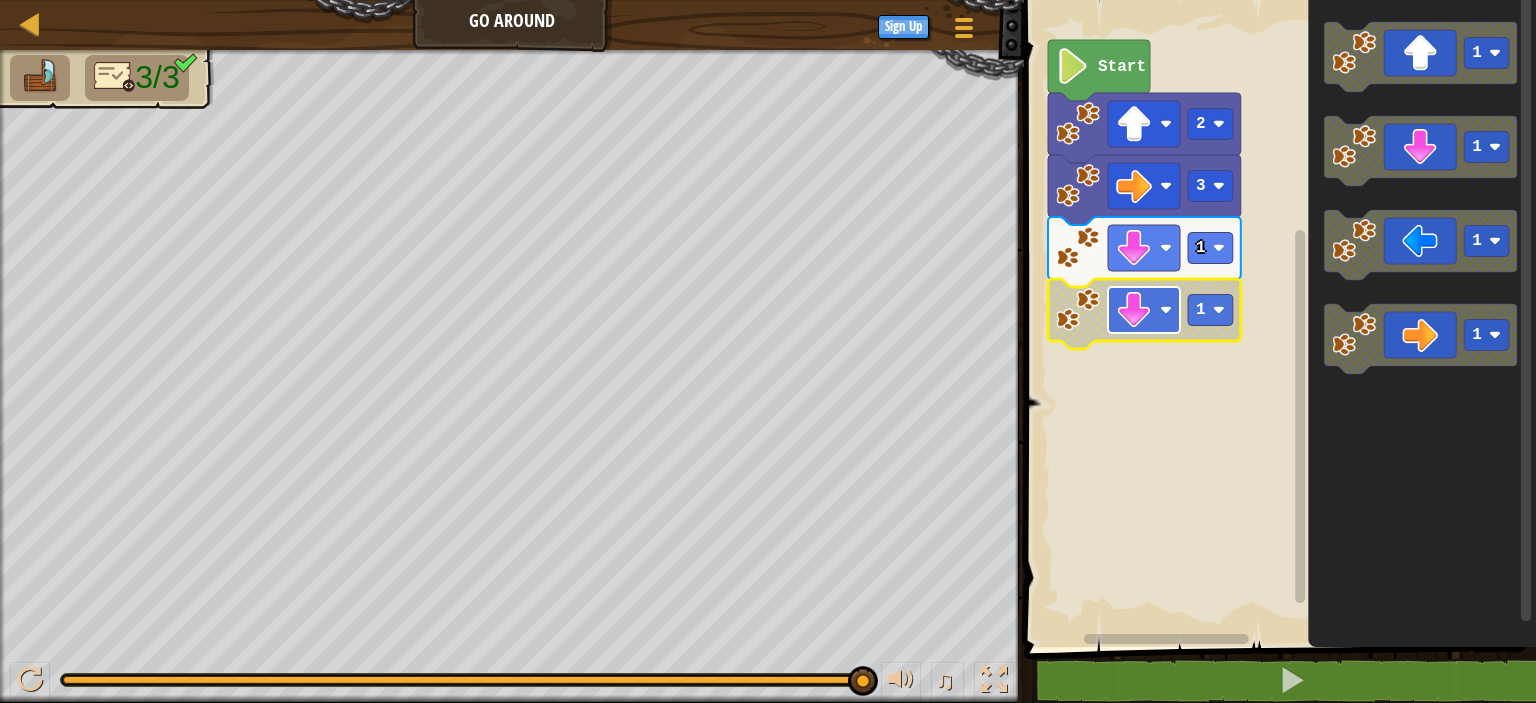 click 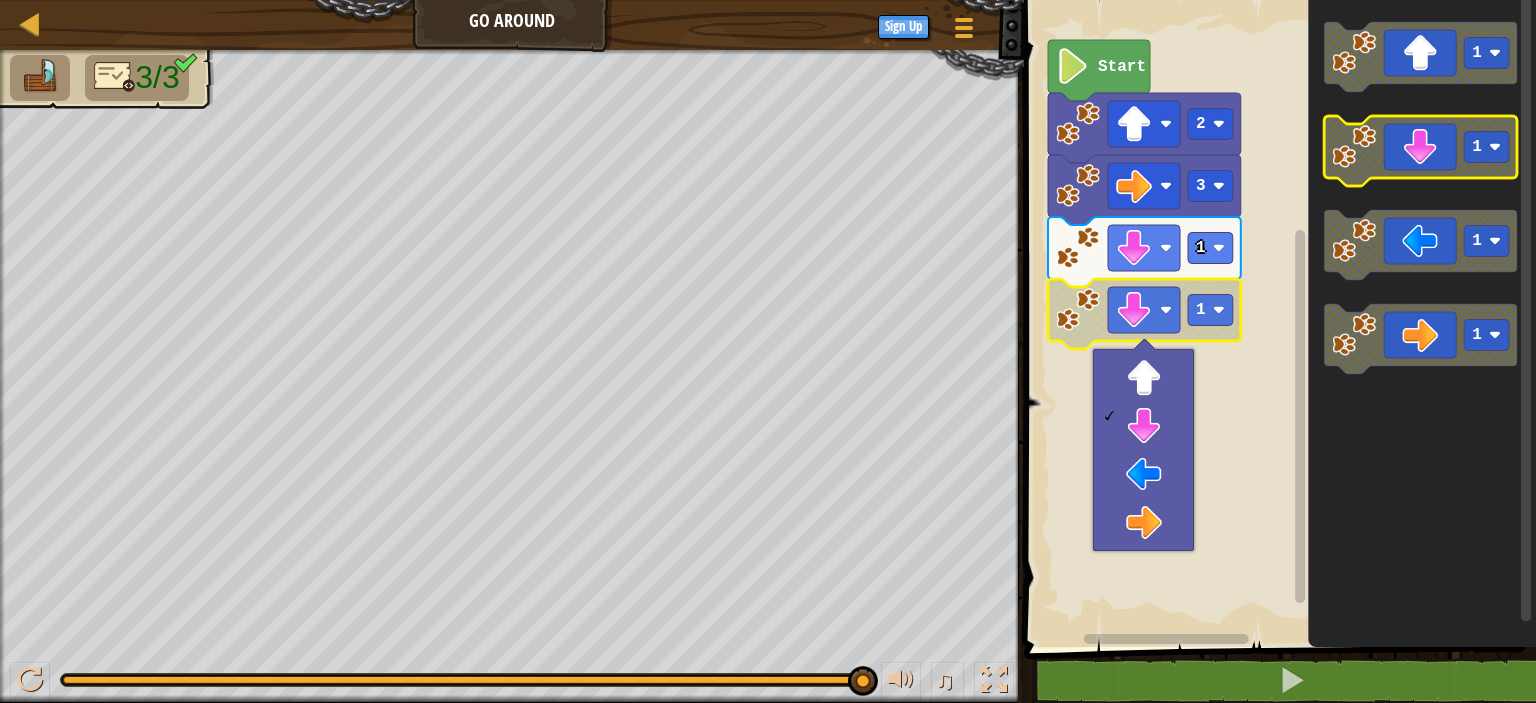 click 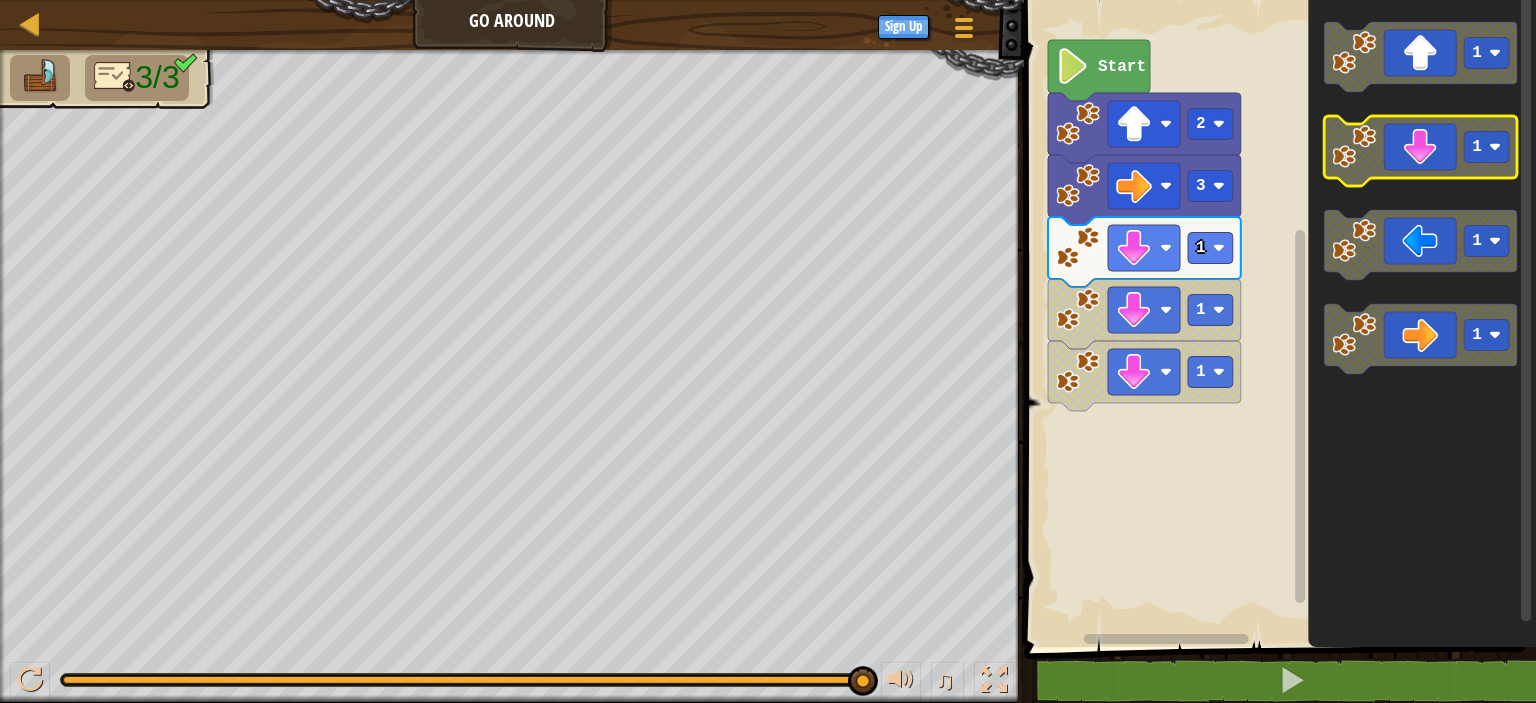 click 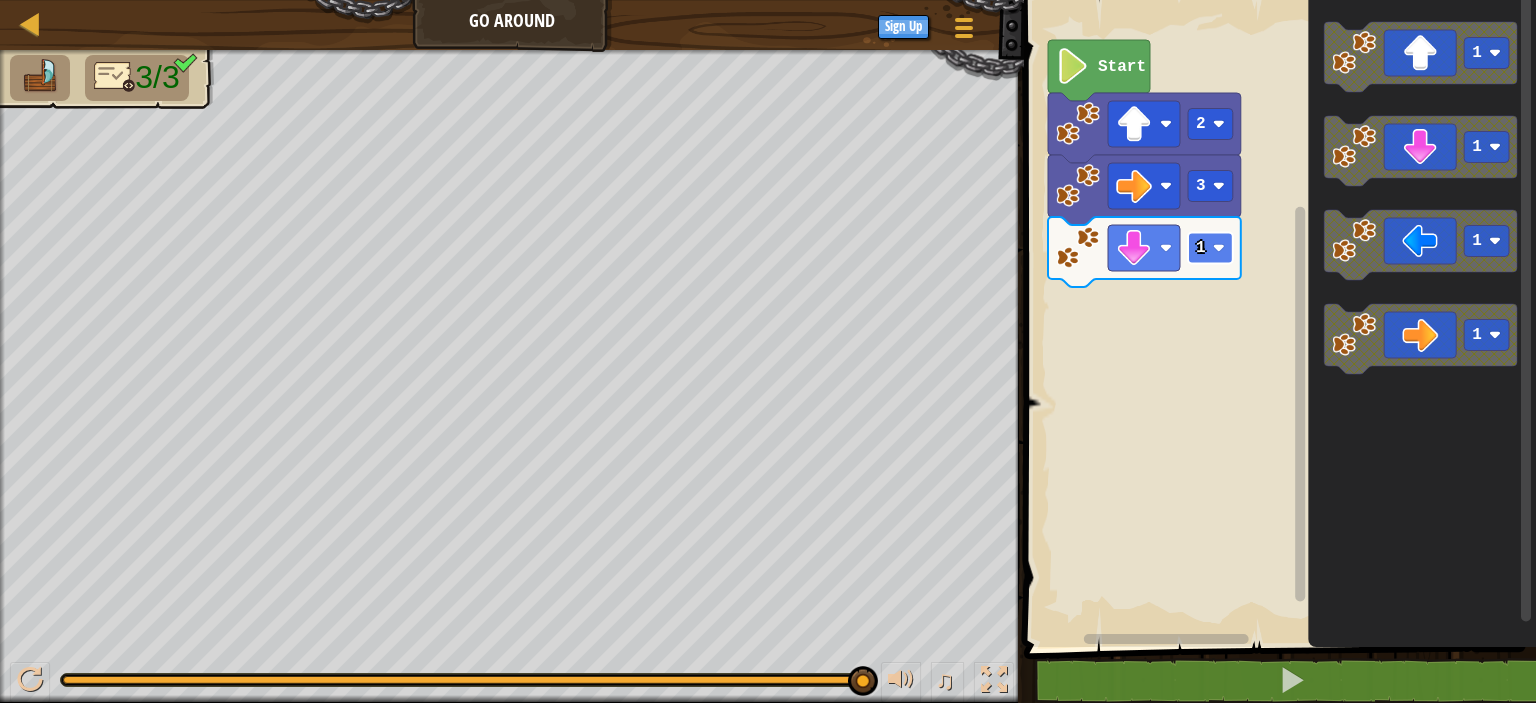 click 